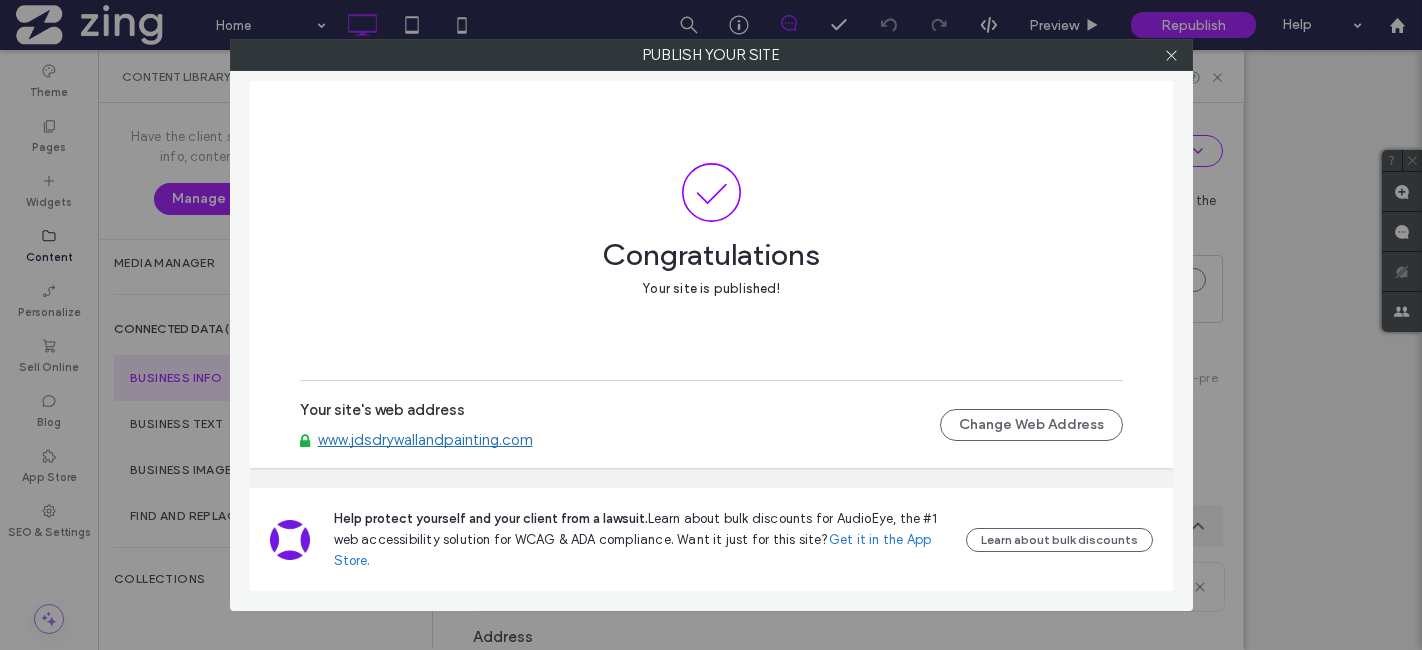 click 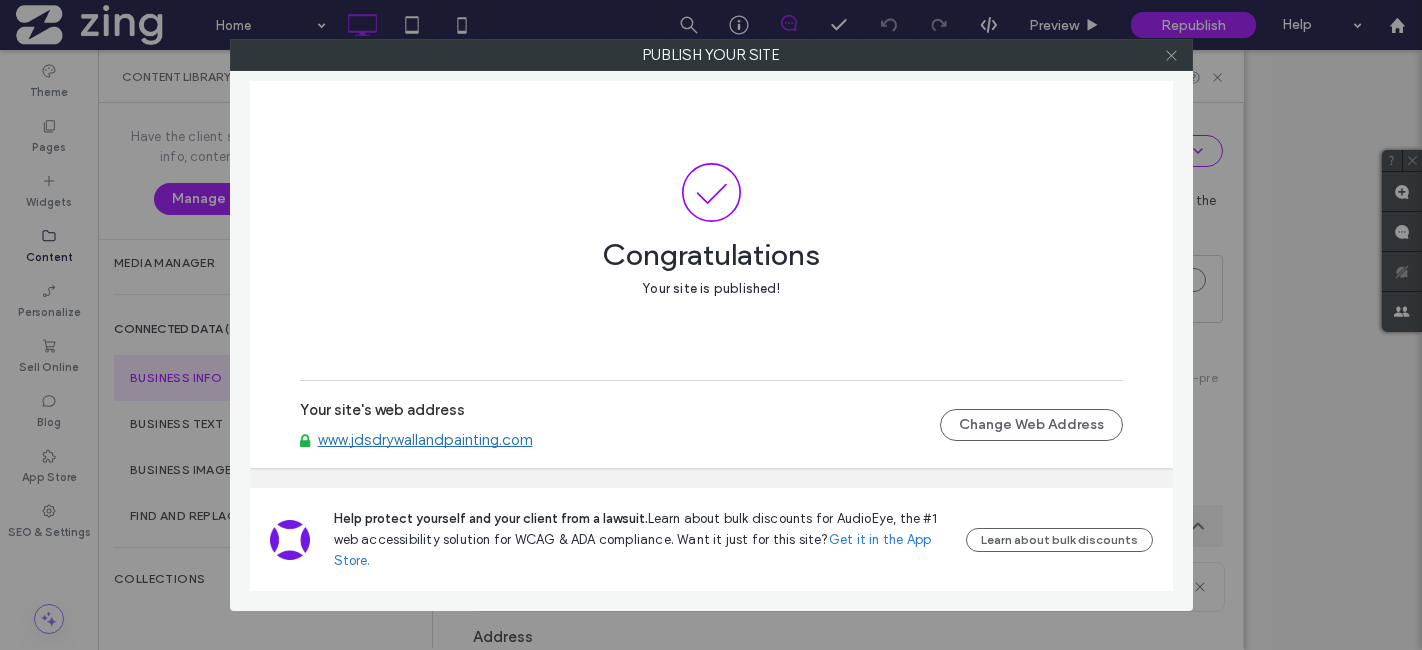 scroll, scrollTop: 0, scrollLeft: 0, axis: both 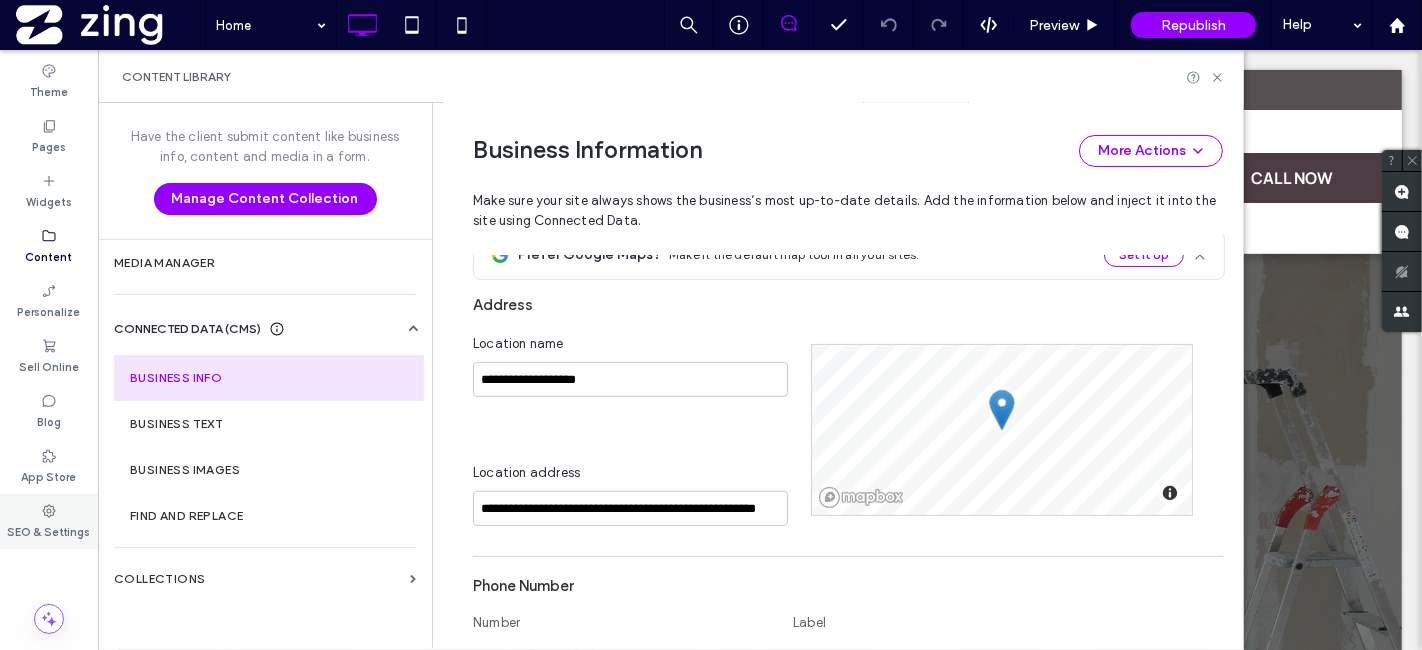 click on "SEO & Settings" at bounding box center (49, 521) 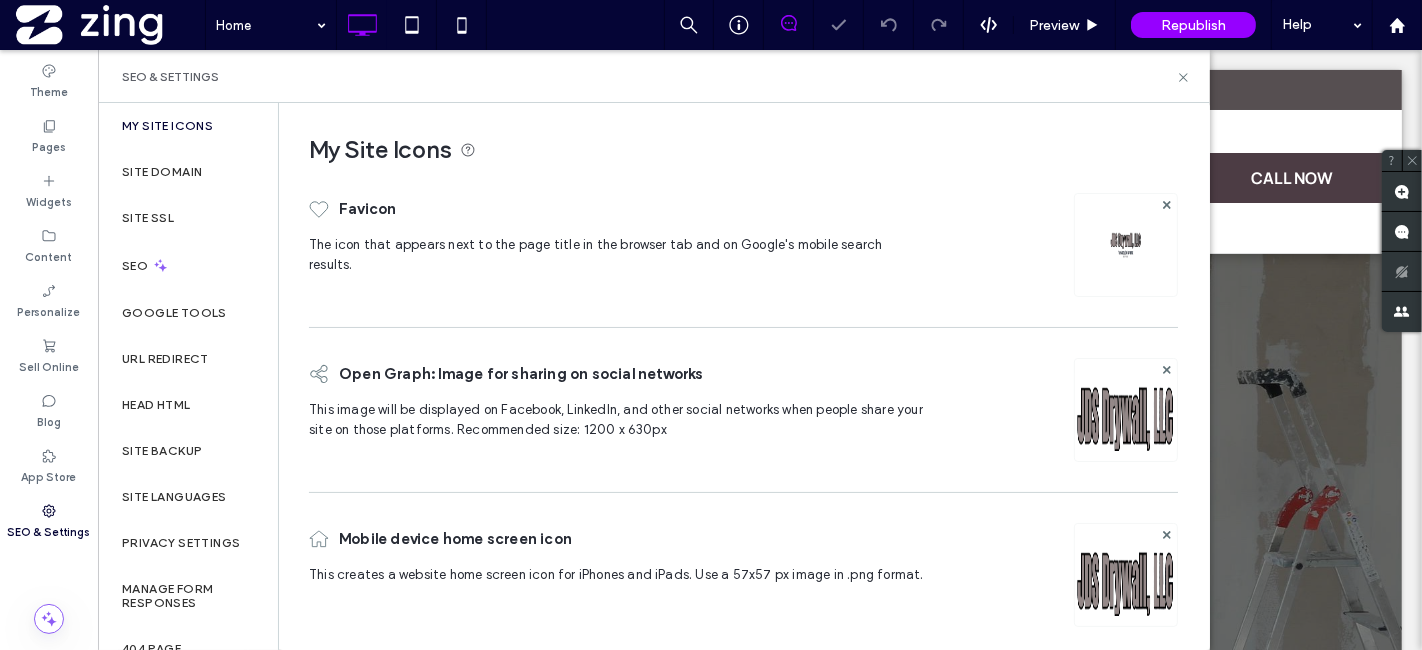 click on "SEO & Settings" at bounding box center (49, 521) 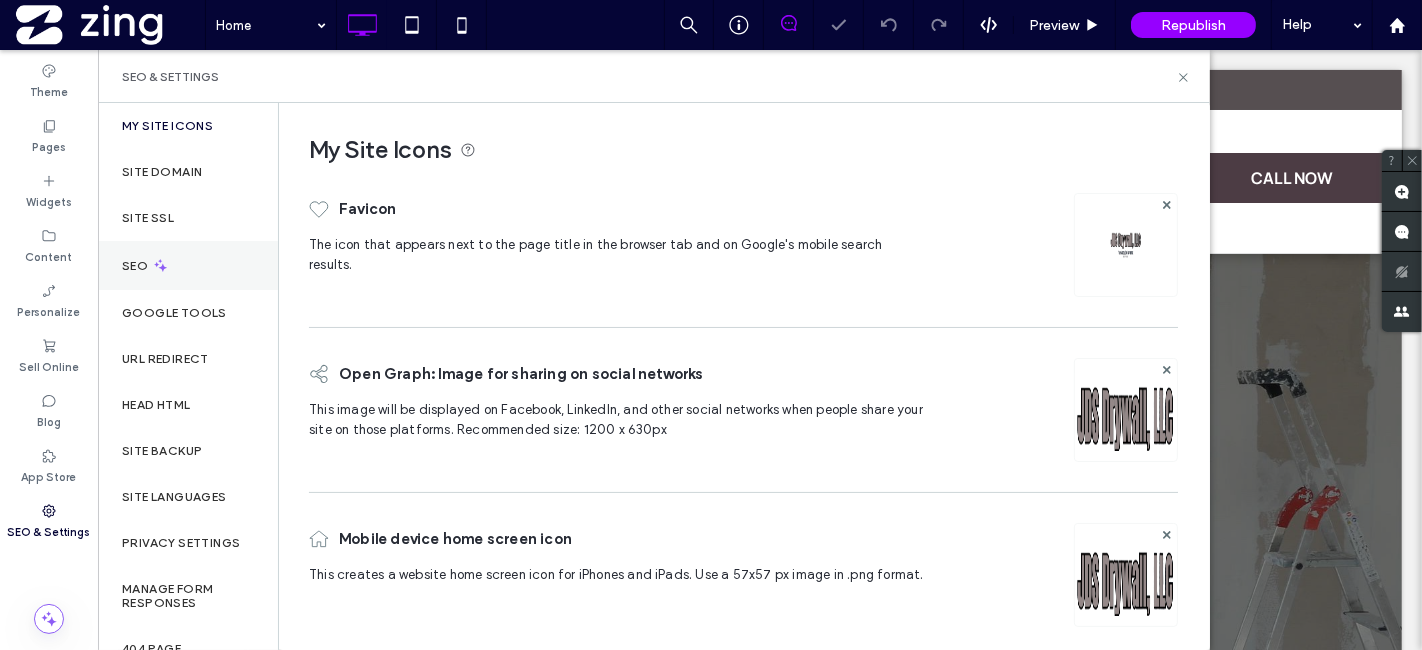 click on "SEO" at bounding box center [188, 265] 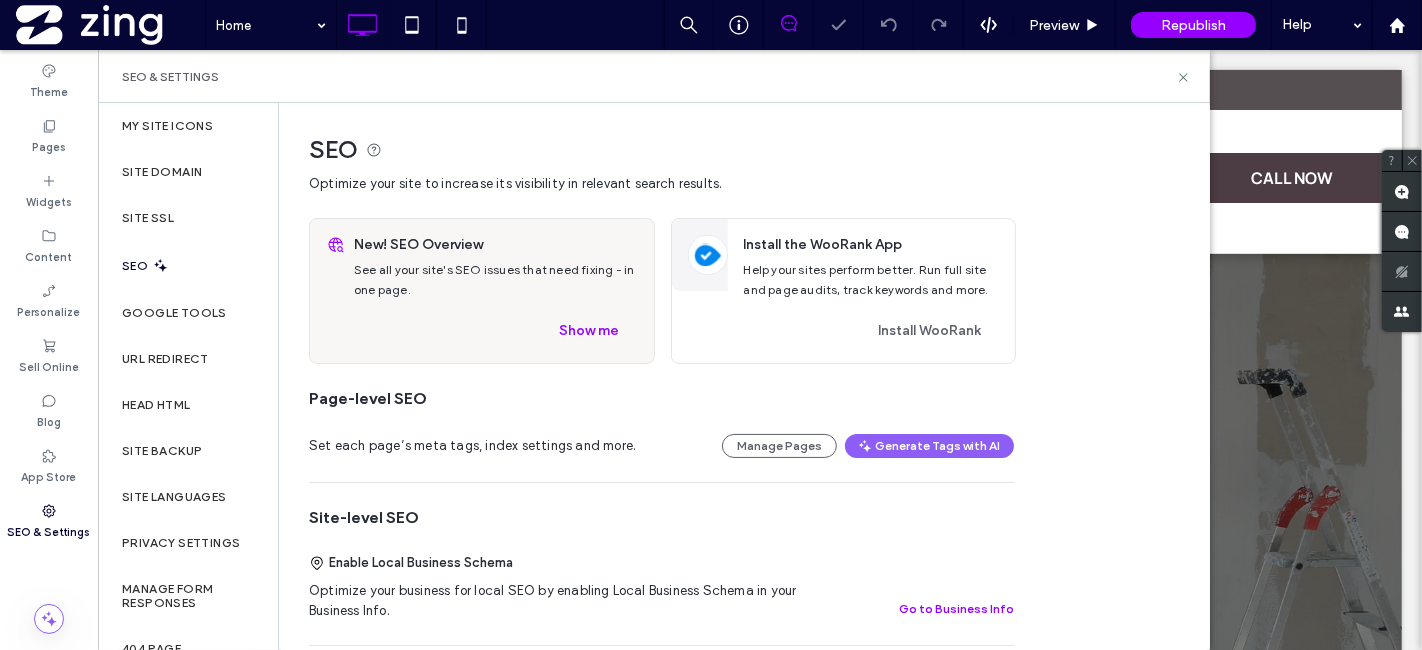 scroll, scrollTop: 0, scrollLeft: 0, axis: both 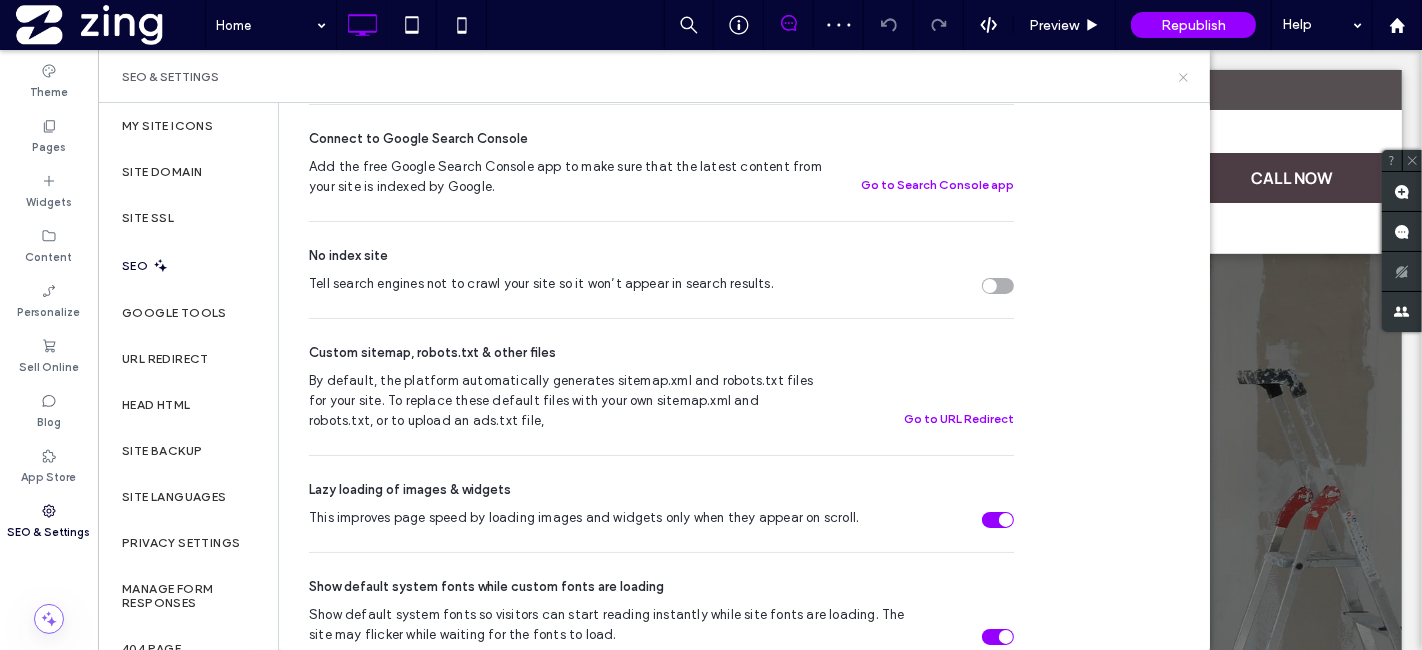 click 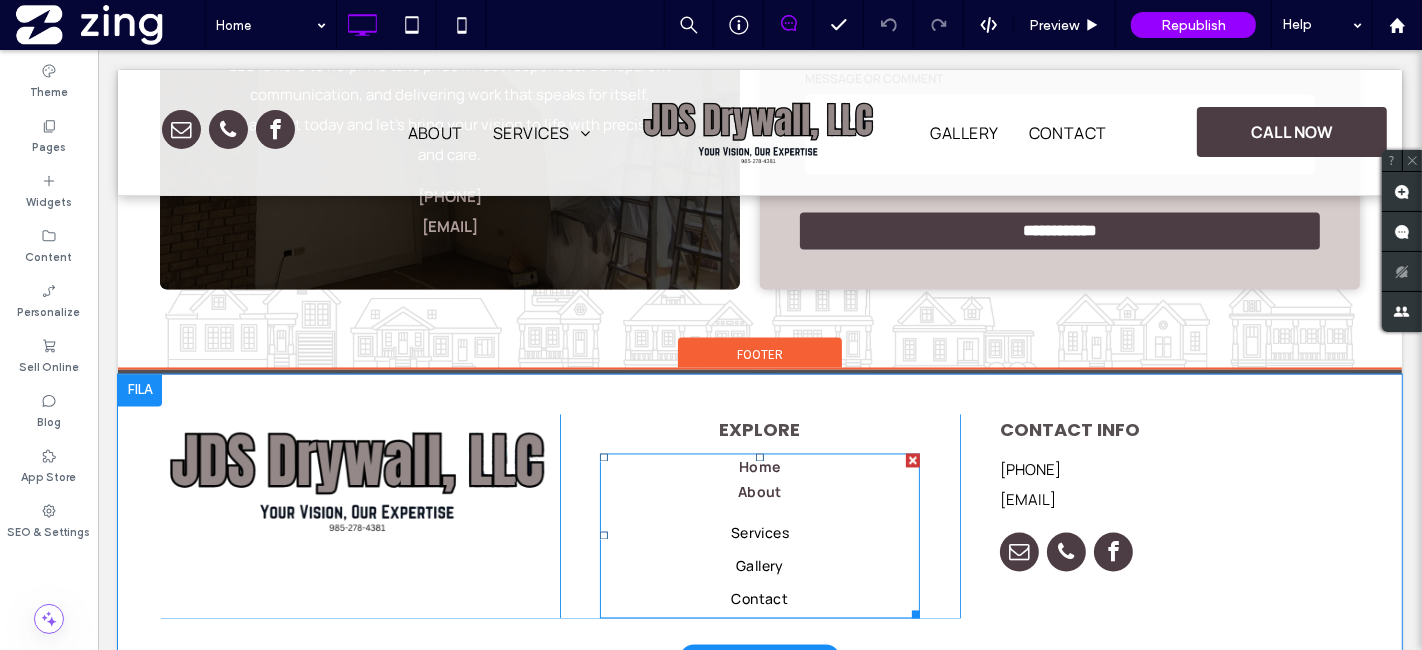 scroll, scrollTop: 3171, scrollLeft: 0, axis: vertical 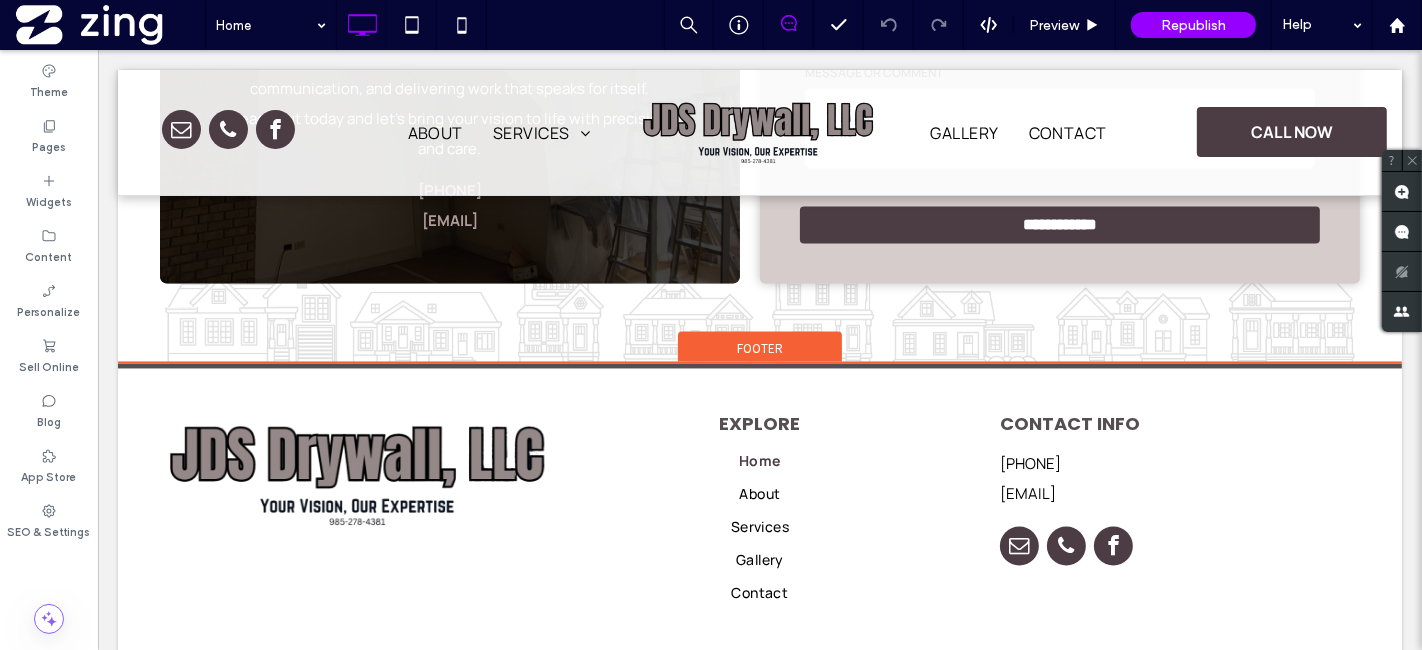 click on "Footer" at bounding box center [759, 349] 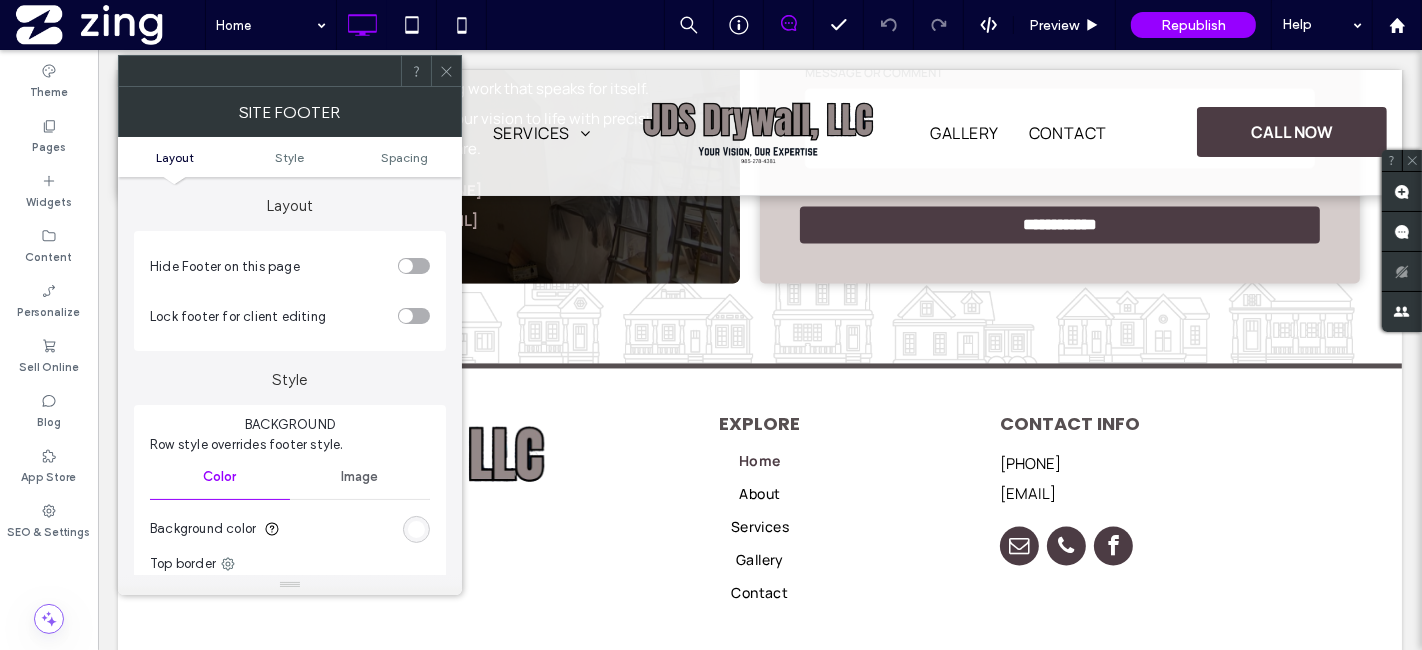 click 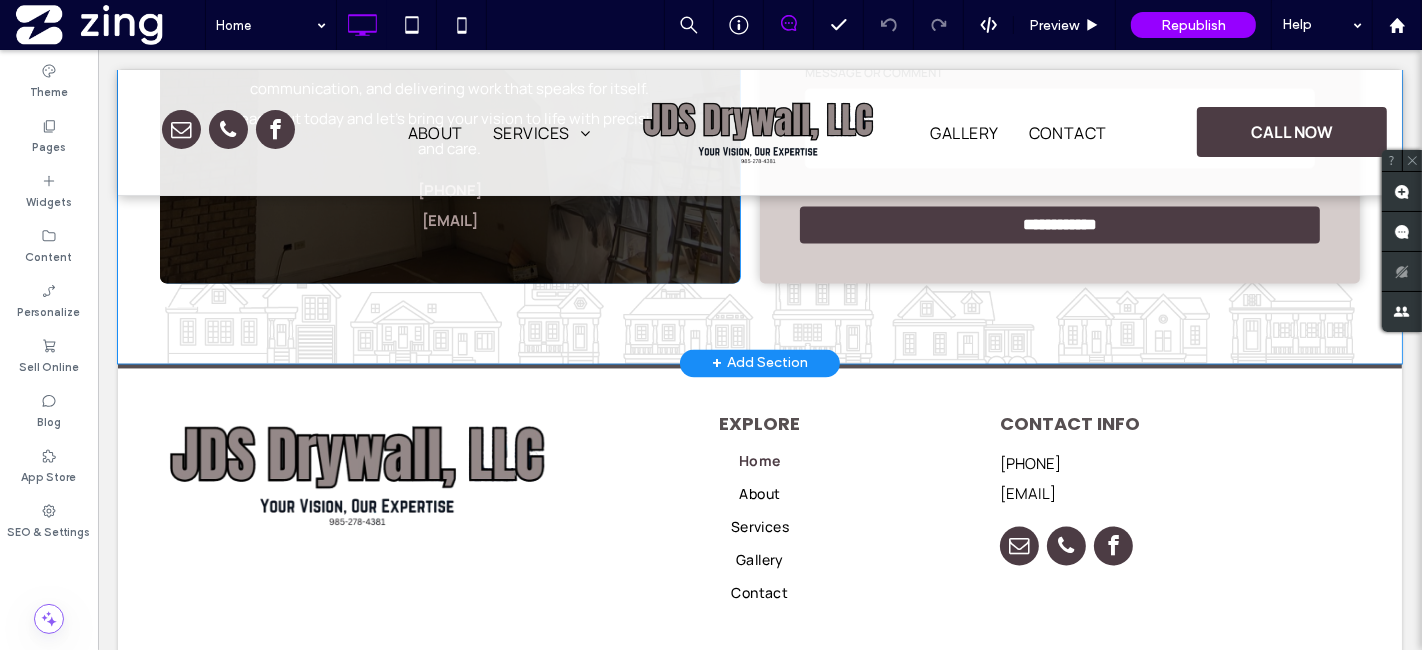 click on "+ Add Section" at bounding box center [759, 364] 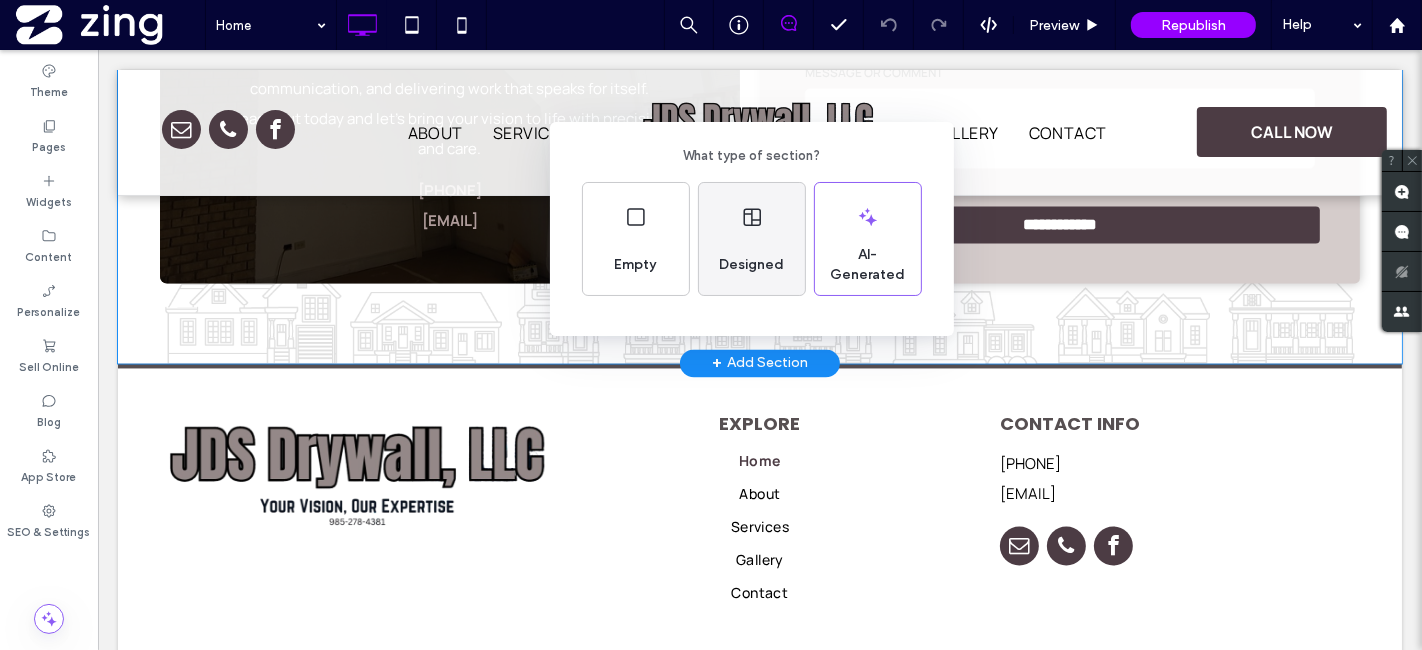 click 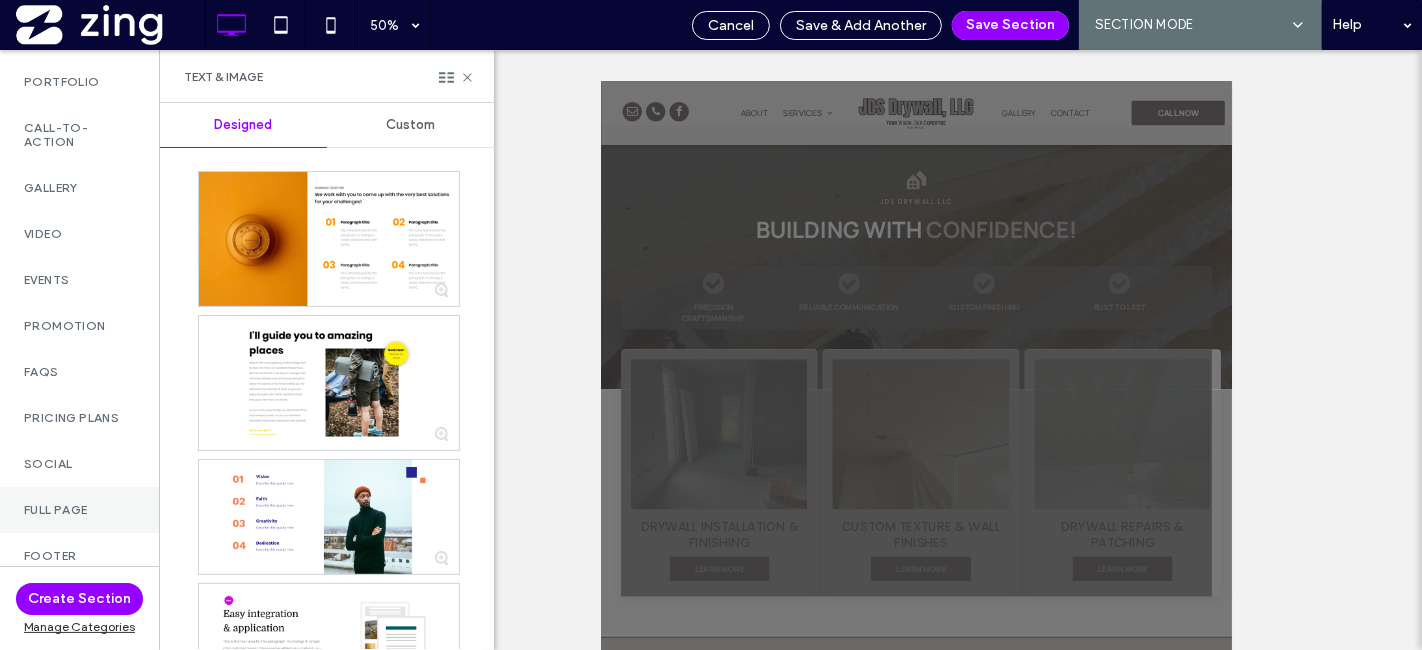 scroll, scrollTop: 888, scrollLeft: 0, axis: vertical 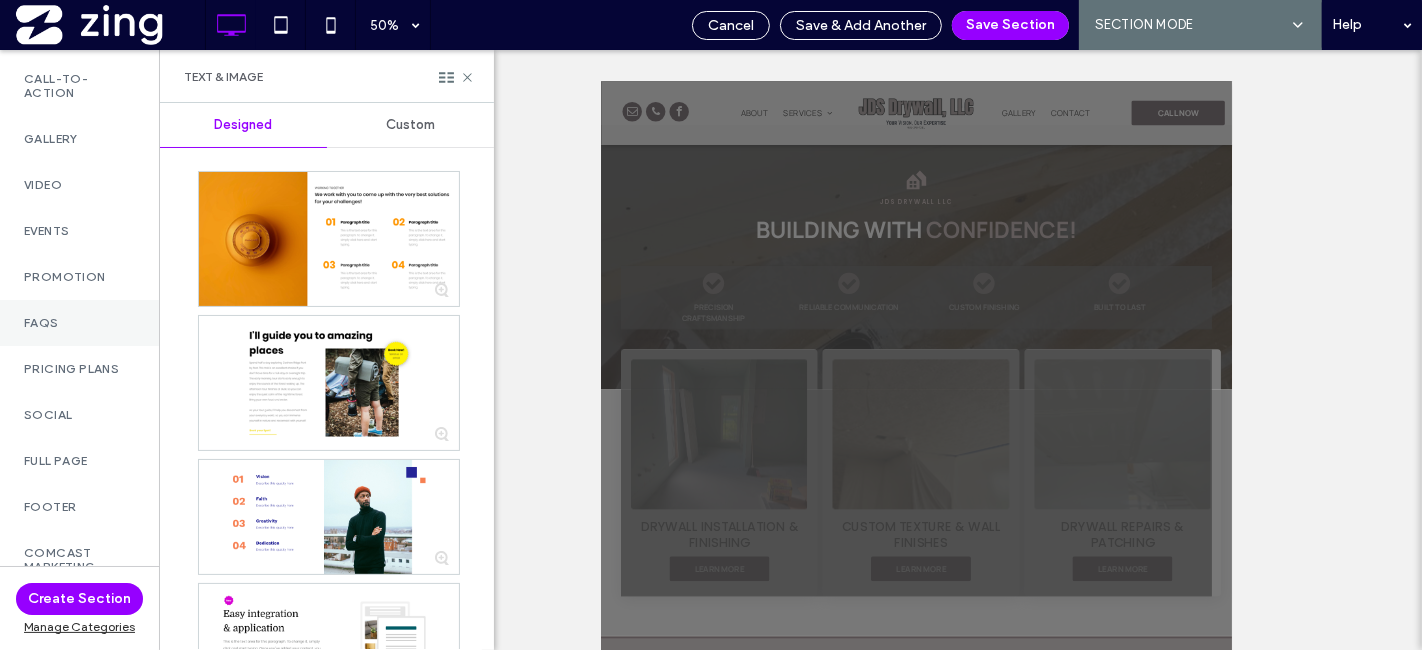 click on "FAQs" at bounding box center [79, 323] 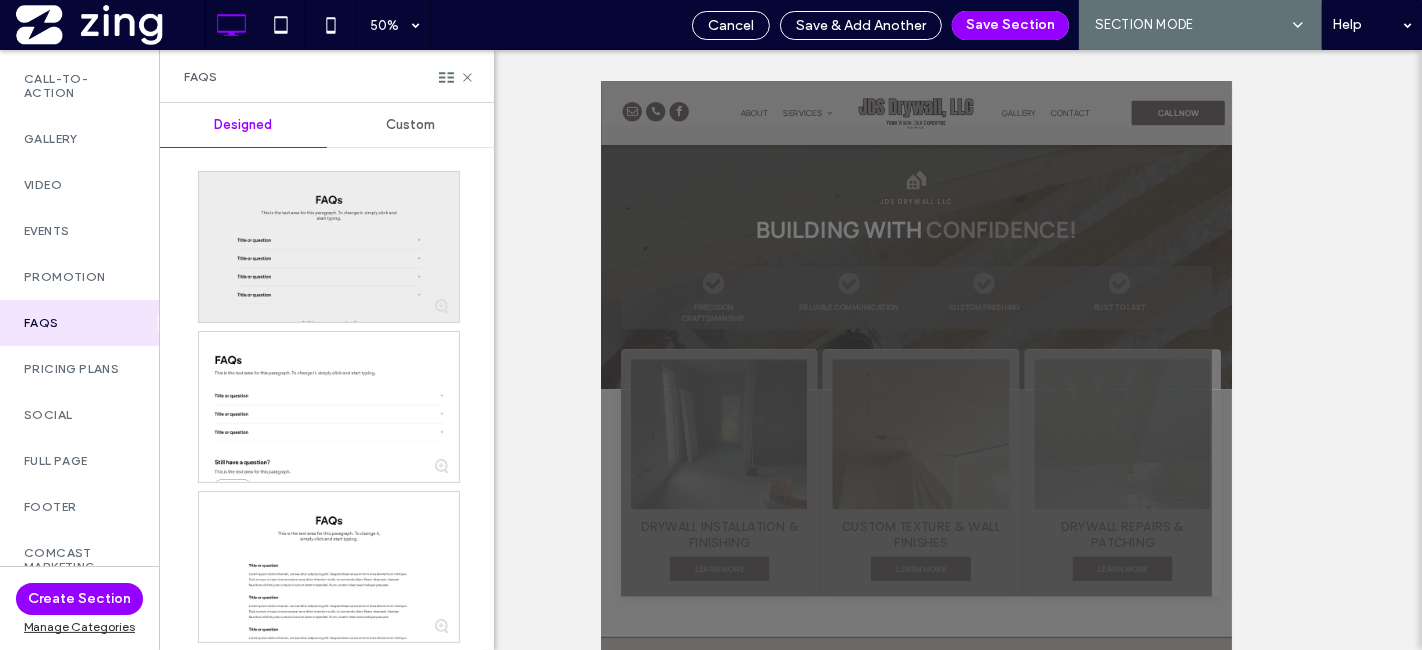 click at bounding box center (329, 247) 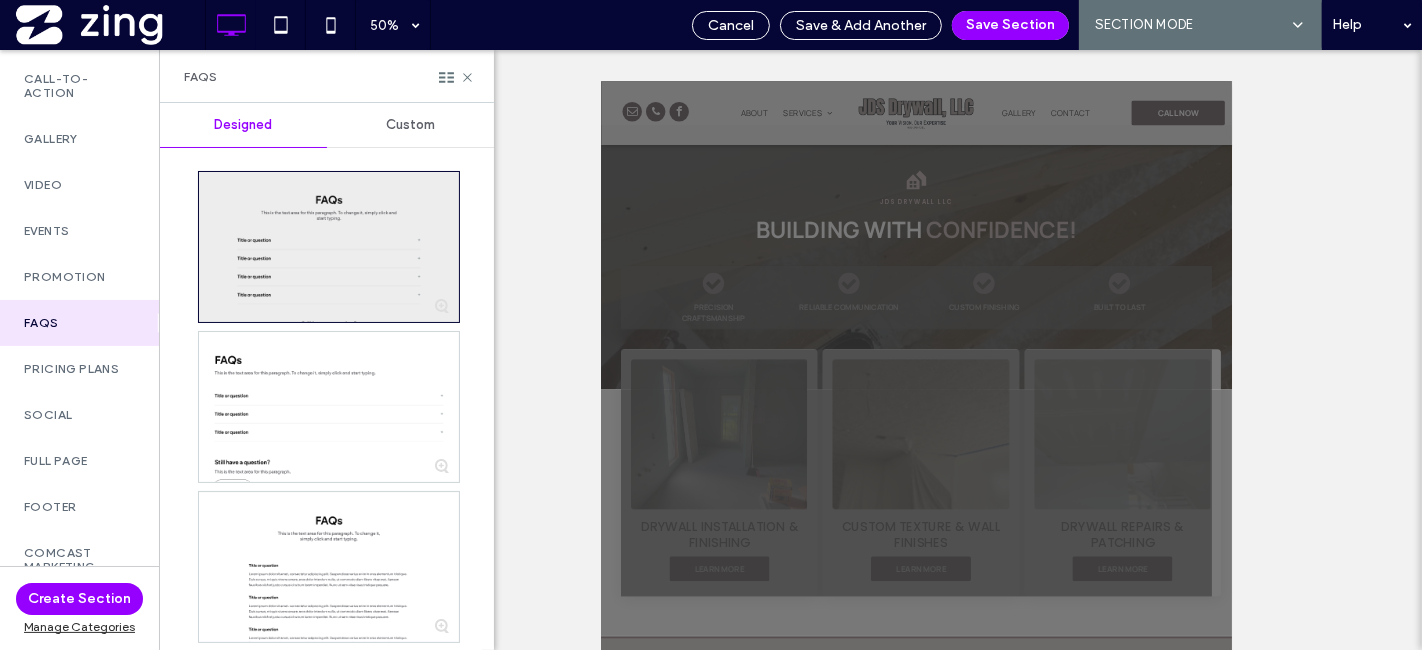 click at bounding box center (329, 247) 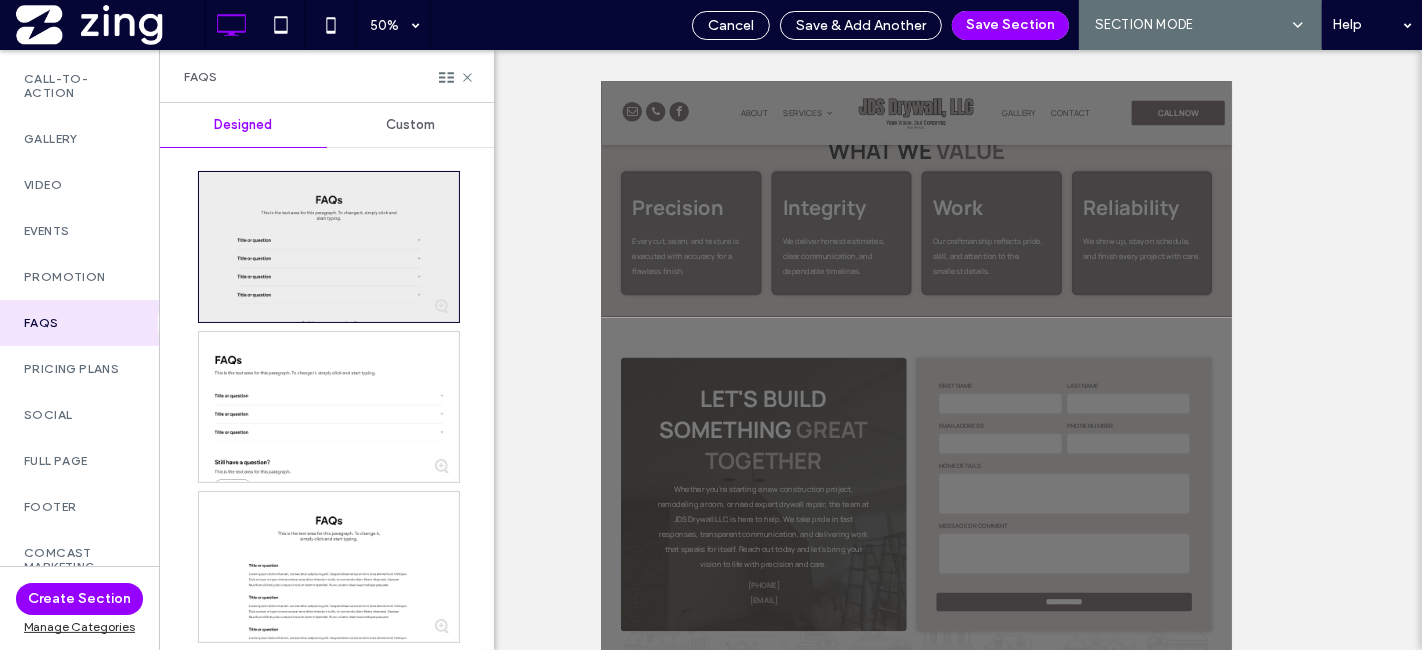 scroll, scrollTop: 2327, scrollLeft: 0, axis: vertical 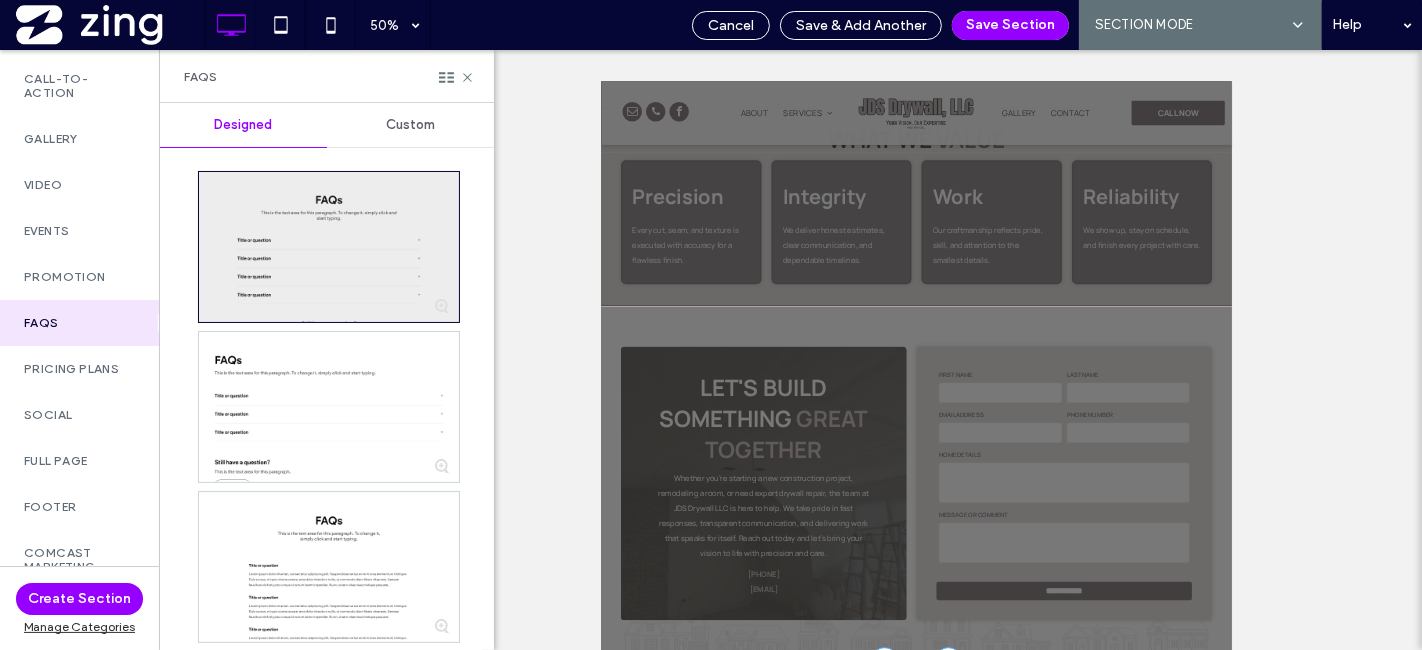click at bounding box center [329, 247] 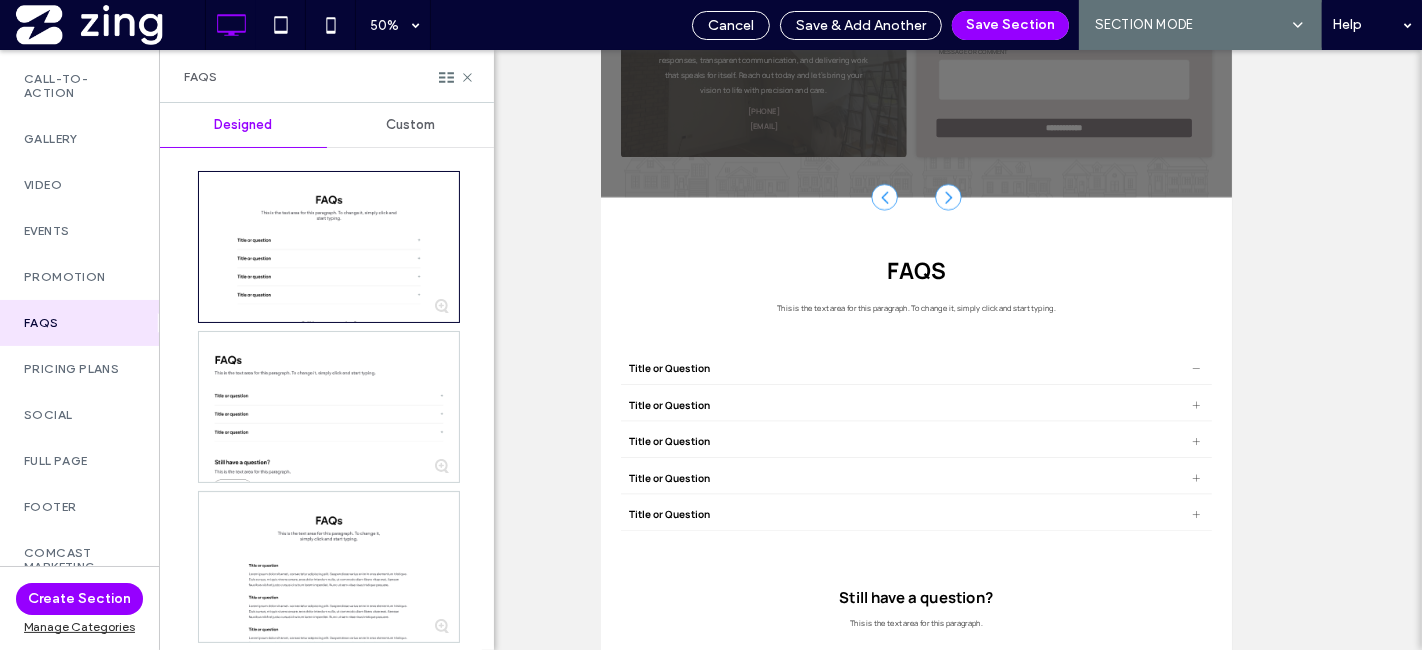 scroll, scrollTop: 761, scrollLeft: 0, axis: vertical 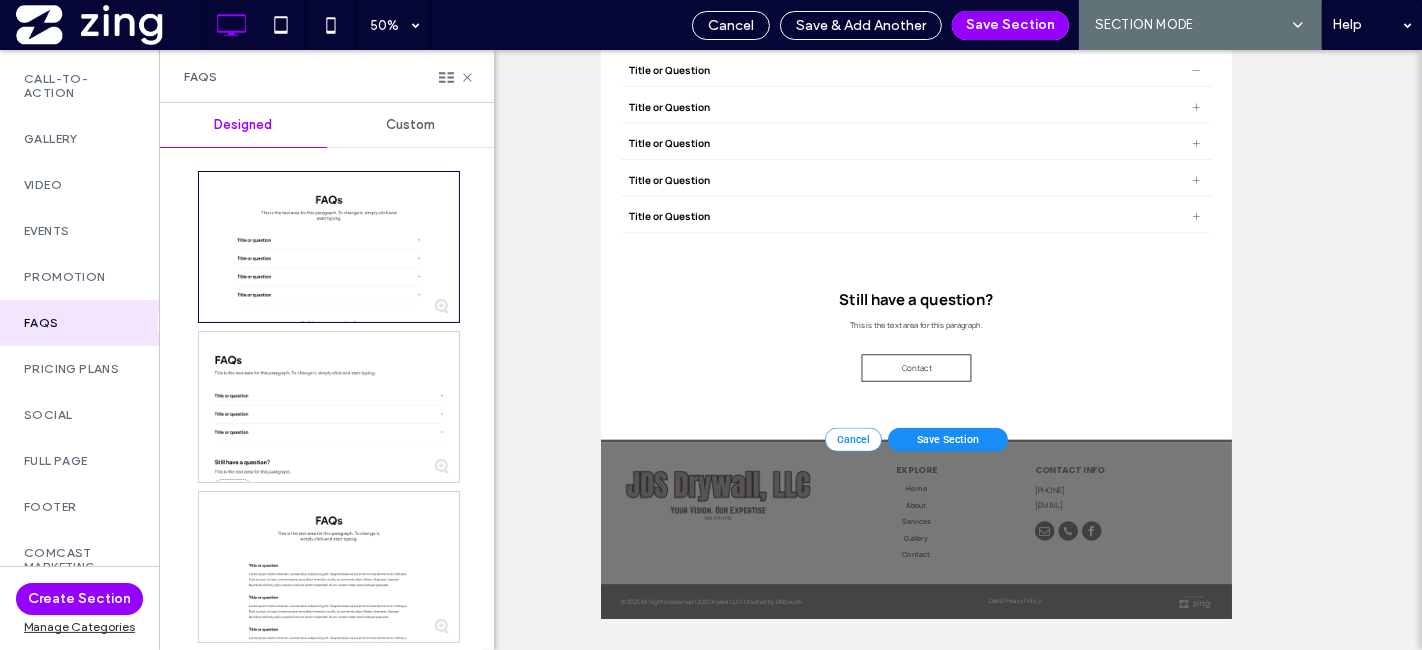 drag, startPoint x: 1290, startPoint y: 1526, endPoint x: 1535, endPoint y: -253, distance: 1795.7911 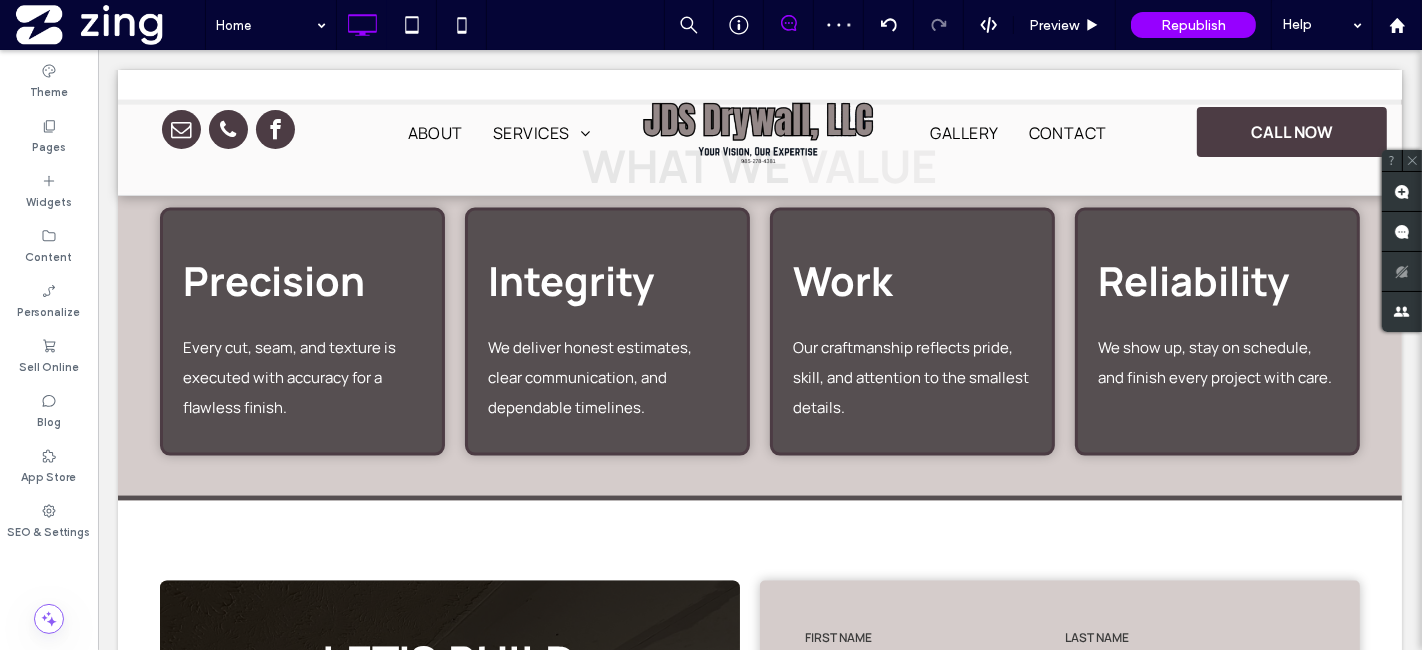 scroll, scrollTop: 0, scrollLeft: 0, axis: both 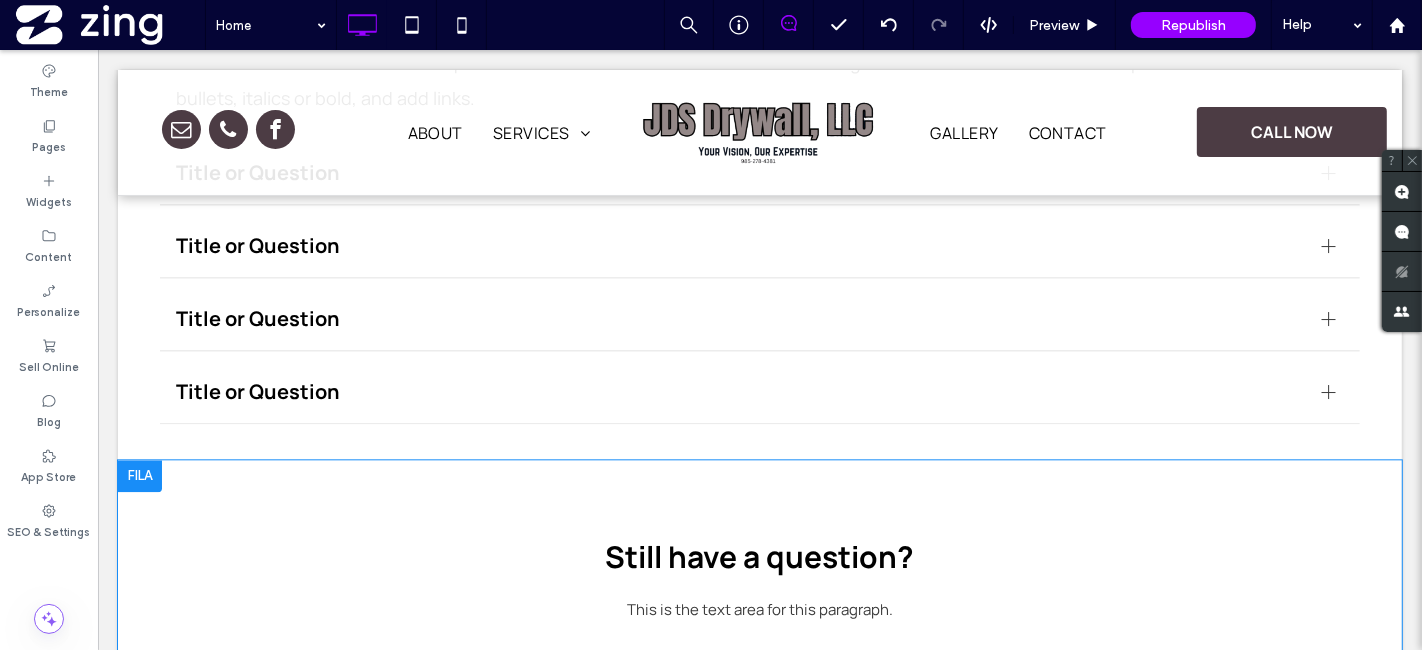 click at bounding box center (139, 476) 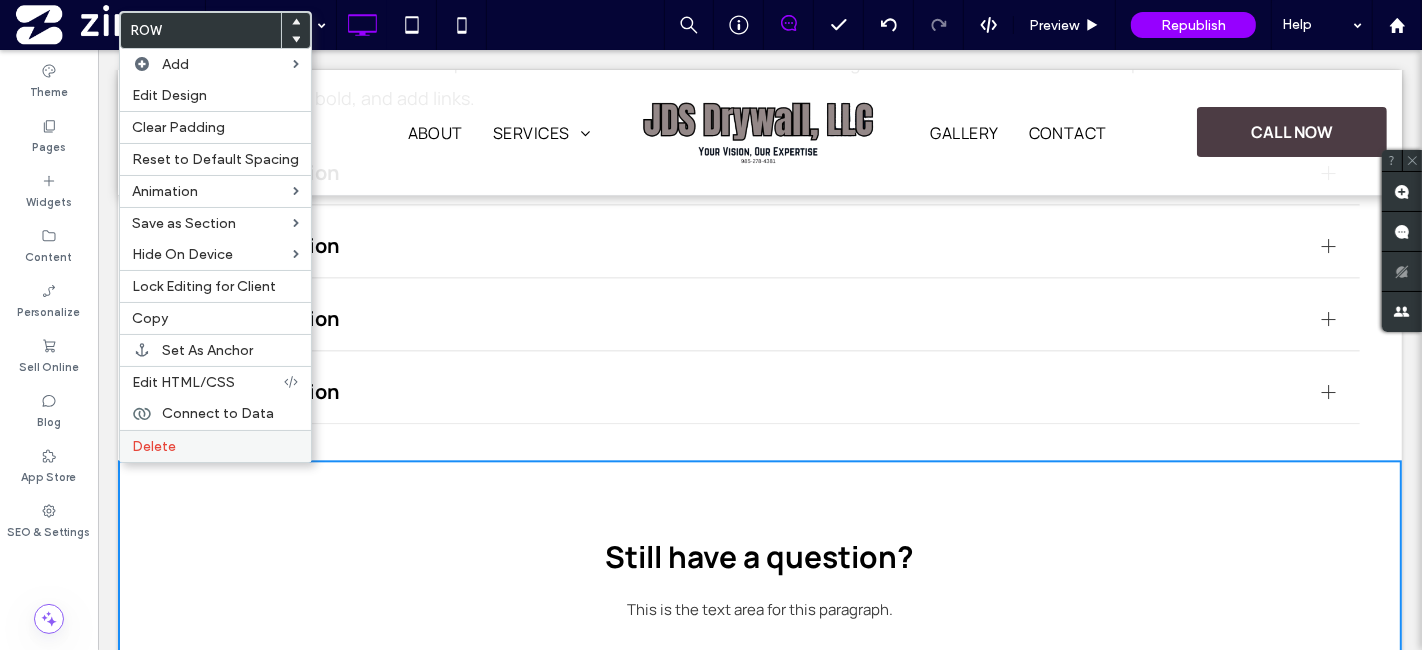 click on "Delete" at bounding box center [215, 446] 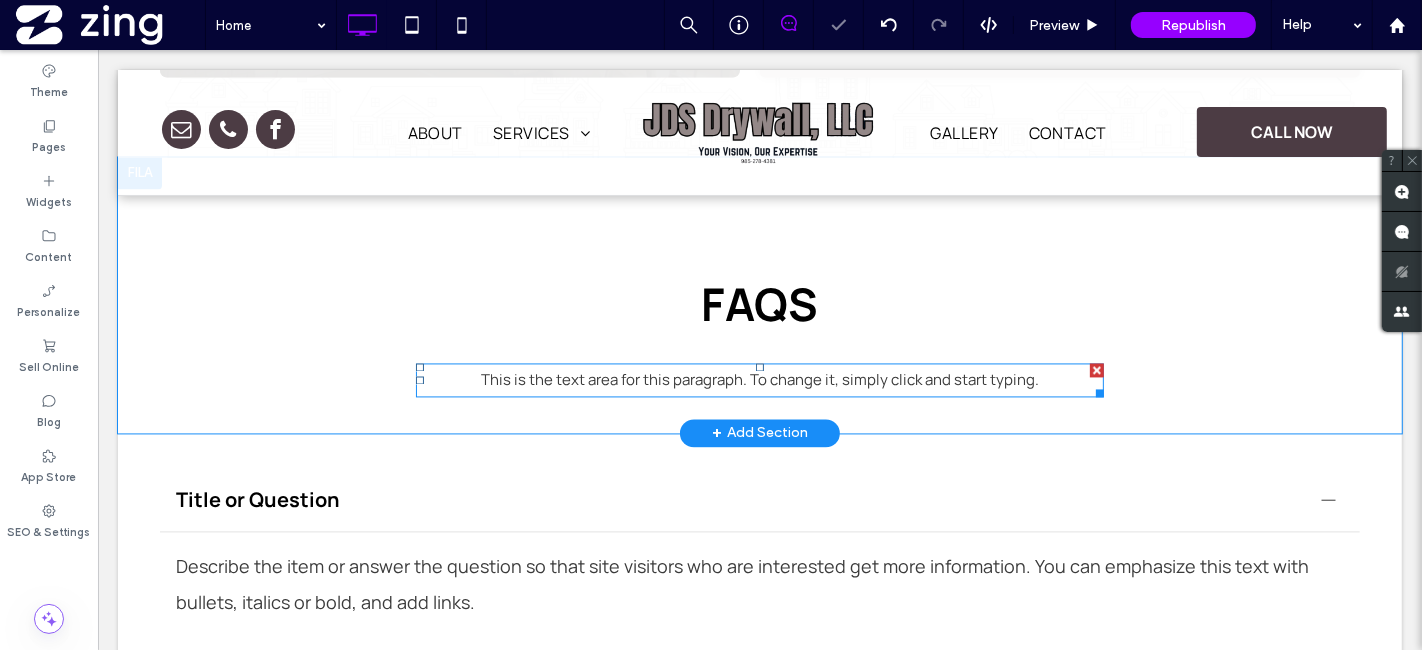 scroll, scrollTop: 3327, scrollLeft: 0, axis: vertical 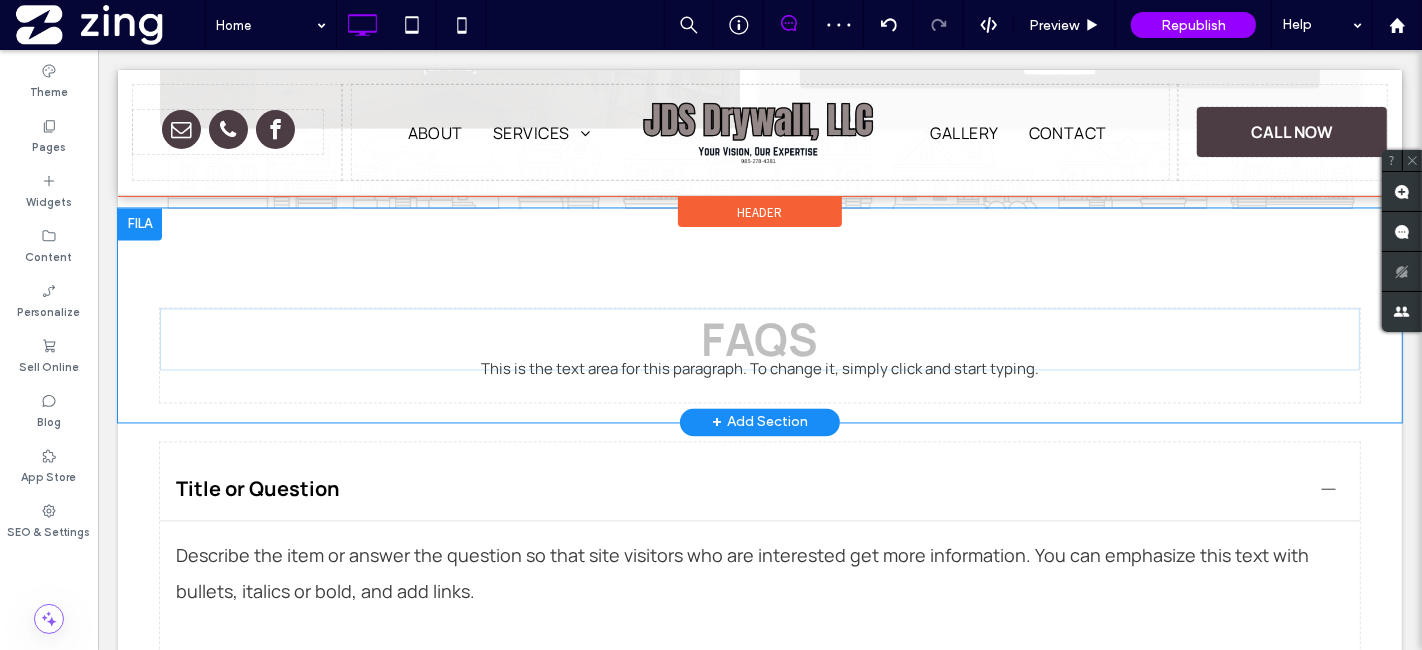 drag, startPoint x: 719, startPoint y: 338, endPoint x: 660, endPoint y: 561, distance: 230.67293 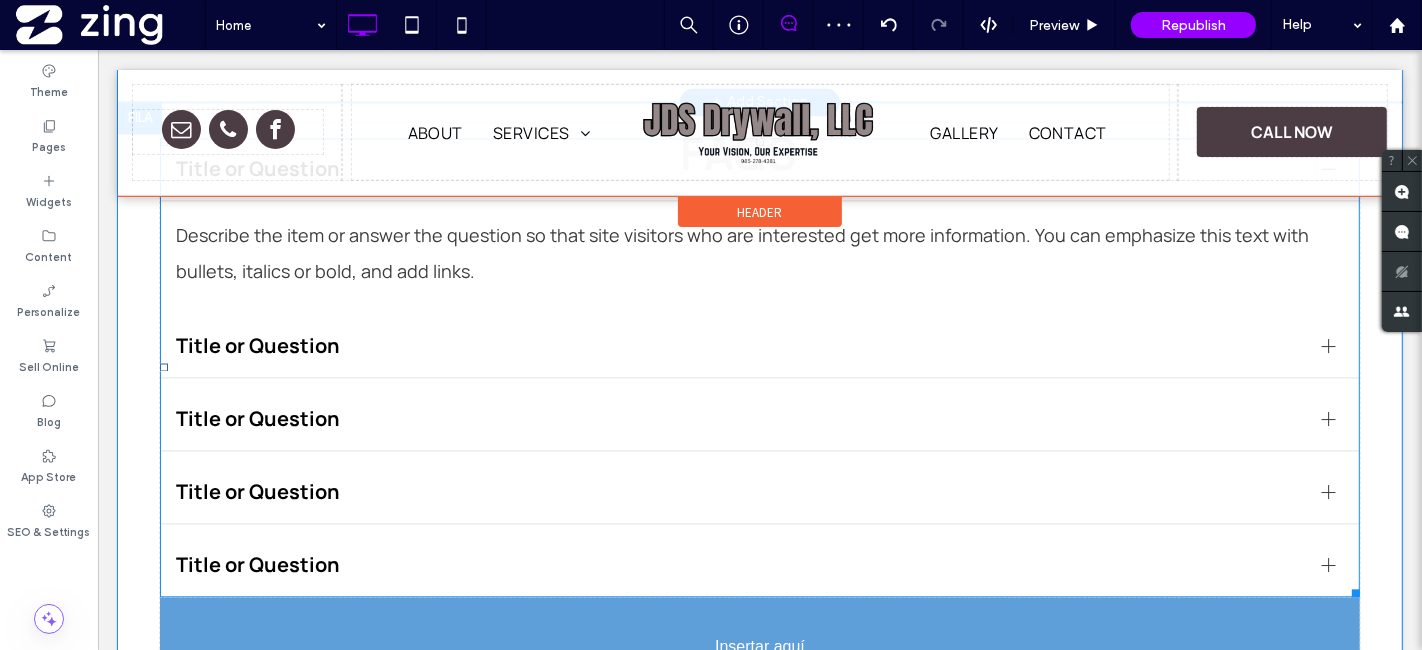 scroll, scrollTop: 3536, scrollLeft: 0, axis: vertical 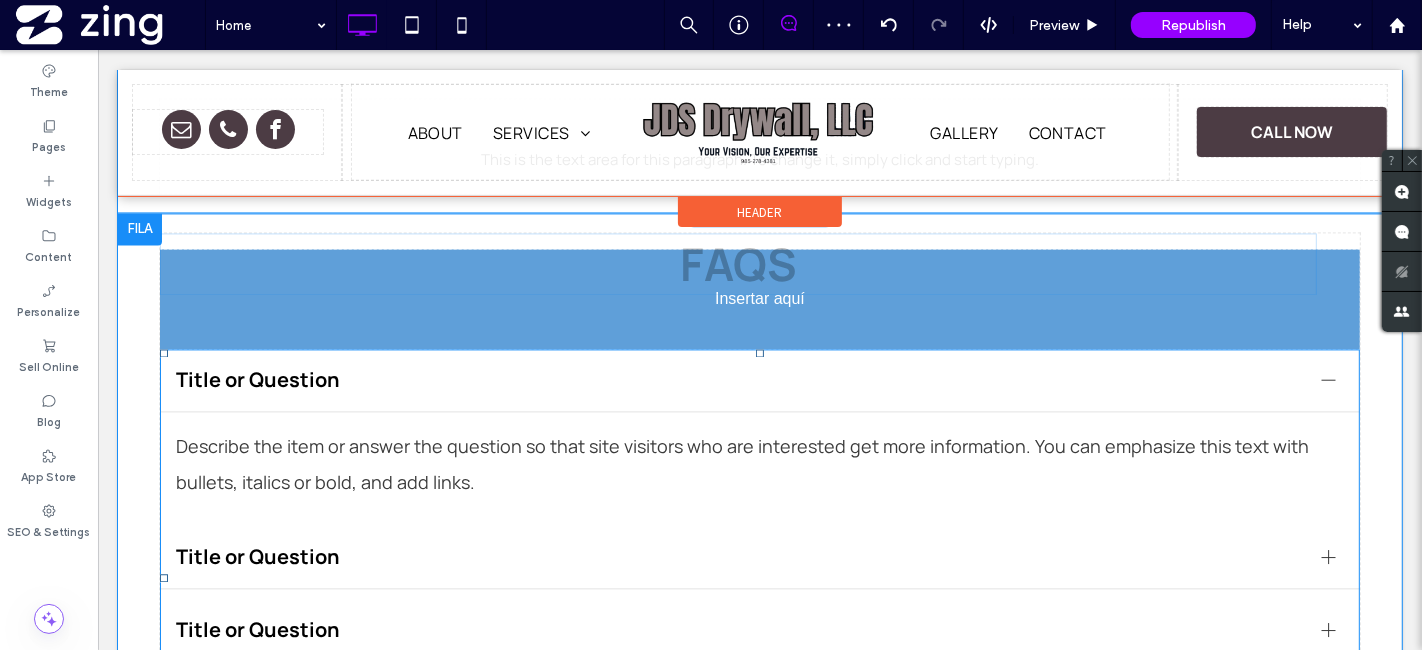 drag, startPoint x: 714, startPoint y: 500, endPoint x: 793, endPoint y: 340, distance: 178.44046 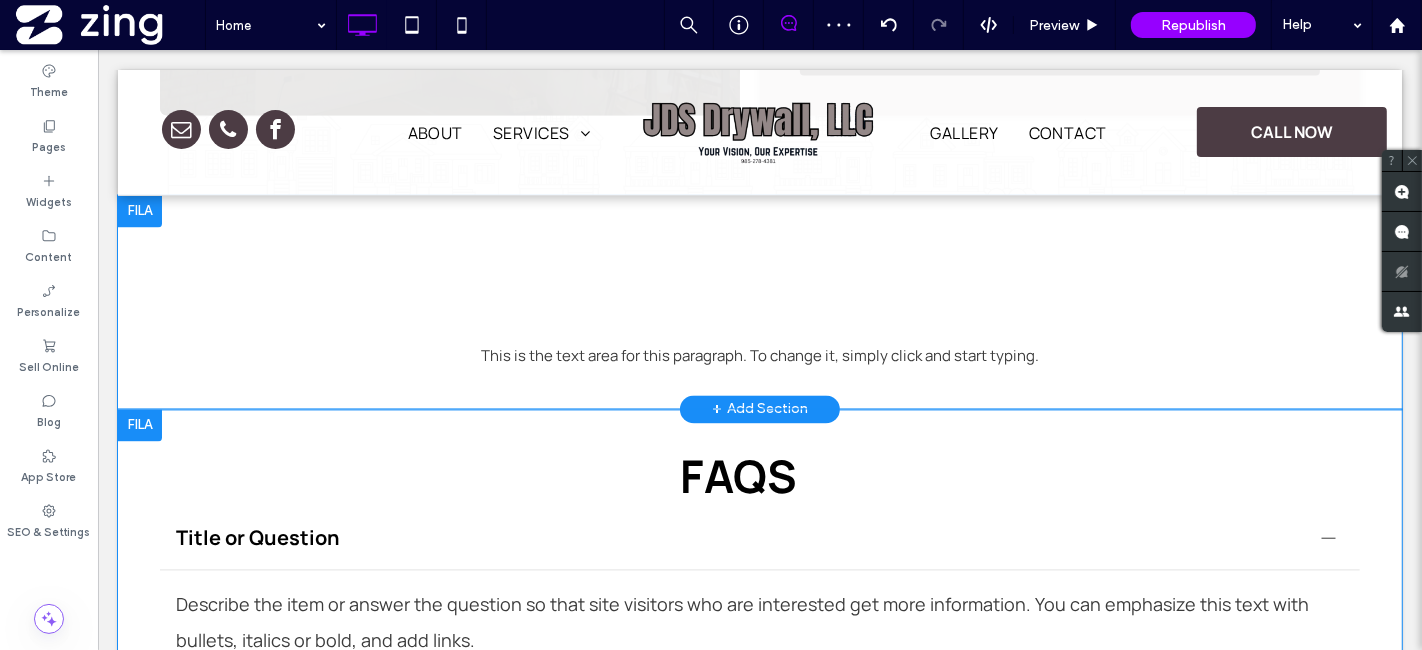 scroll, scrollTop: 3314, scrollLeft: 0, axis: vertical 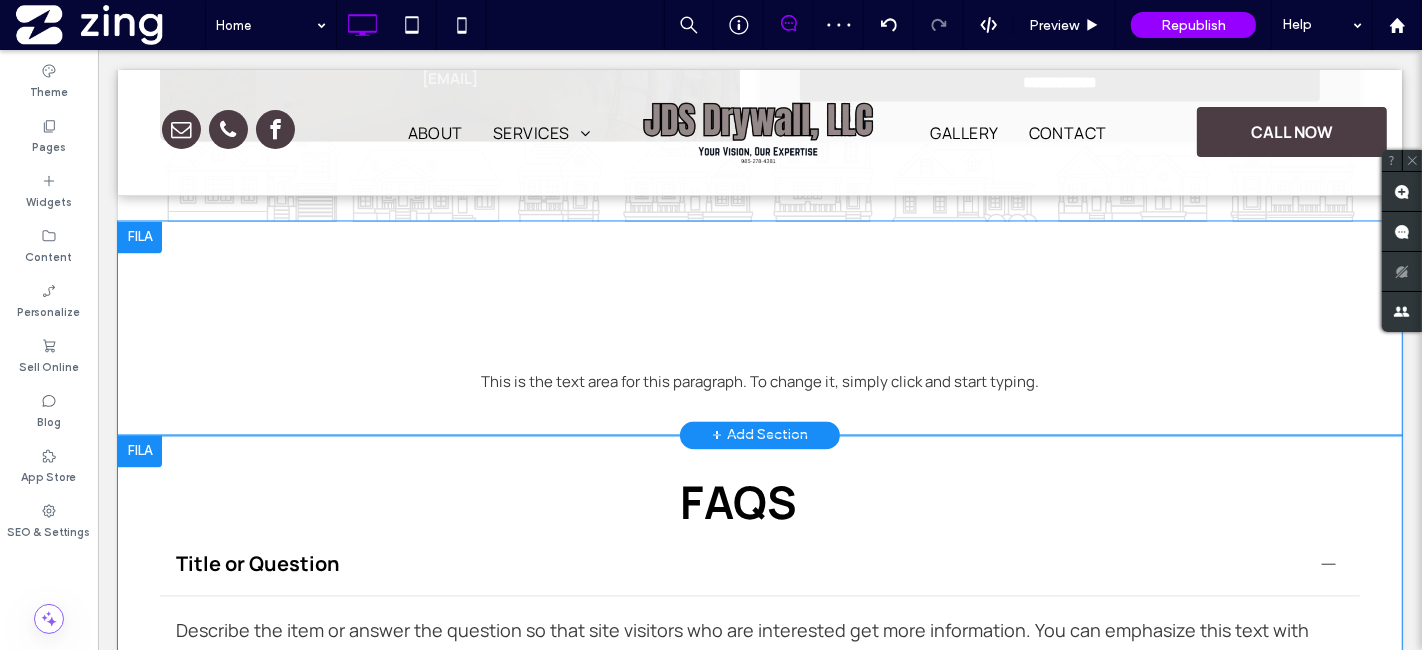 click at bounding box center [139, 237] 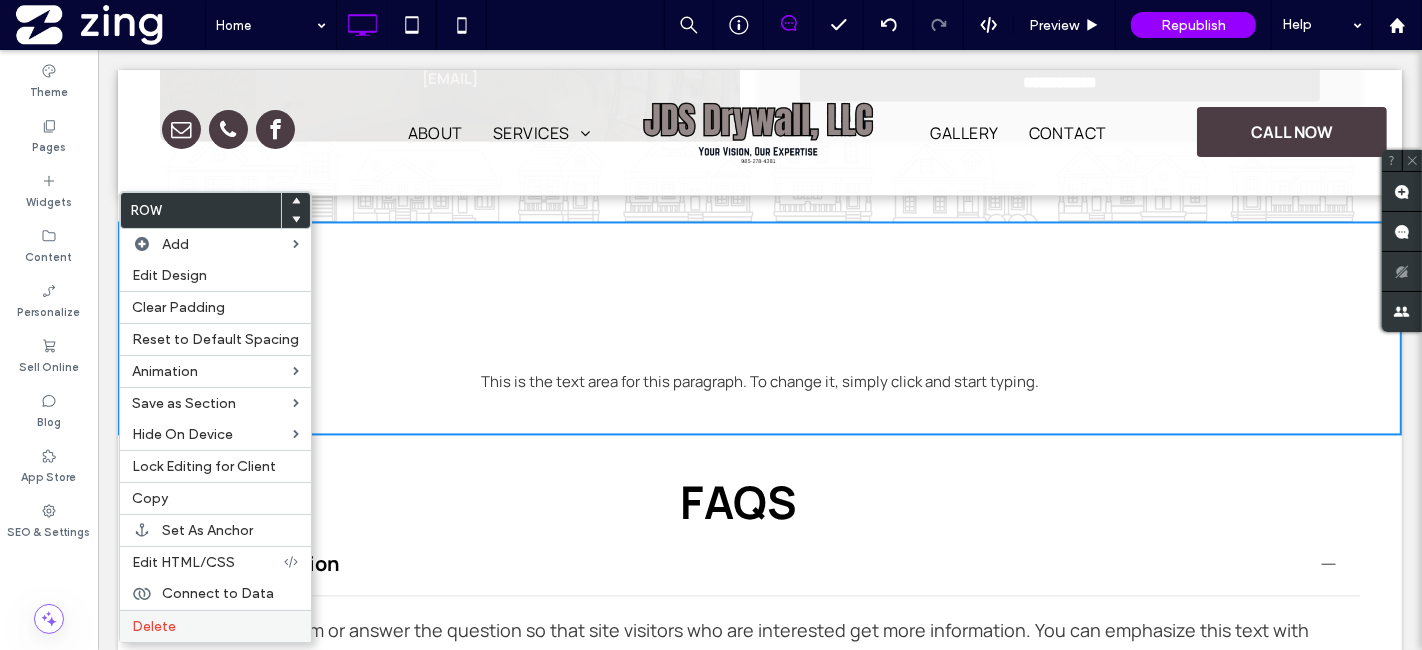click on "Delete" at bounding box center (215, 626) 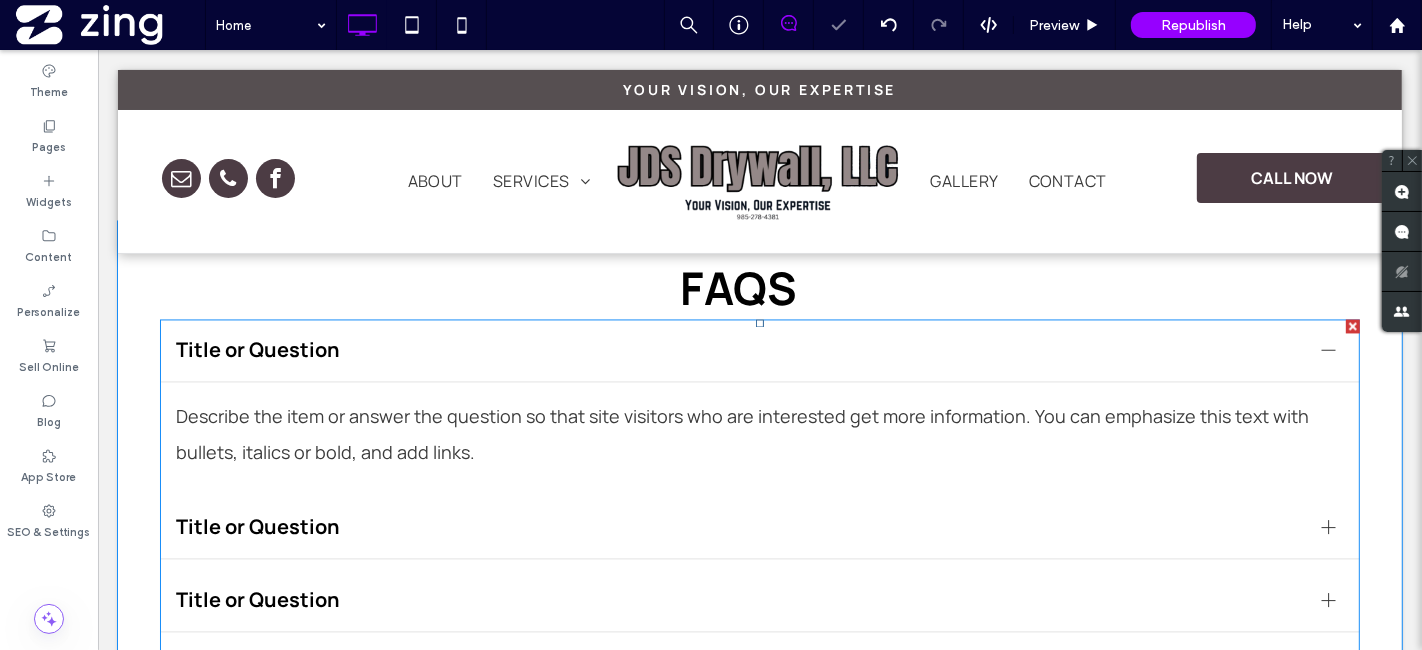 click on "Describe the item or answer the question so that site visitors who are interested get more information. You can emphasize this text with bullets, italics or bold, and add links." at bounding box center (759, 434) 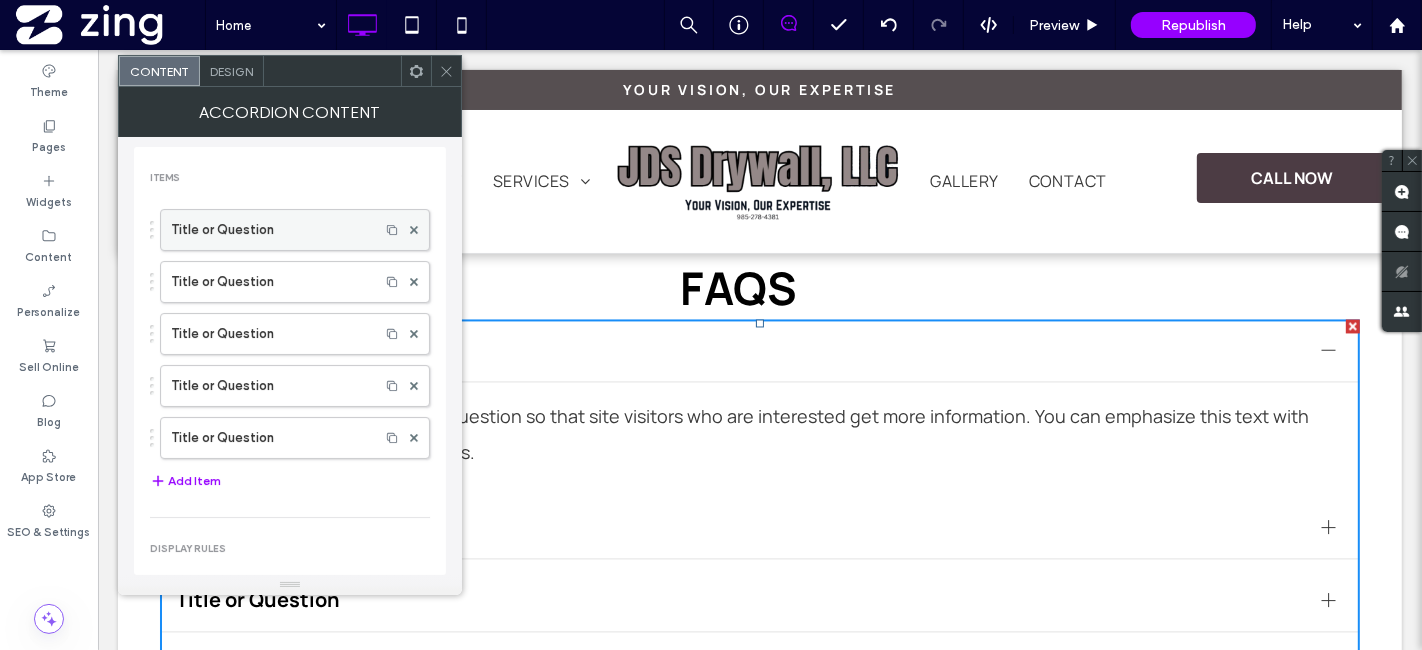 click on "Title or Question" at bounding box center (270, 230) 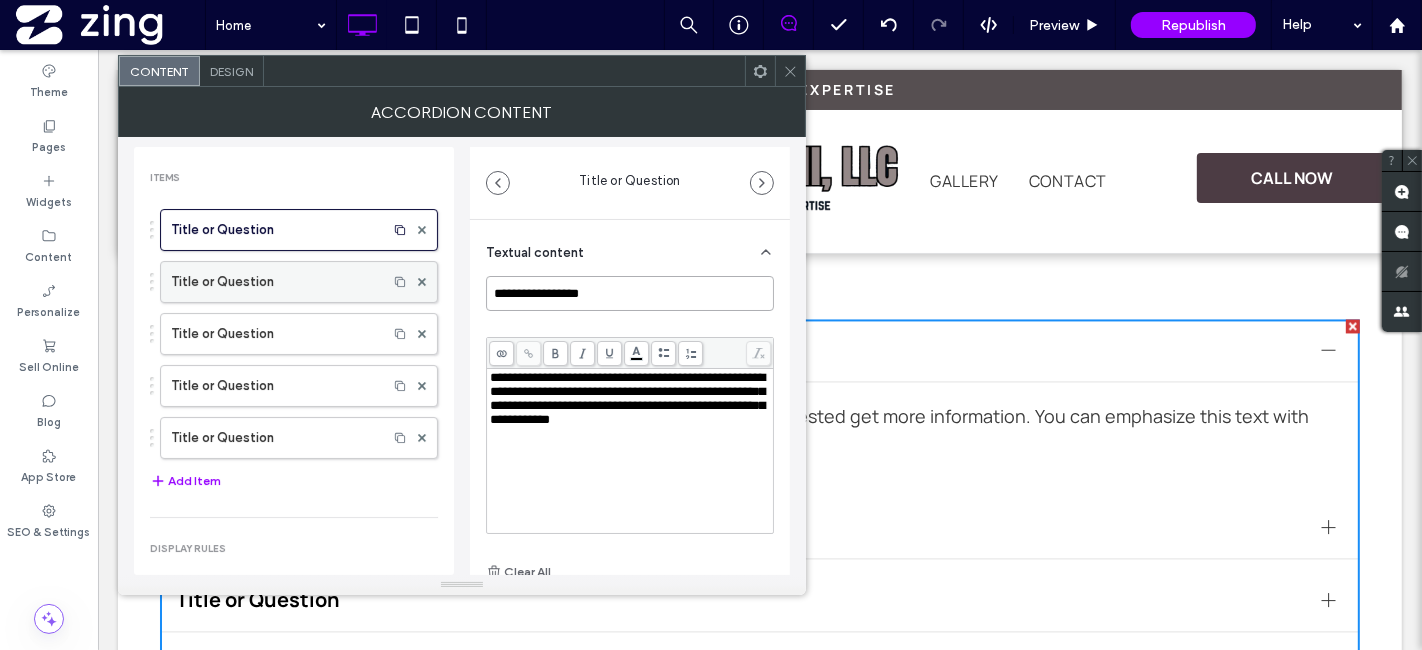 drag, startPoint x: 551, startPoint y: 292, endPoint x: 420, endPoint y: 292, distance: 131 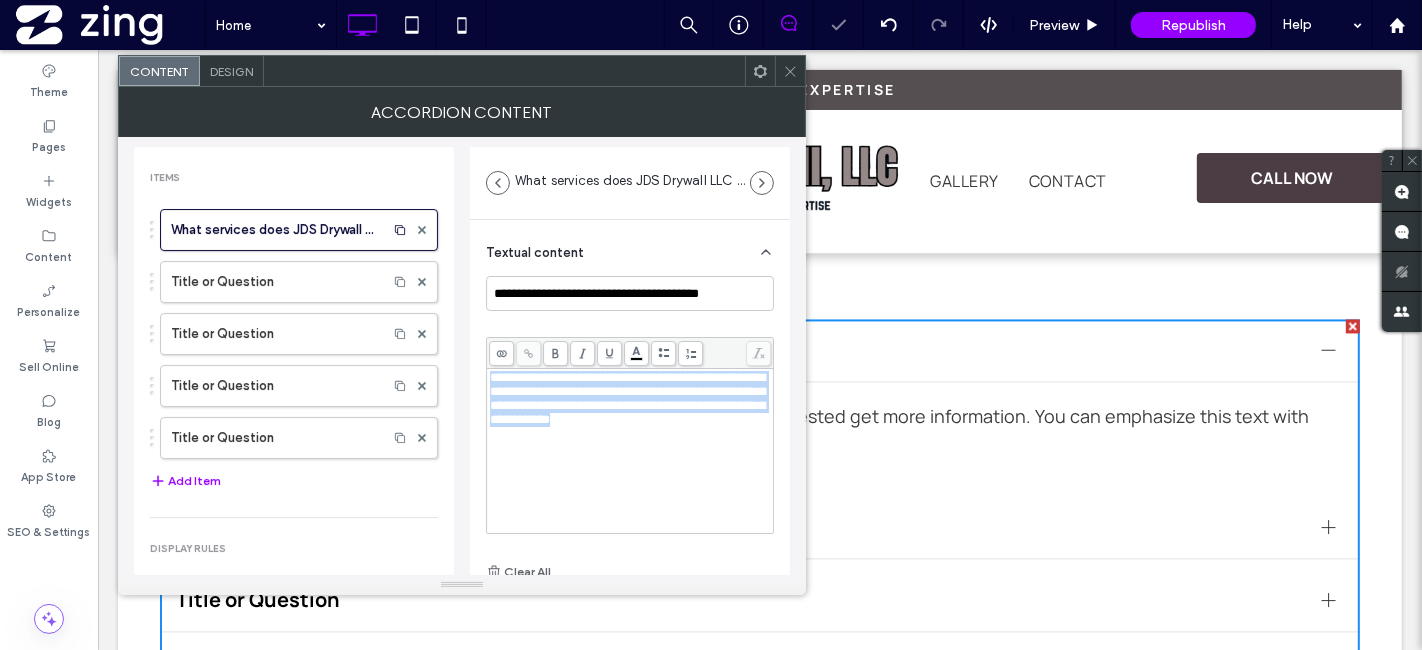 drag, startPoint x: 491, startPoint y: 376, endPoint x: 535, endPoint y: 444, distance: 80.99383 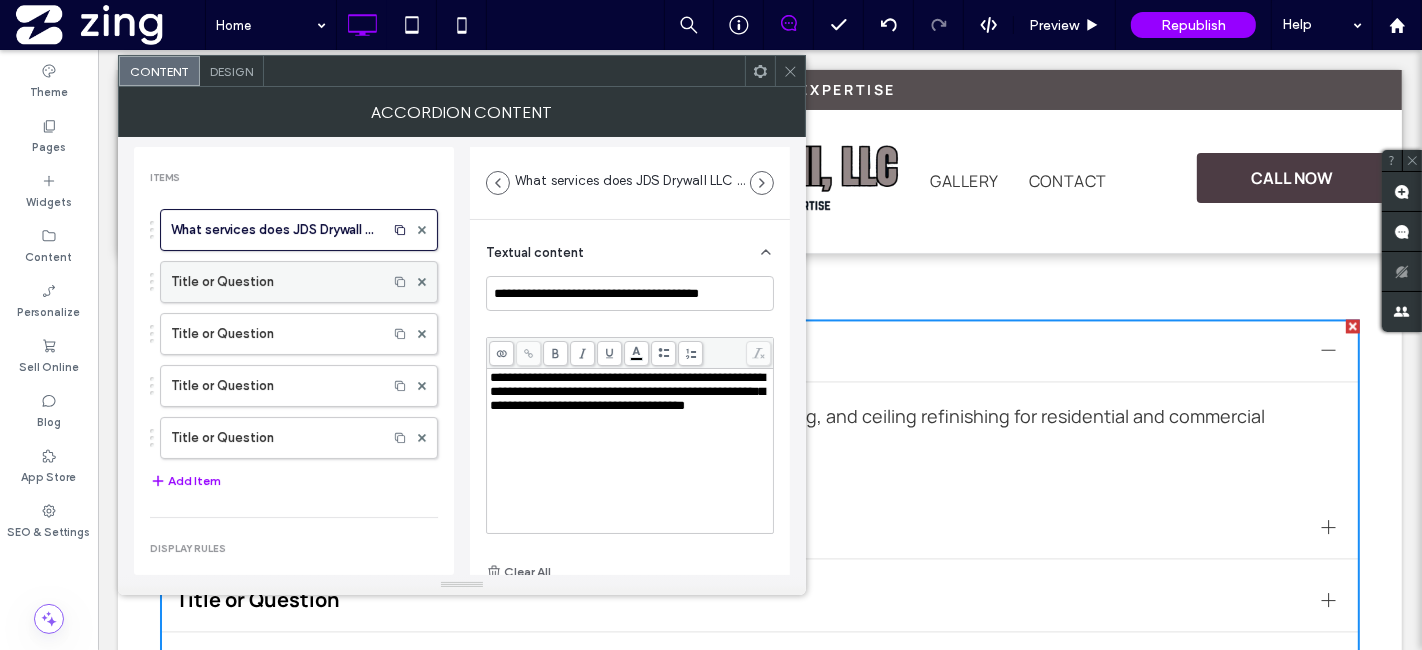 click on "Title or Question" at bounding box center (274, 282) 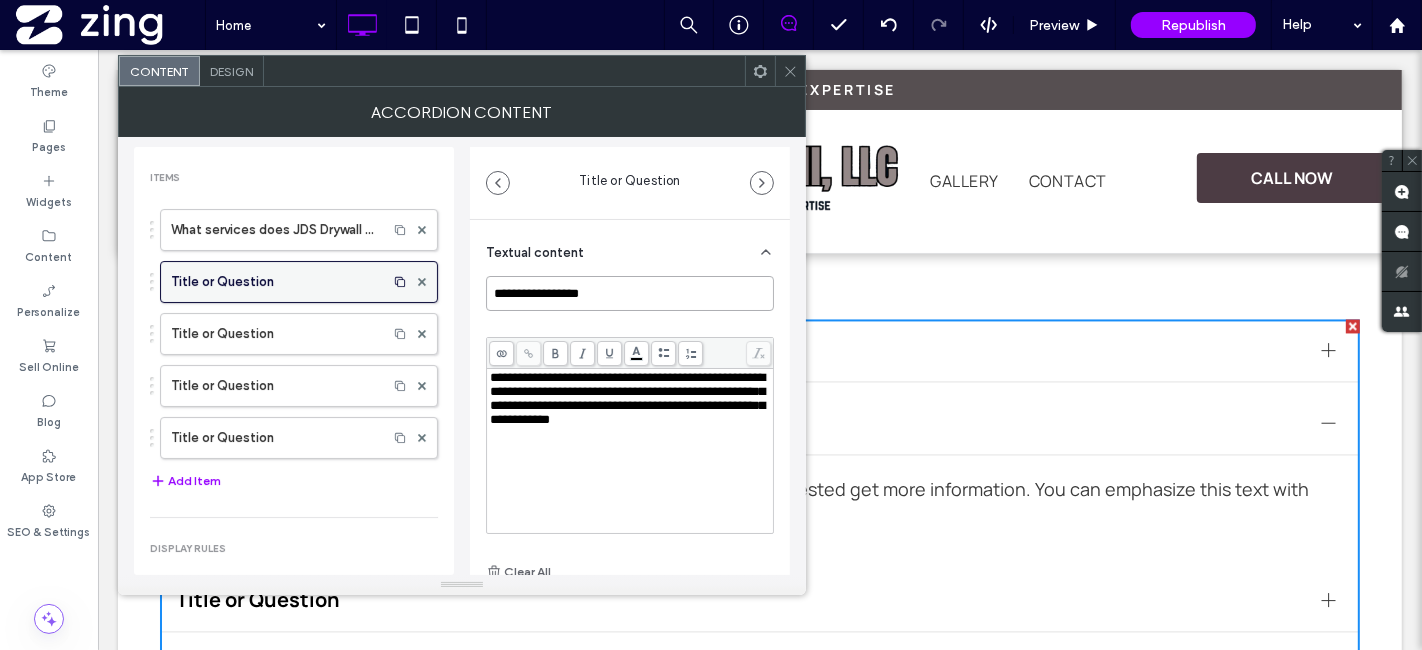 drag, startPoint x: 647, startPoint y: 298, endPoint x: 417, endPoint y: 264, distance: 232.49947 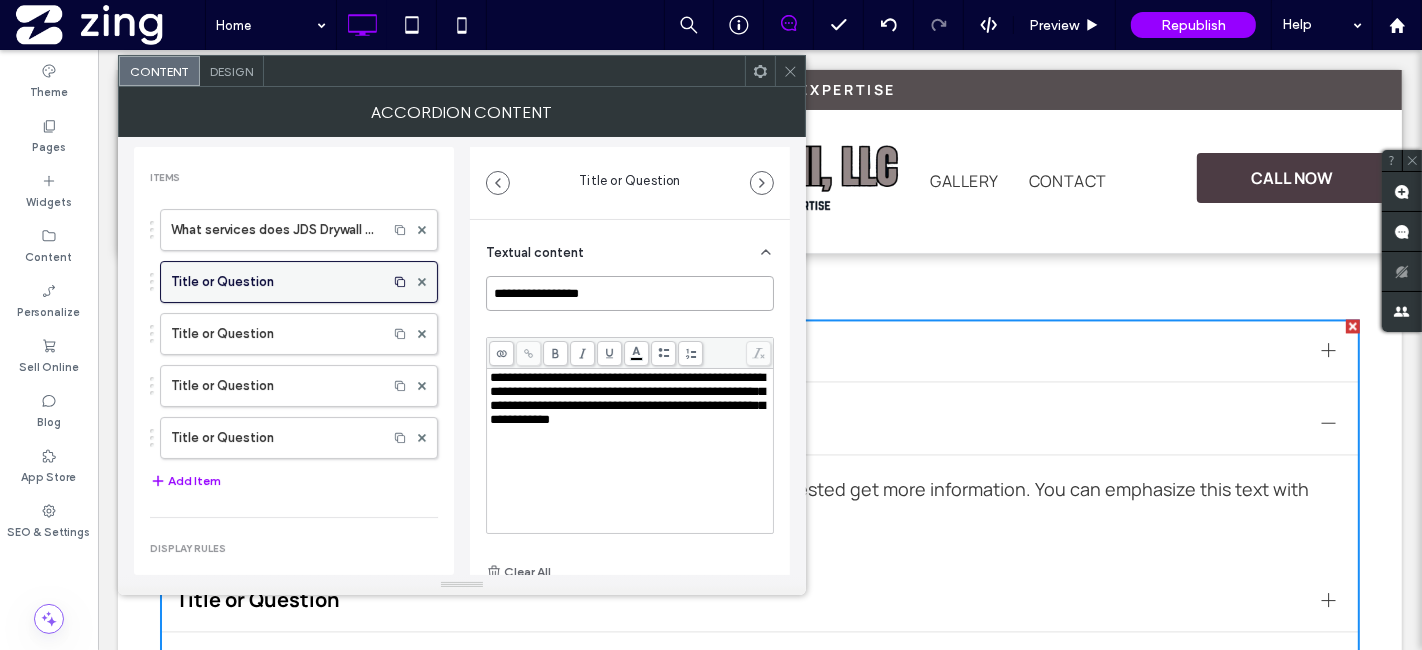 paste on "**********" 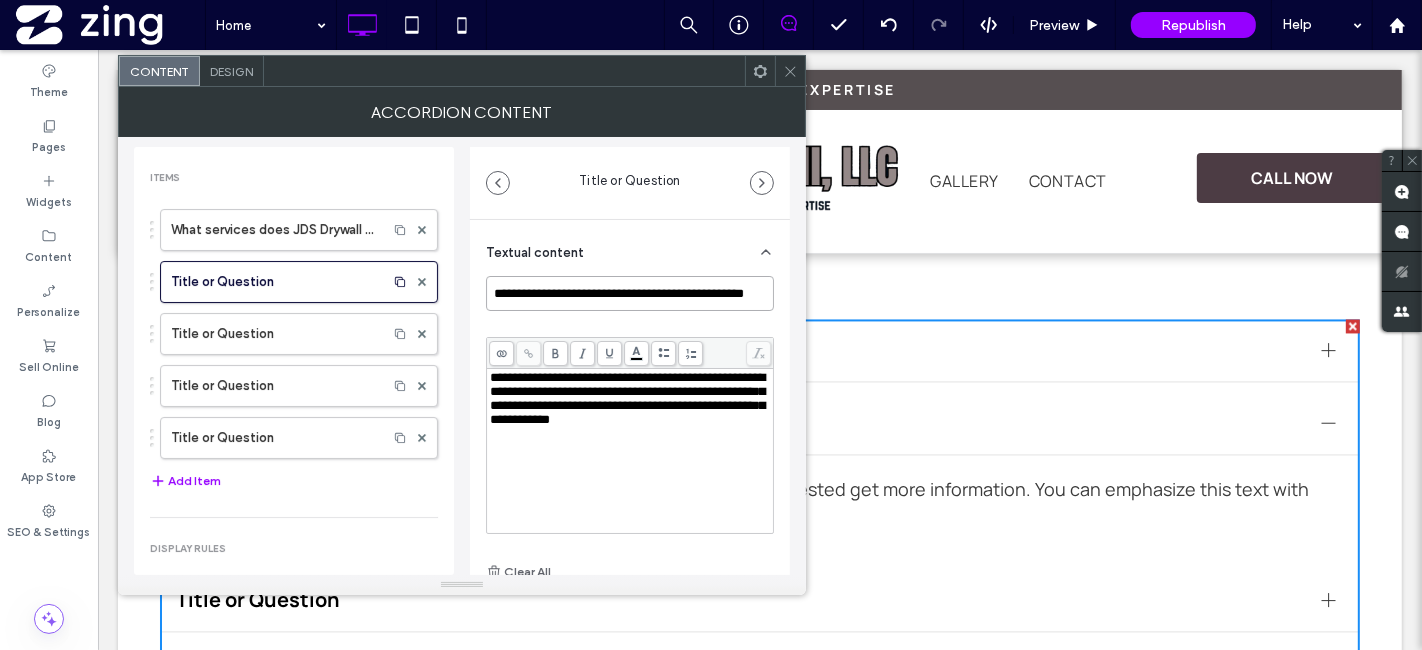 scroll, scrollTop: 0, scrollLeft: 40, axis: horizontal 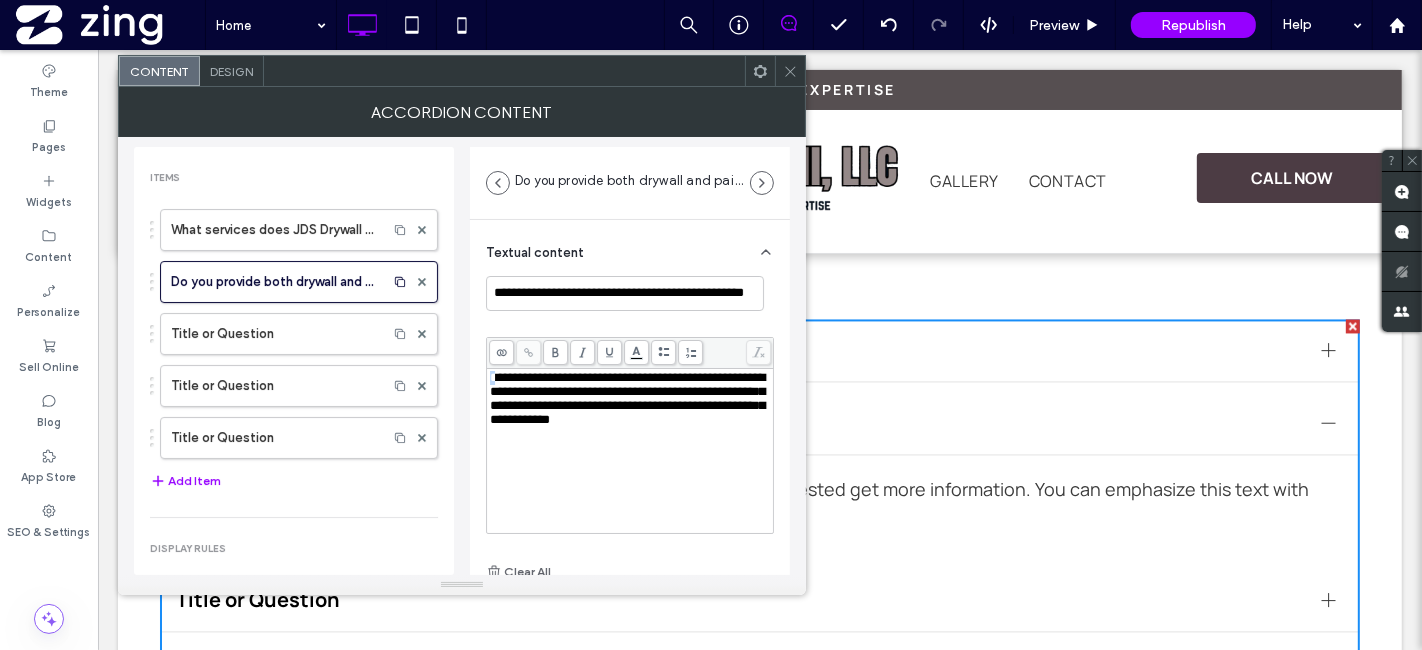 click on "**********" at bounding box center (627, 398) 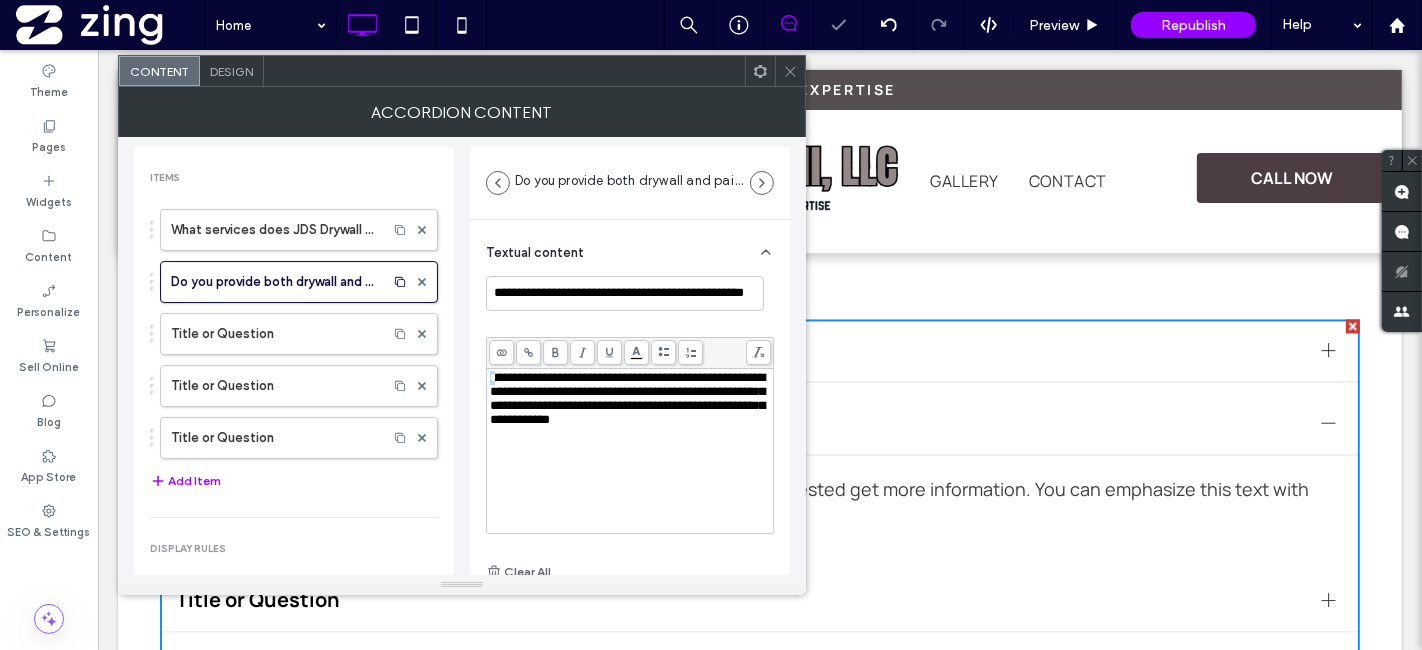 click on "**********" at bounding box center [627, 398] 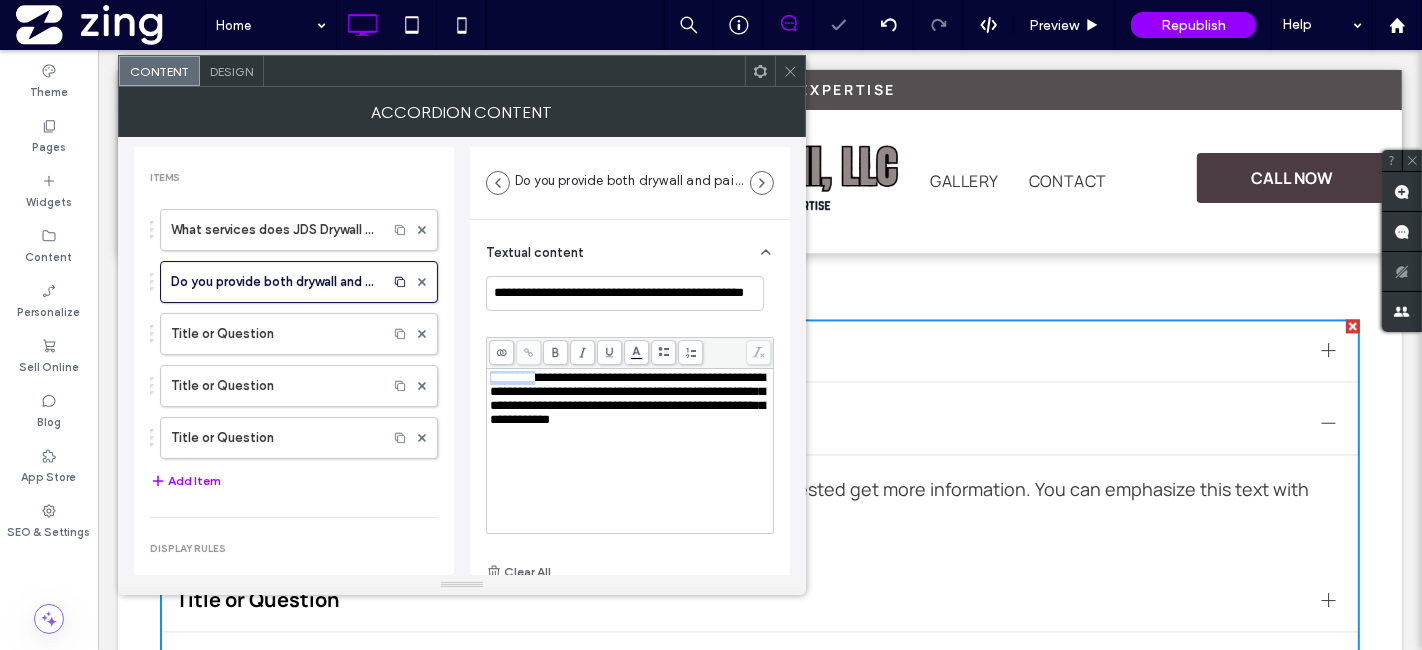 click on "**********" at bounding box center (627, 398) 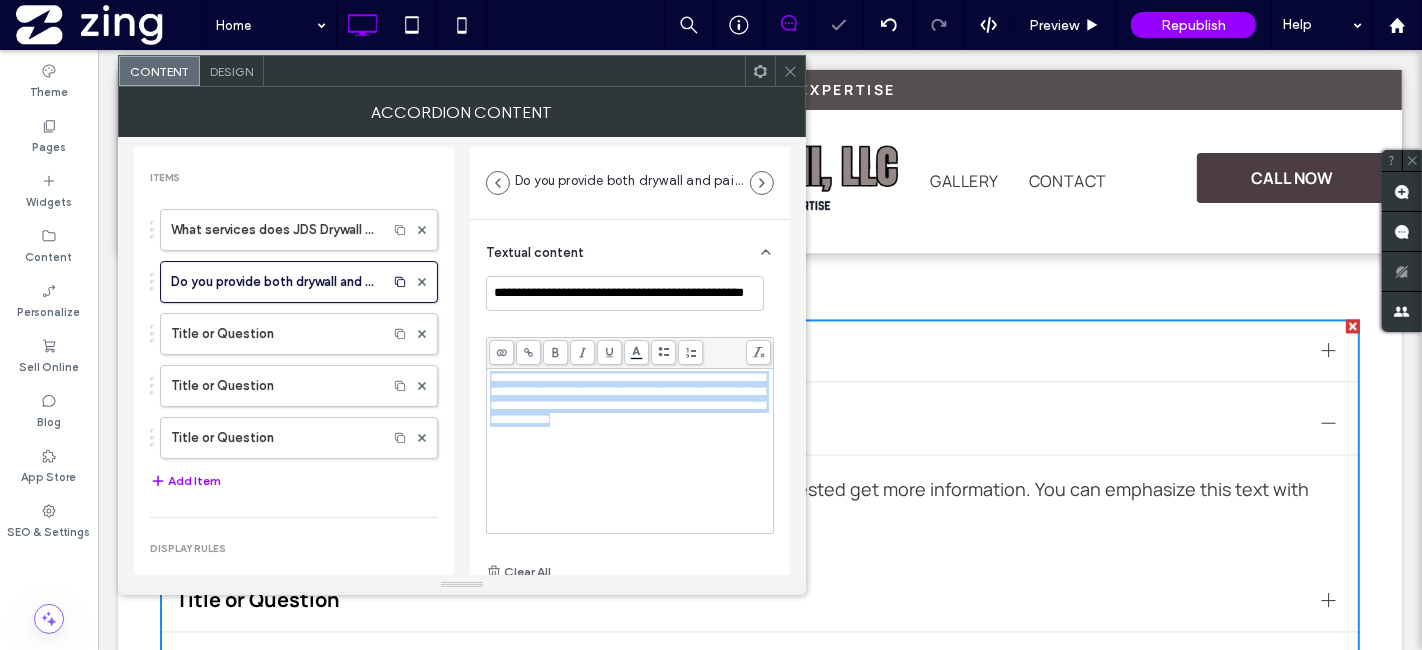click on "**********" at bounding box center (627, 398) 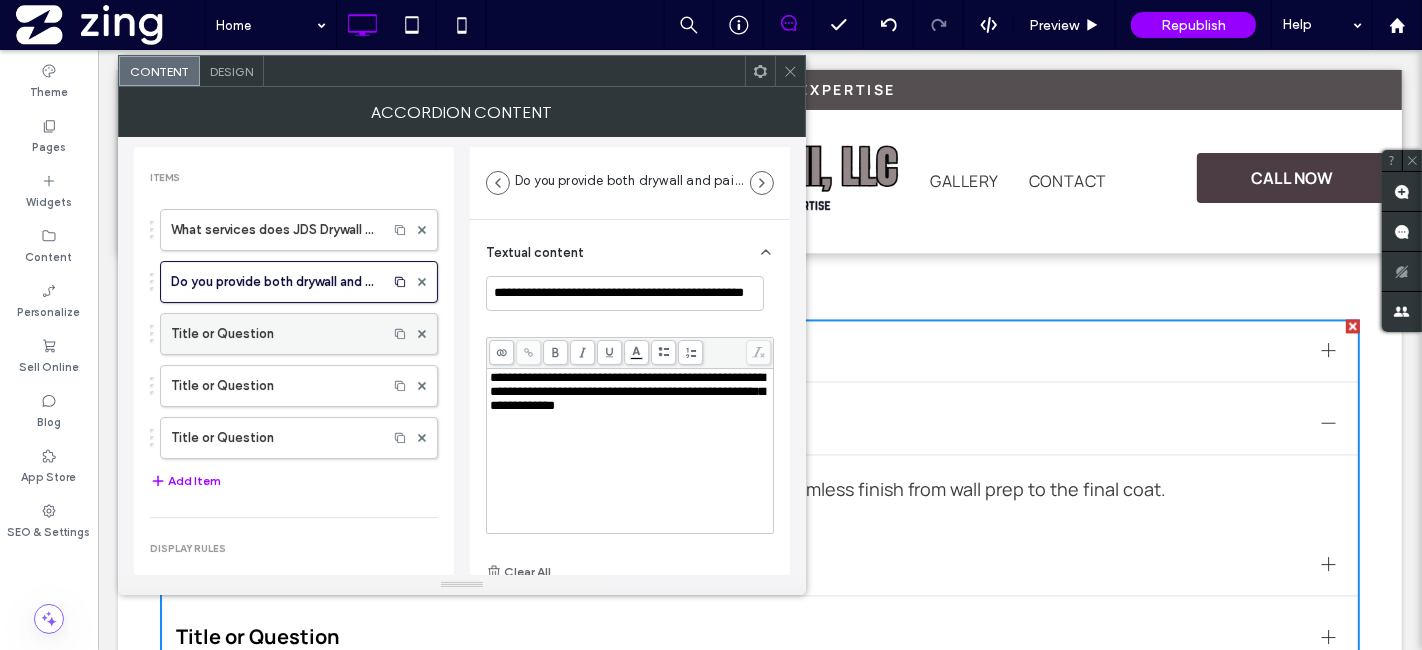click on "Title or Question" at bounding box center [274, 334] 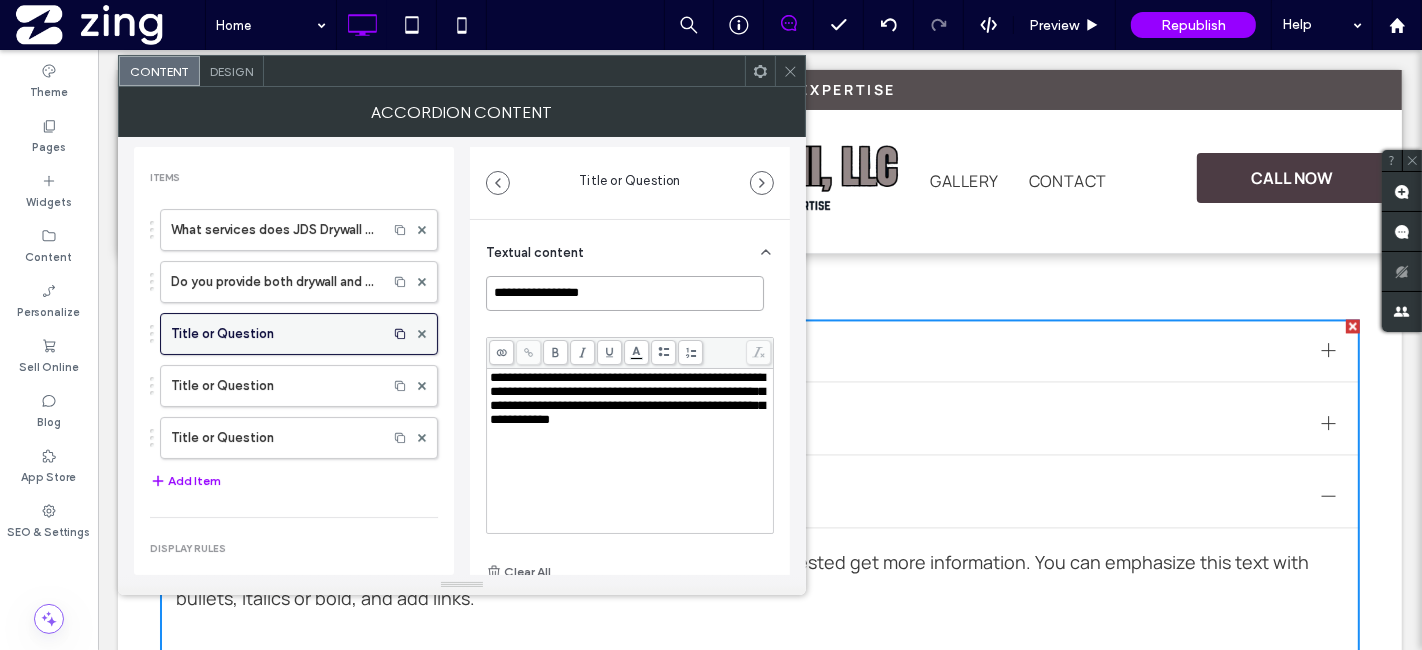drag, startPoint x: 647, startPoint y: 300, endPoint x: 401, endPoint y: 339, distance: 249.07228 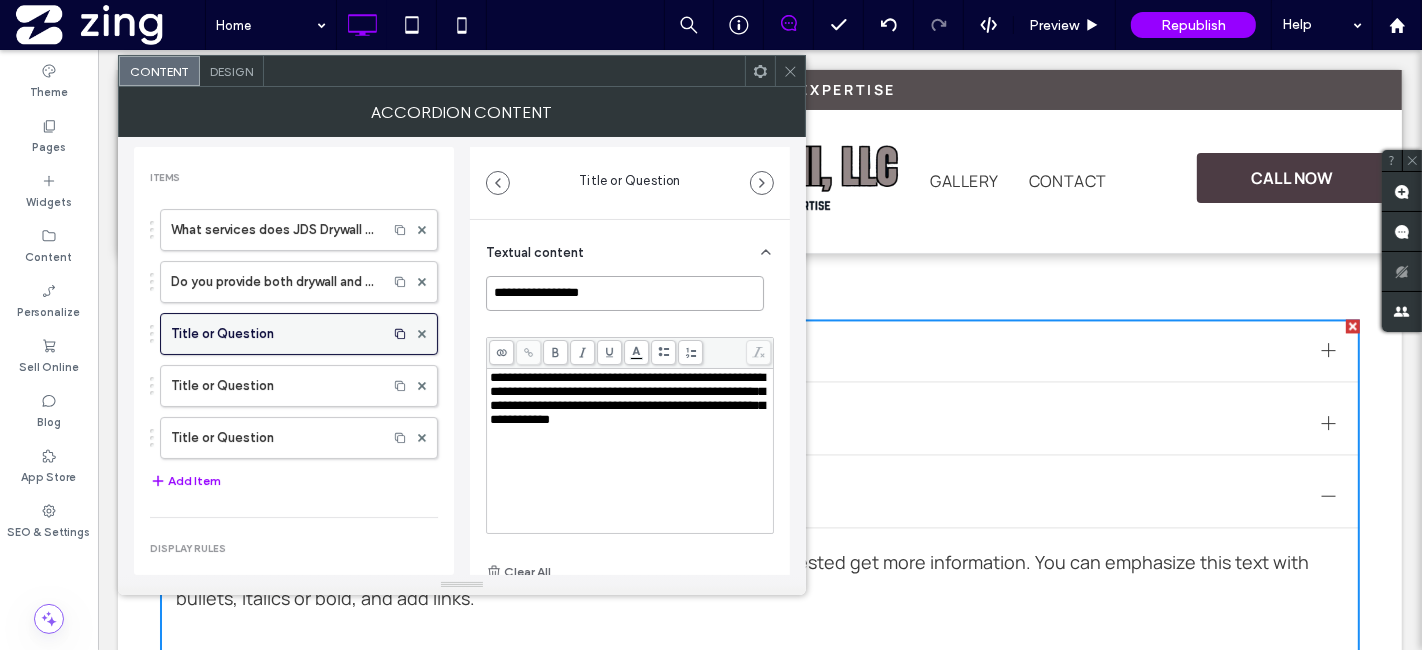 click on "**********" at bounding box center (462, 356) 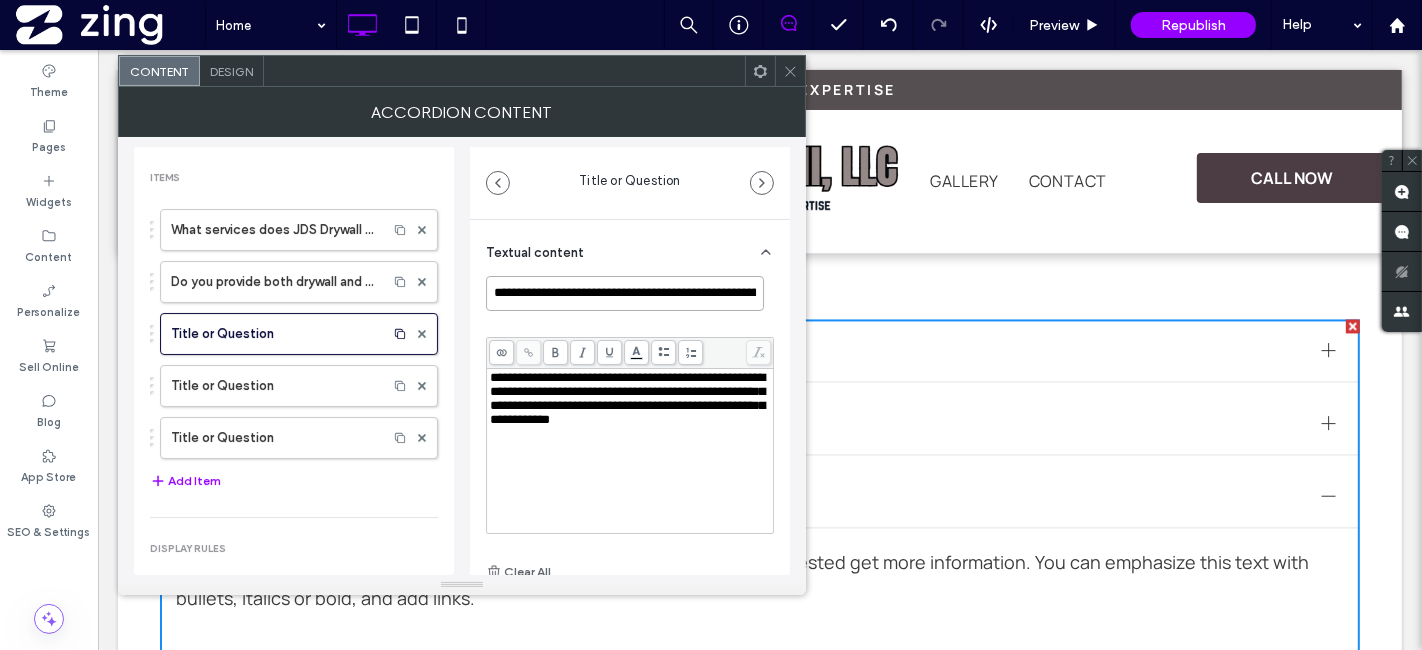 scroll, scrollTop: 0, scrollLeft: 148, axis: horizontal 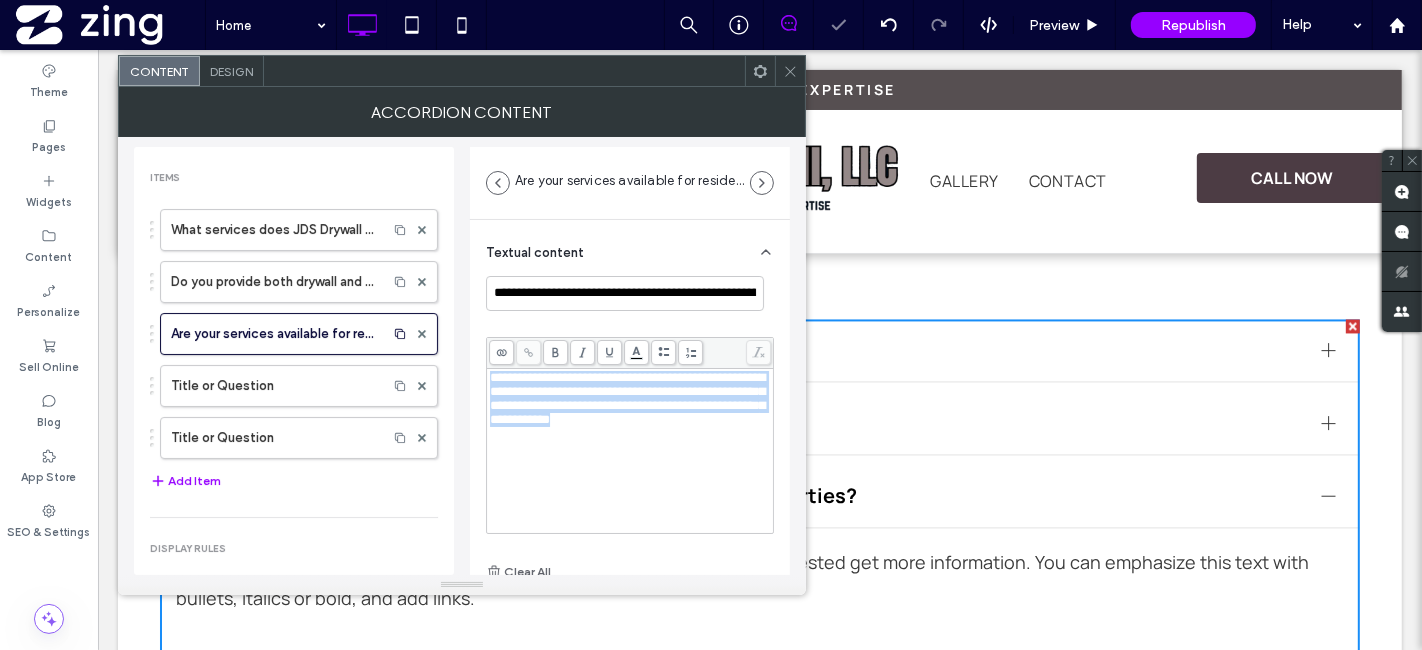drag, startPoint x: 488, startPoint y: 375, endPoint x: 540, endPoint y: 455, distance: 95.41489 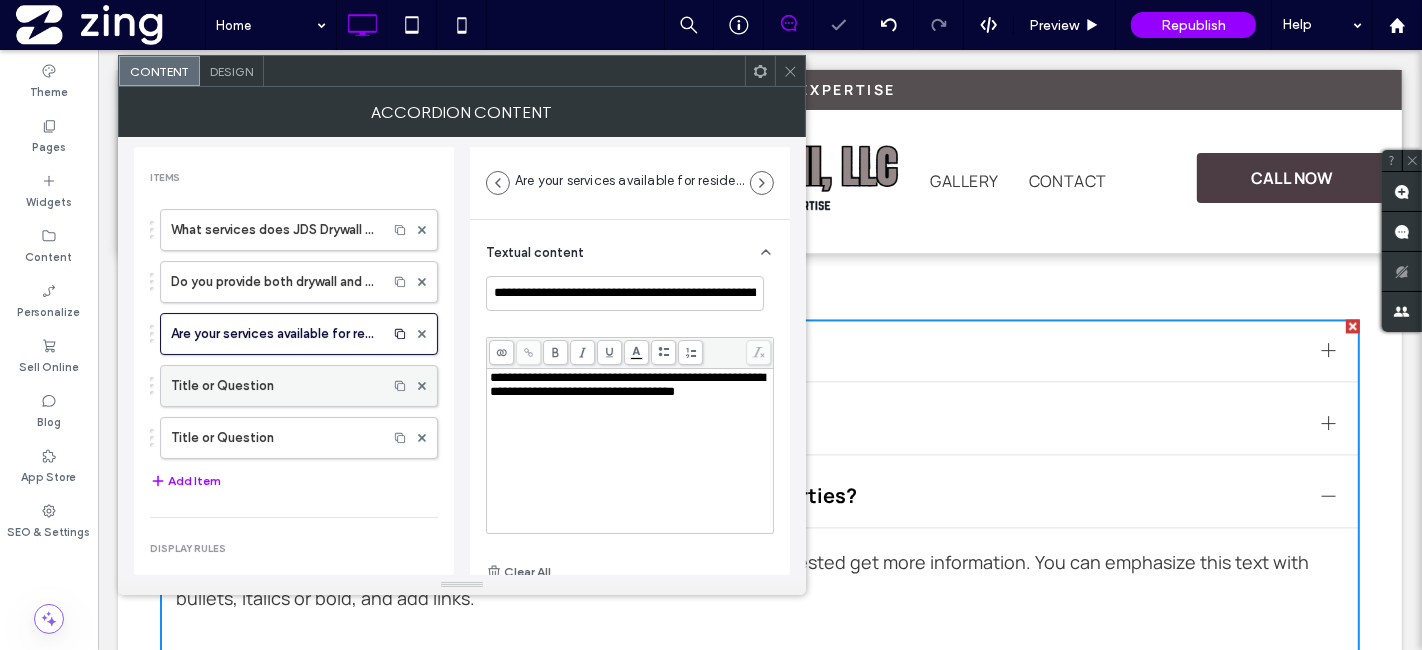 click on "Title or Question" at bounding box center (274, 386) 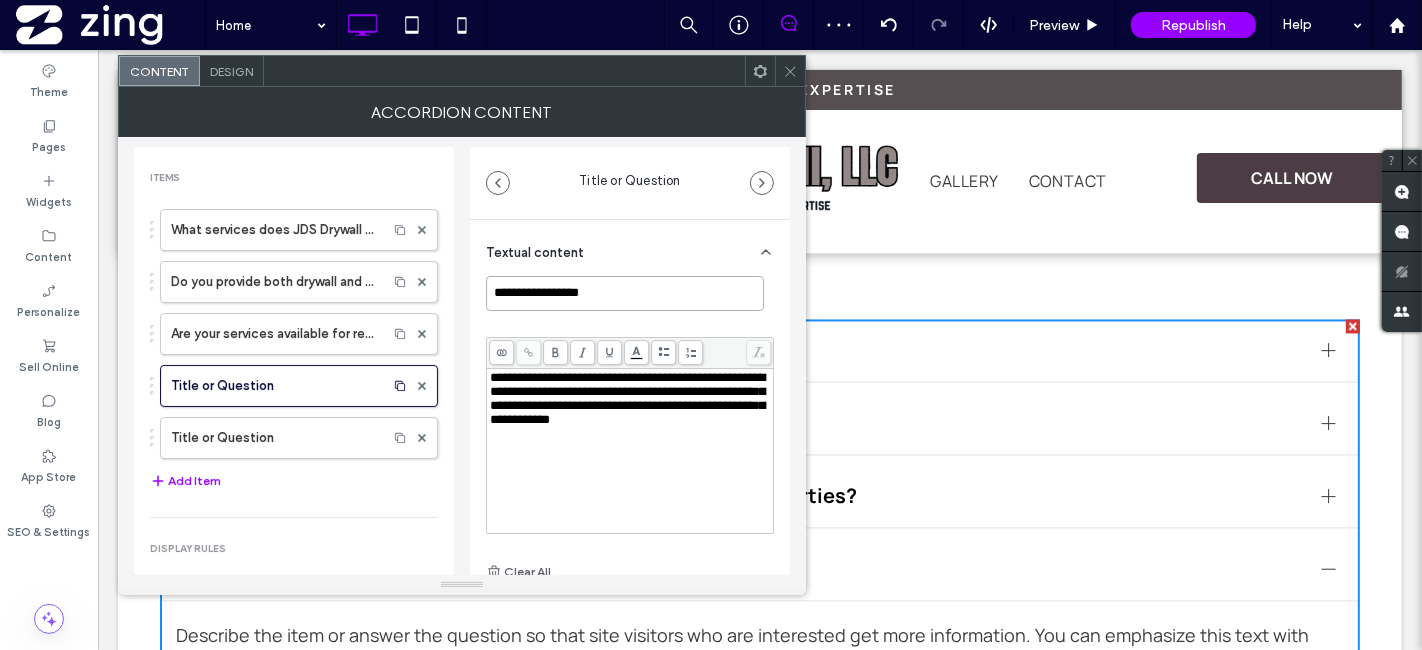 drag, startPoint x: 695, startPoint y: 302, endPoint x: 475, endPoint y: 295, distance: 220.11133 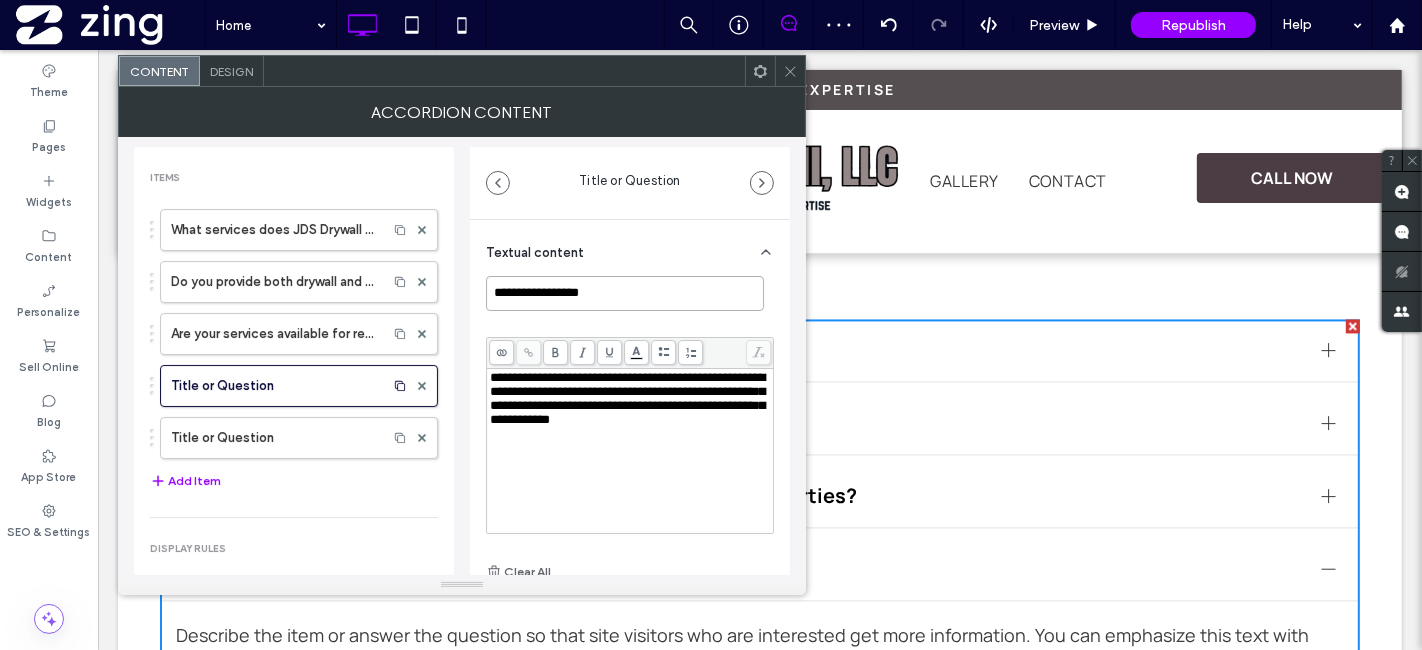 paste on "**********" 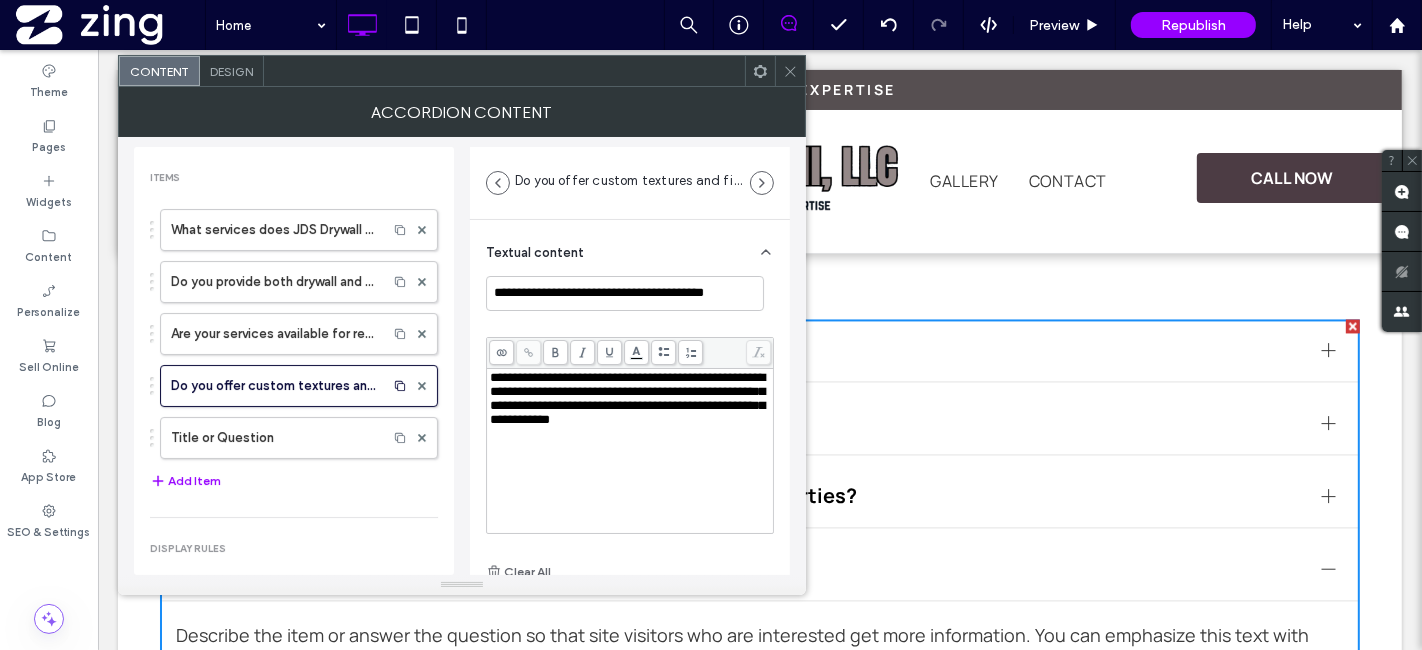 click on "**********" at bounding box center (630, 451) 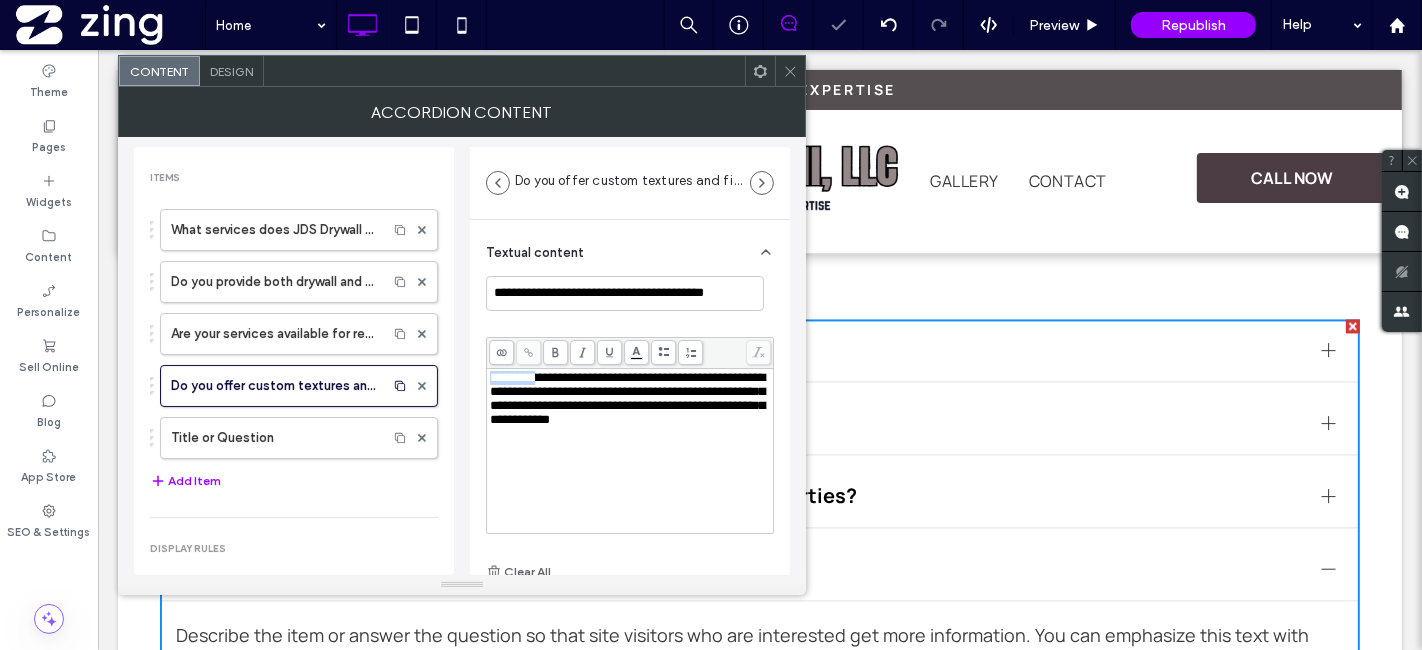 click on "**********" at bounding box center (627, 398) 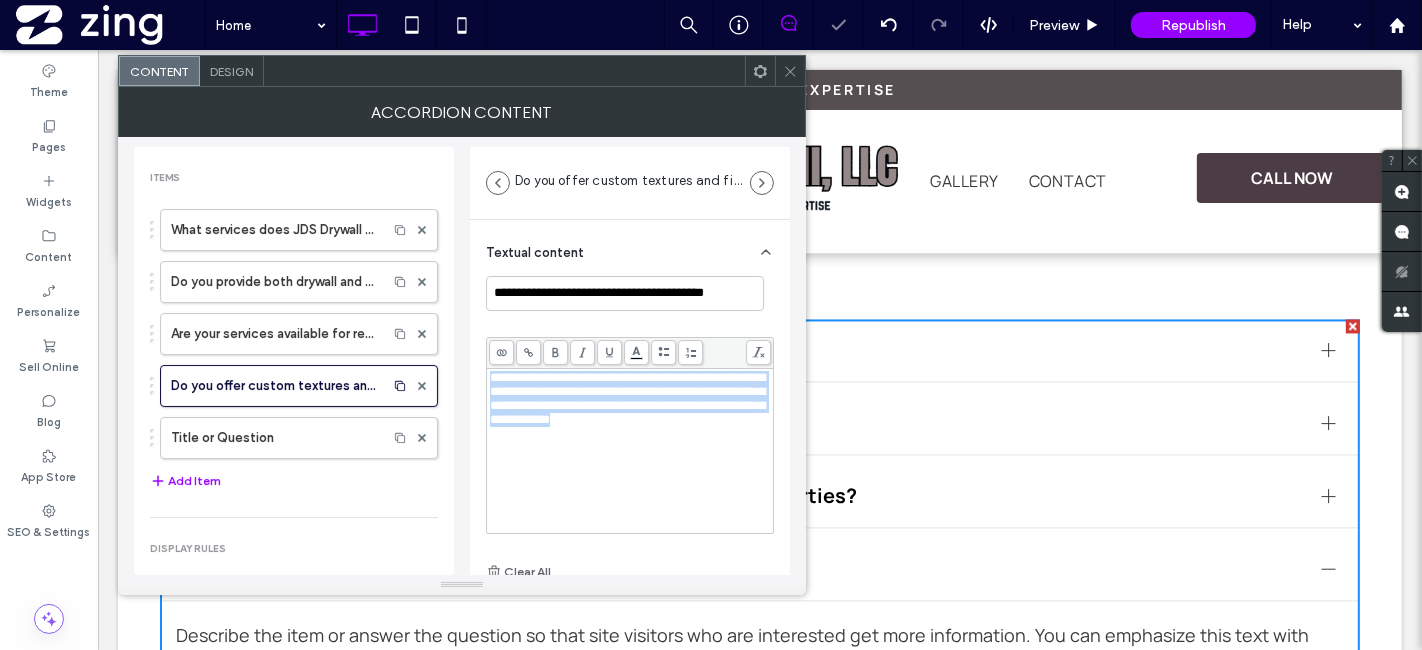 click on "**********" at bounding box center (627, 398) 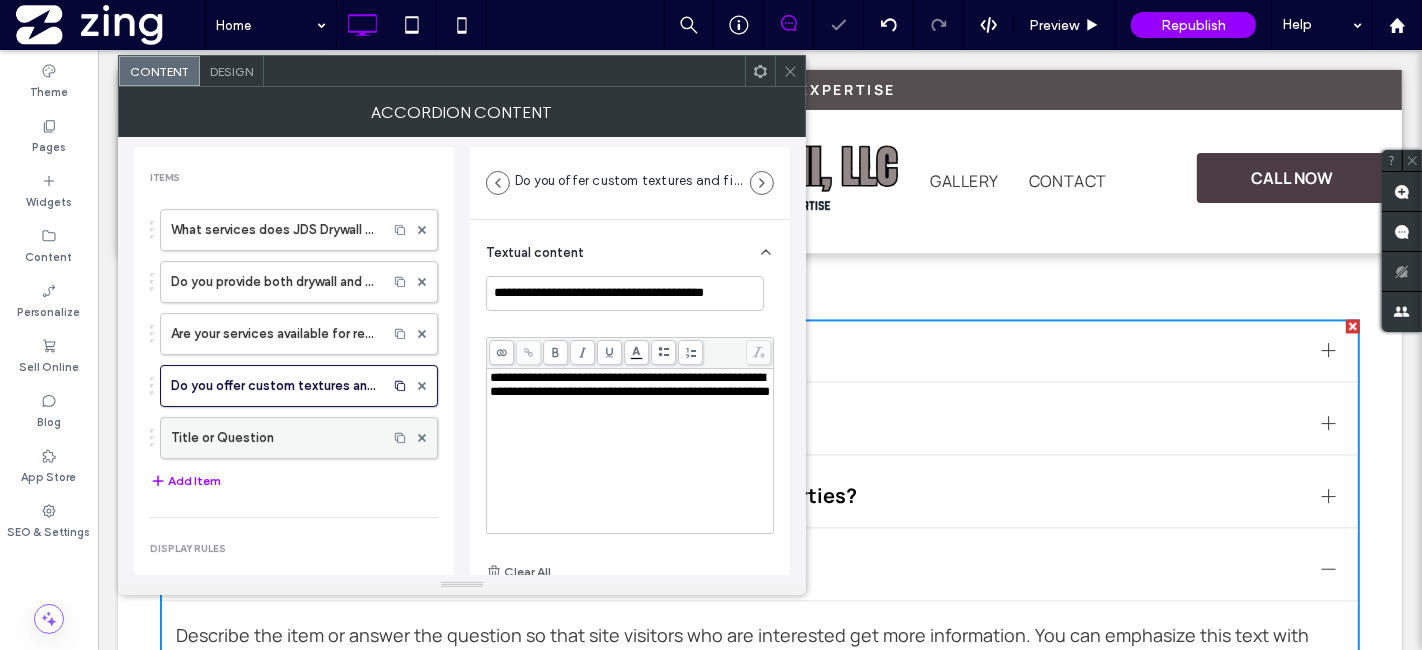 click on "Title or Question" at bounding box center [274, 438] 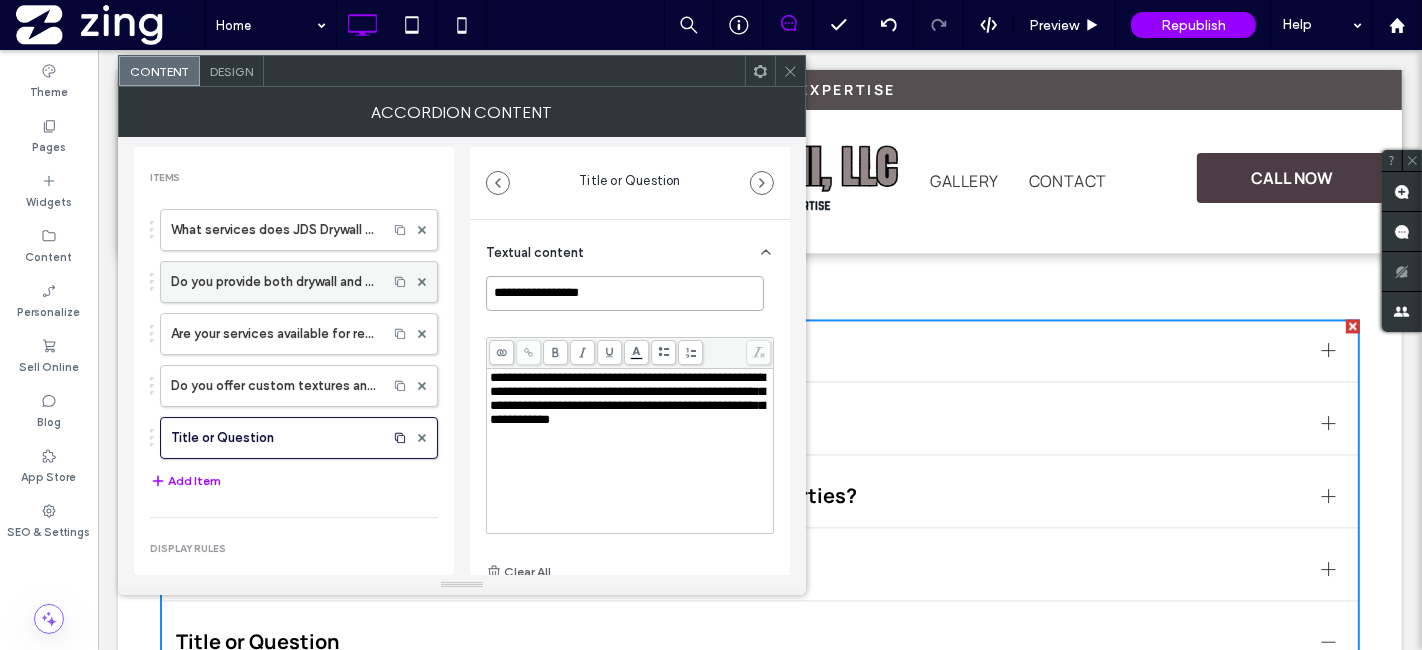 paste on "**********" 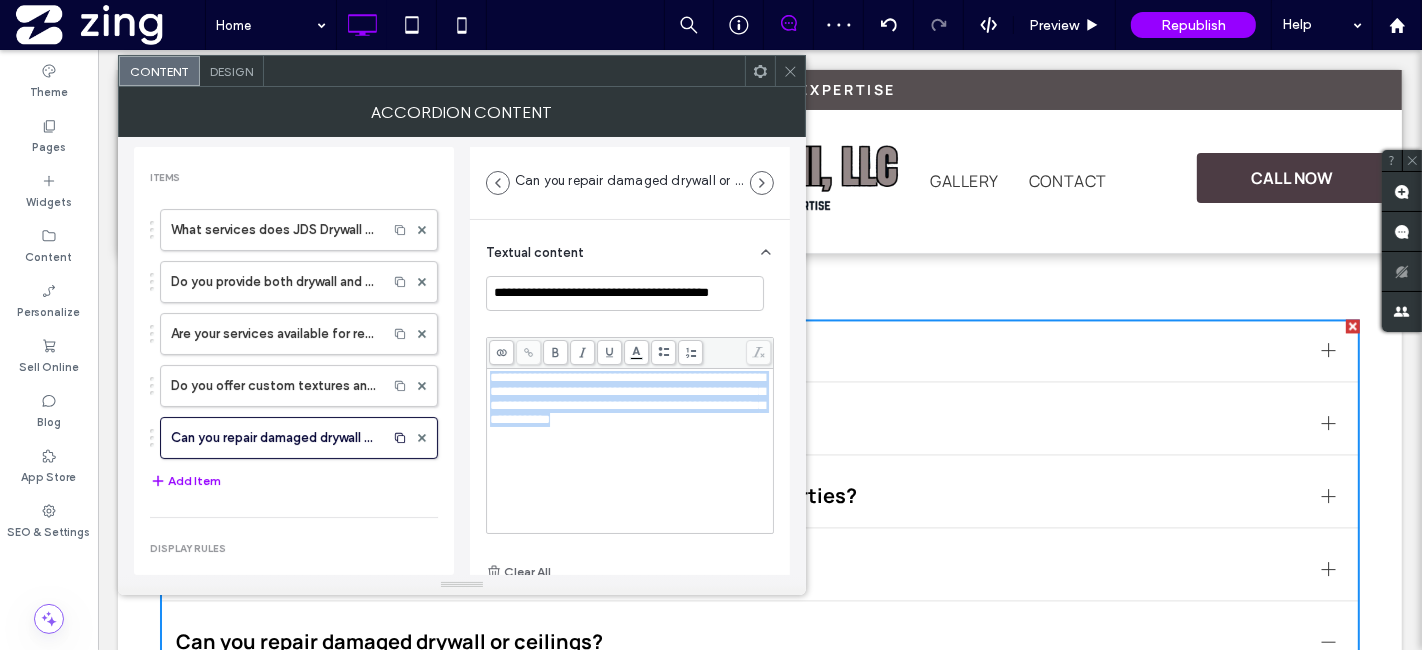 drag, startPoint x: 493, startPoint y: 375, endPoint x: 540, endPoint y: 454, distance: 91.92388 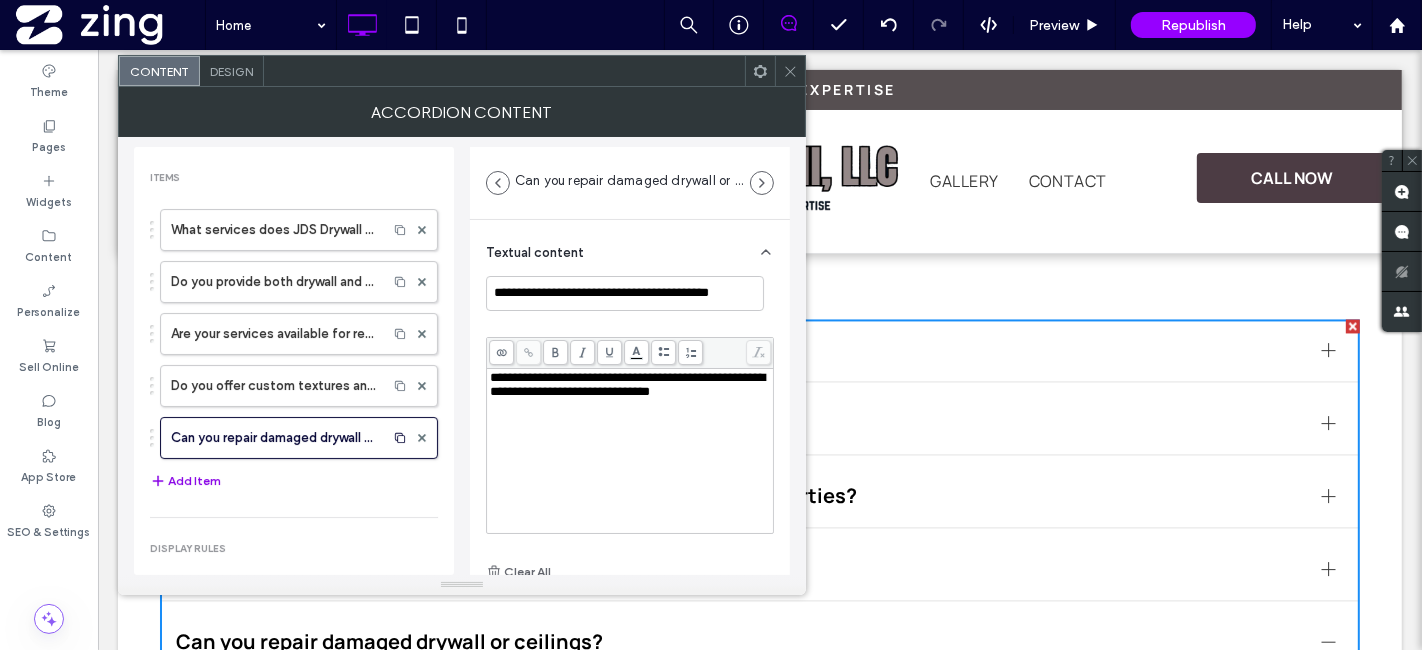 click on "Add Item" at bounding box center (185, 481) 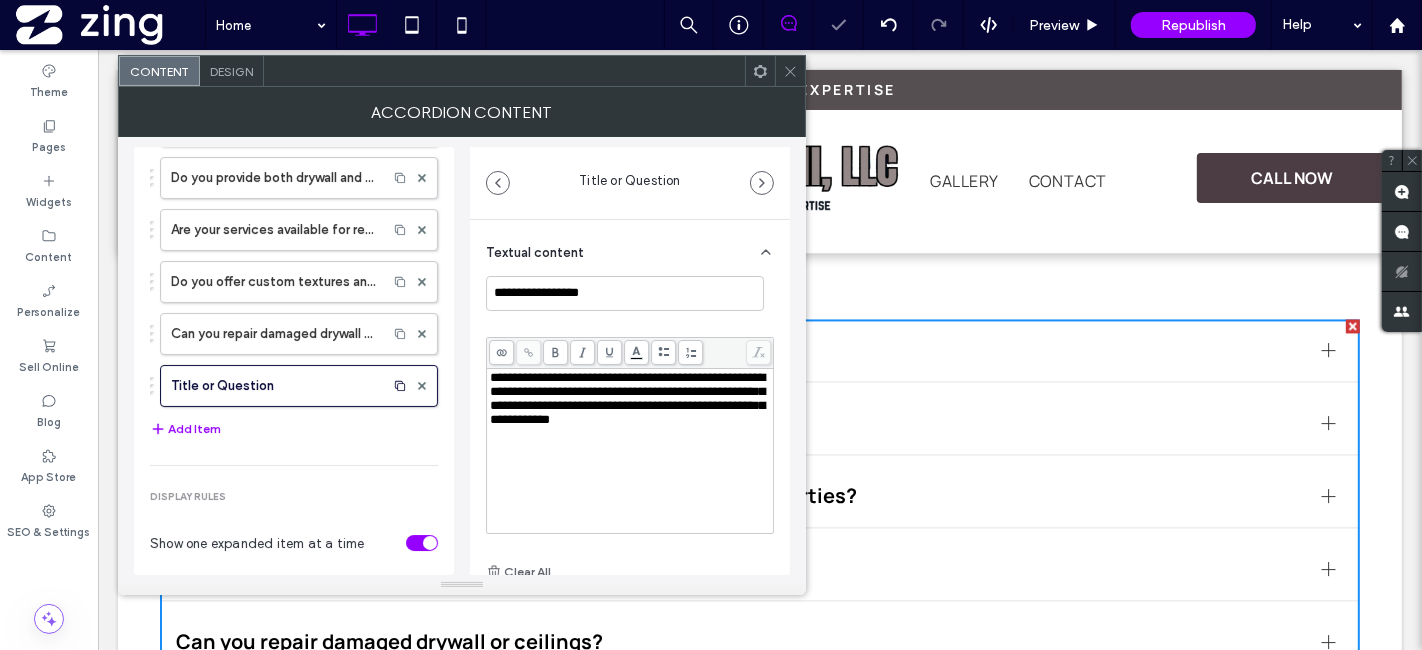 scroll, scrollTop: 222, scrollLeft: 0, axis: vertical 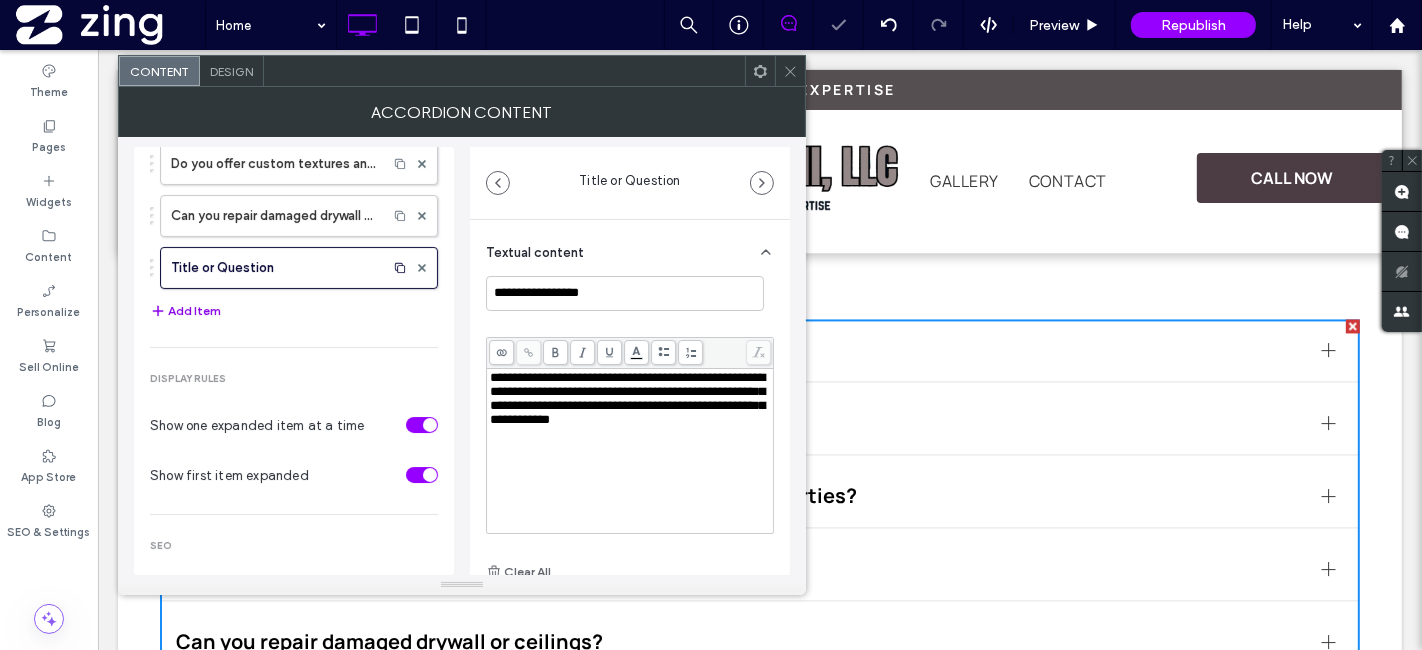 click on "Add Item" at bounding box center [185, 311] 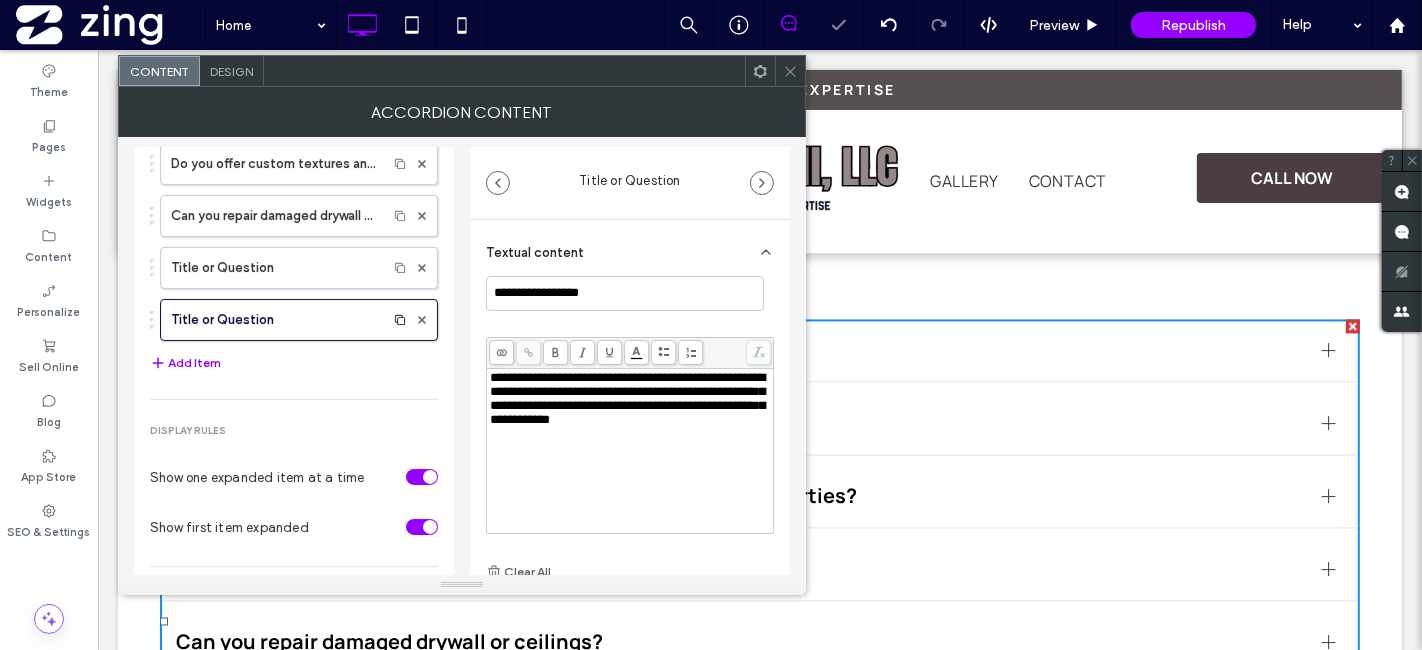 click on "Add Item" at bounding box center (185, 363) 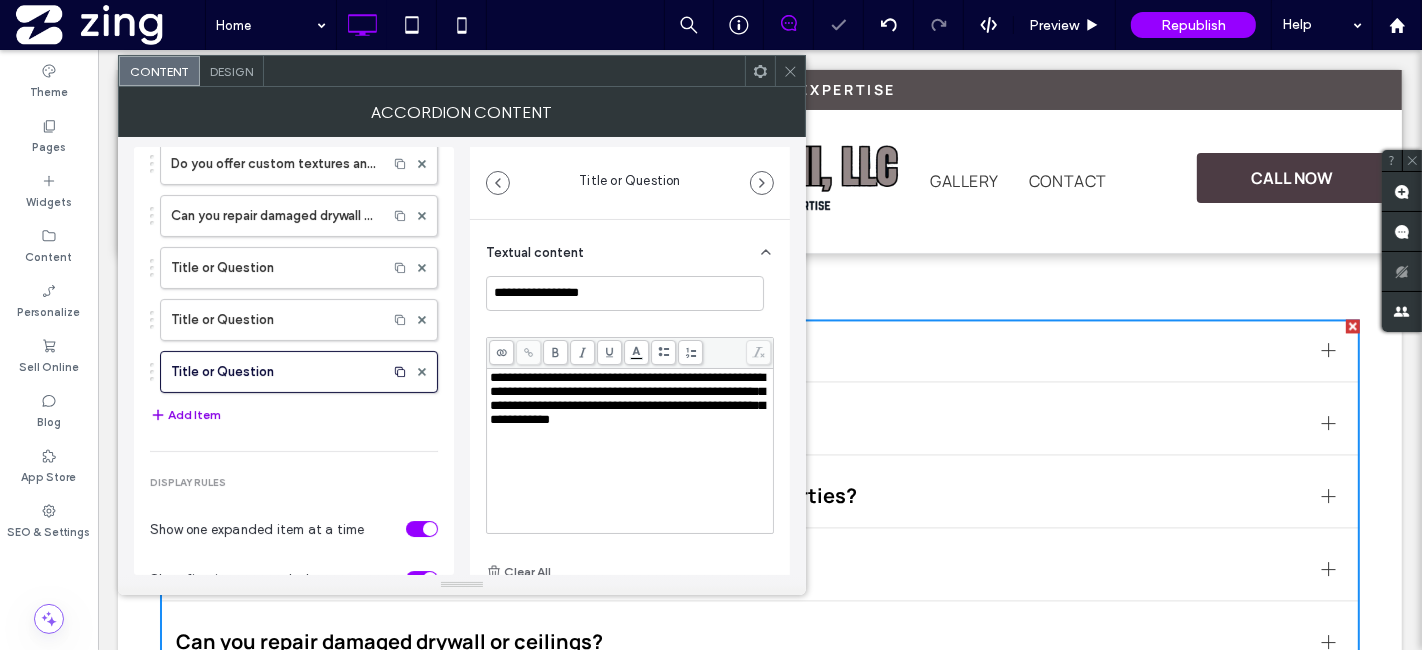 click on "Add Item" at bounding box center (185, 415) 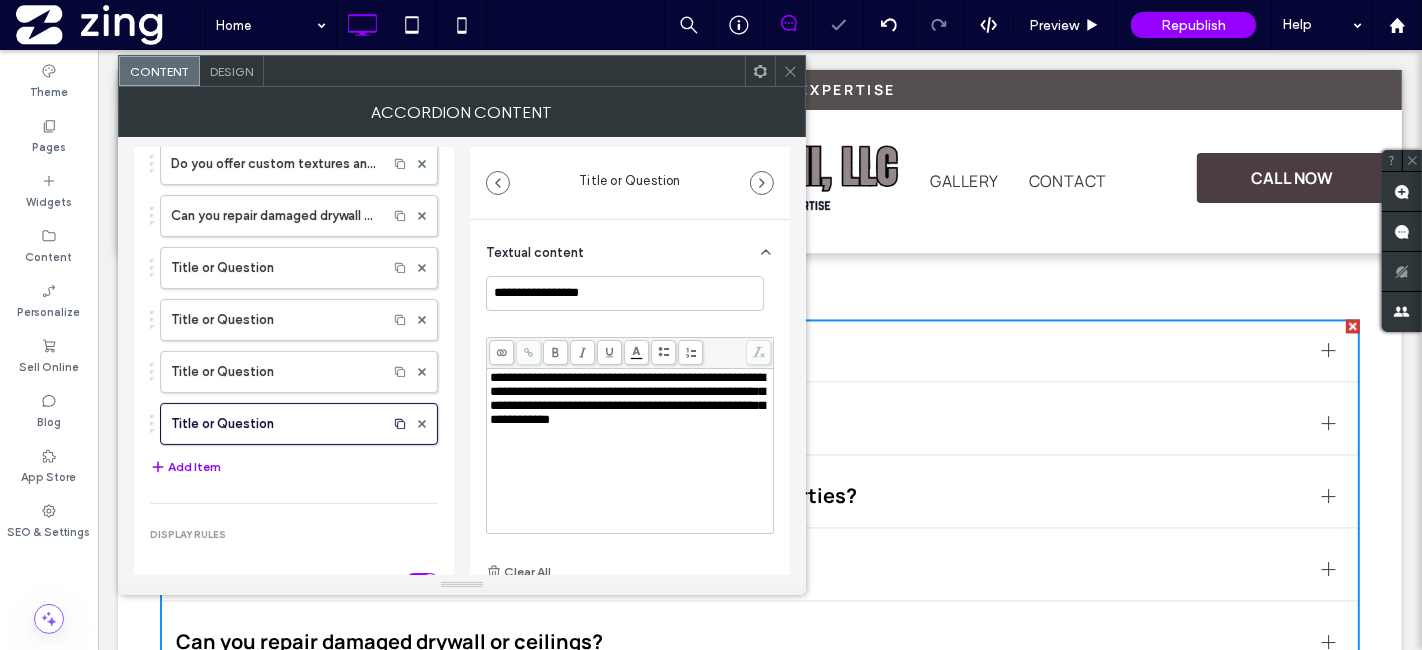 click on "Add Item" at bounding box center (185, 467) 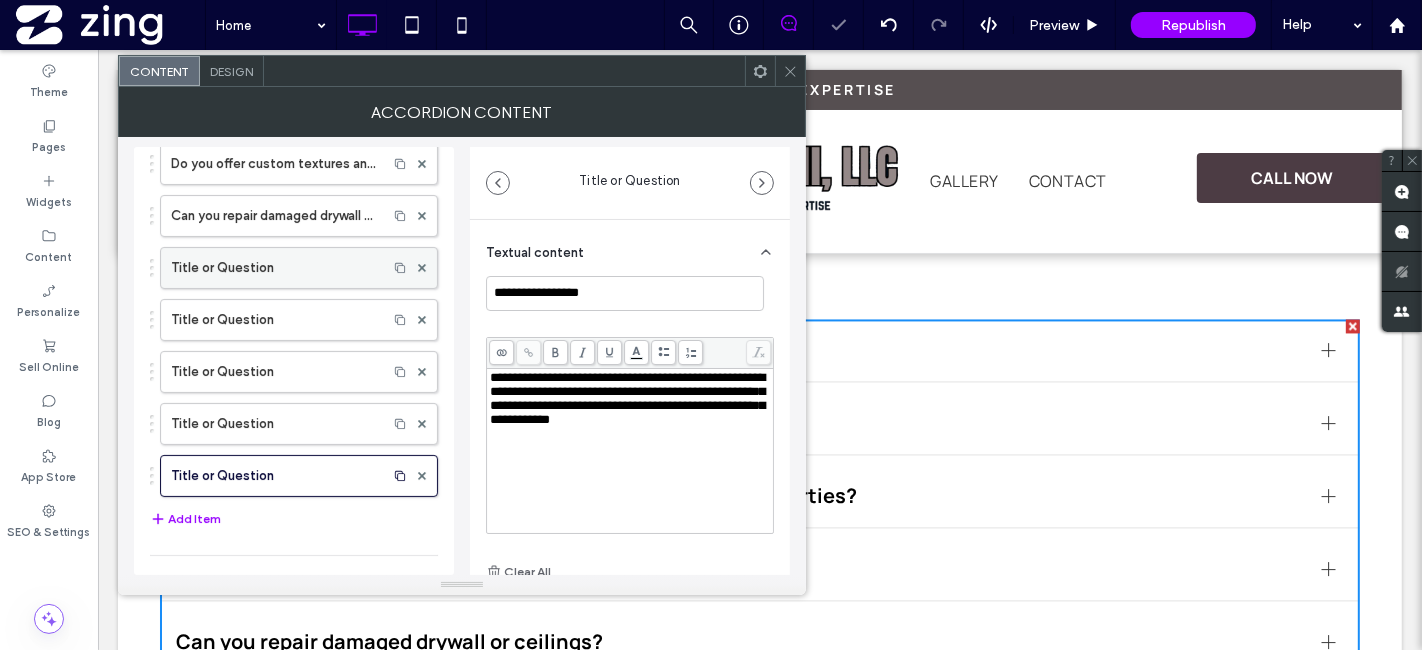 click on "Title or Question" at bounding box center (274, 268) 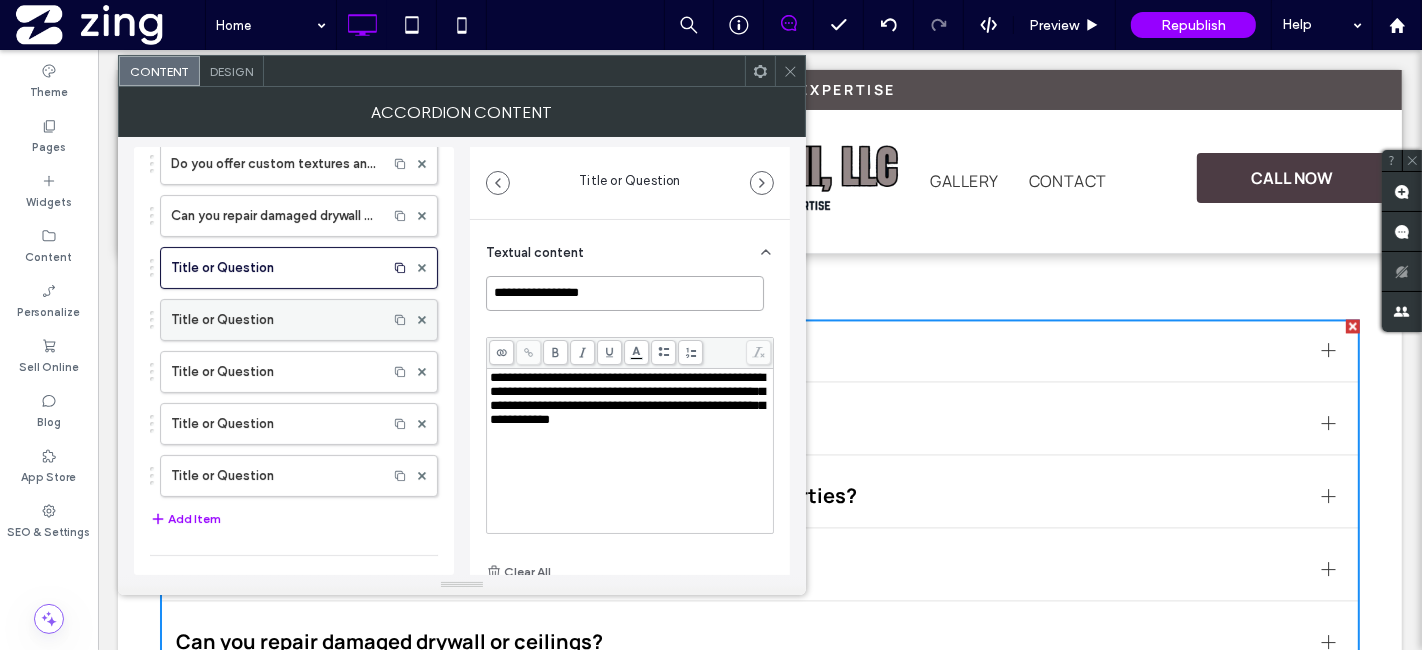 drag, startPoint x: 638, startPoint y: 281, endPoint x: 416, endPoint y: 298, distance: 222.64995 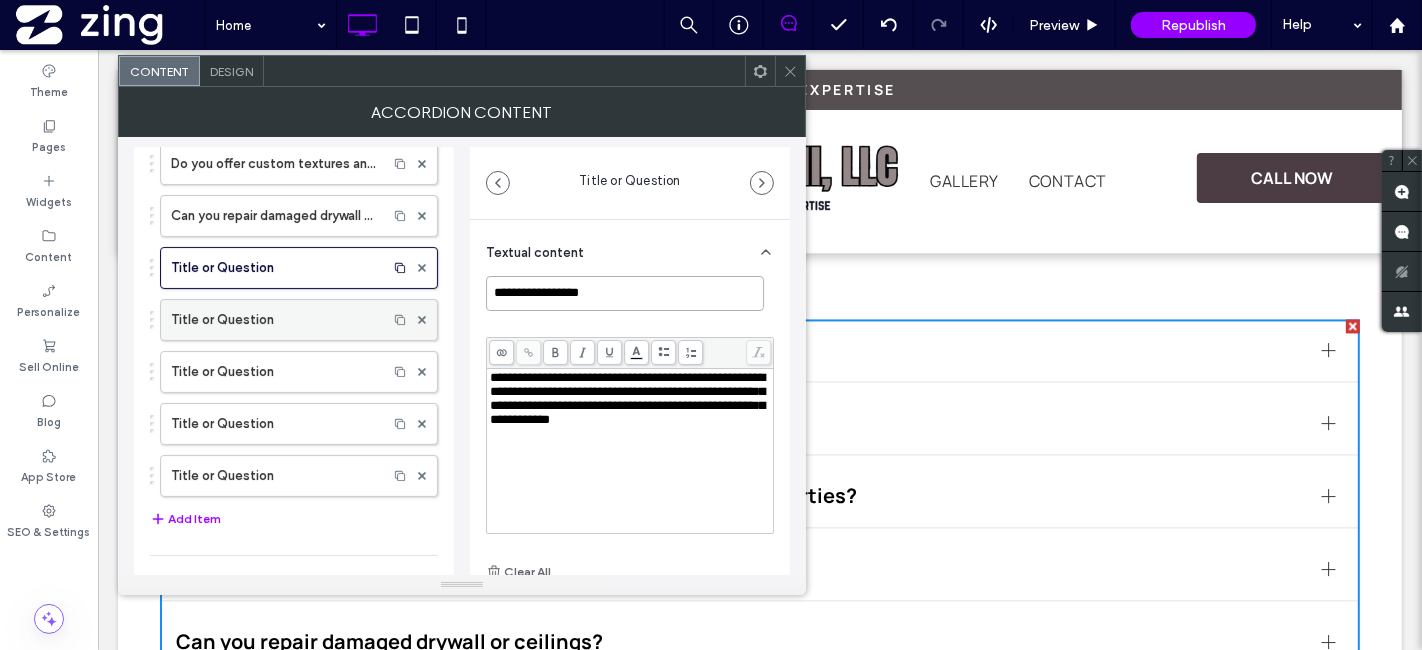 paste on "**********" 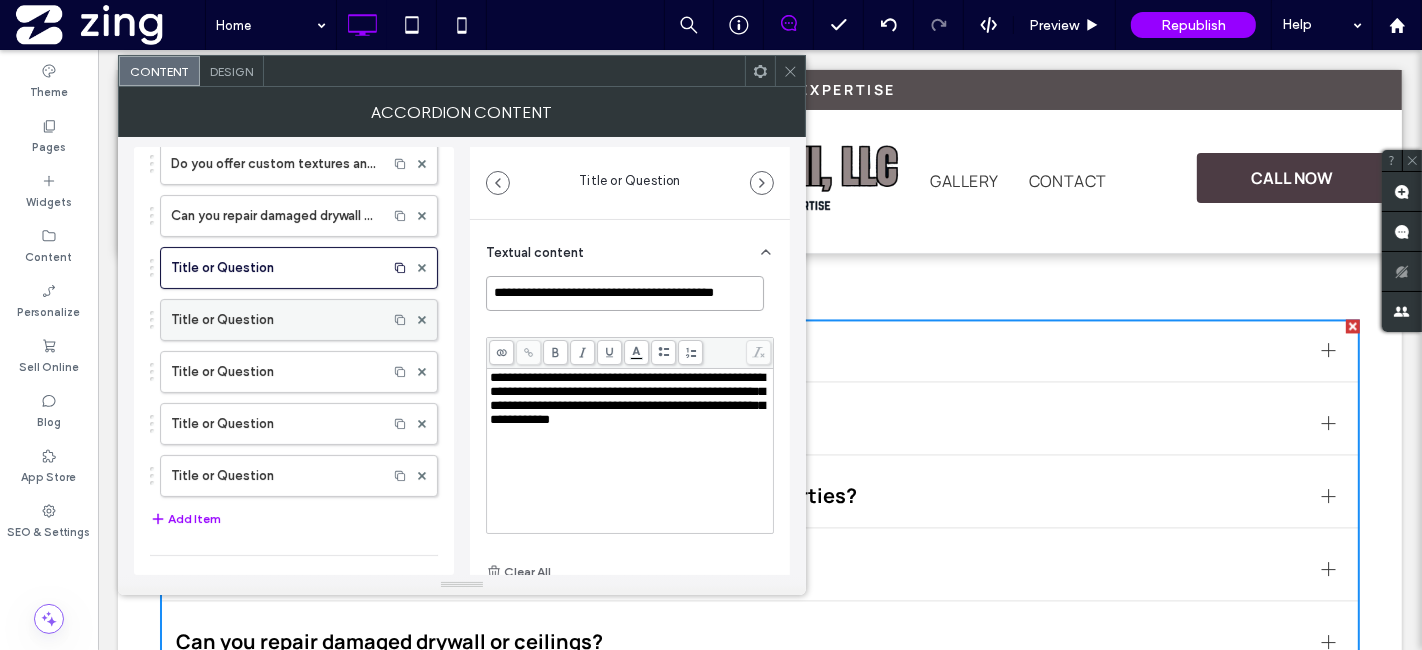 scroll, scrollTop: 0, scrollLeft: 5, axis: horizontal 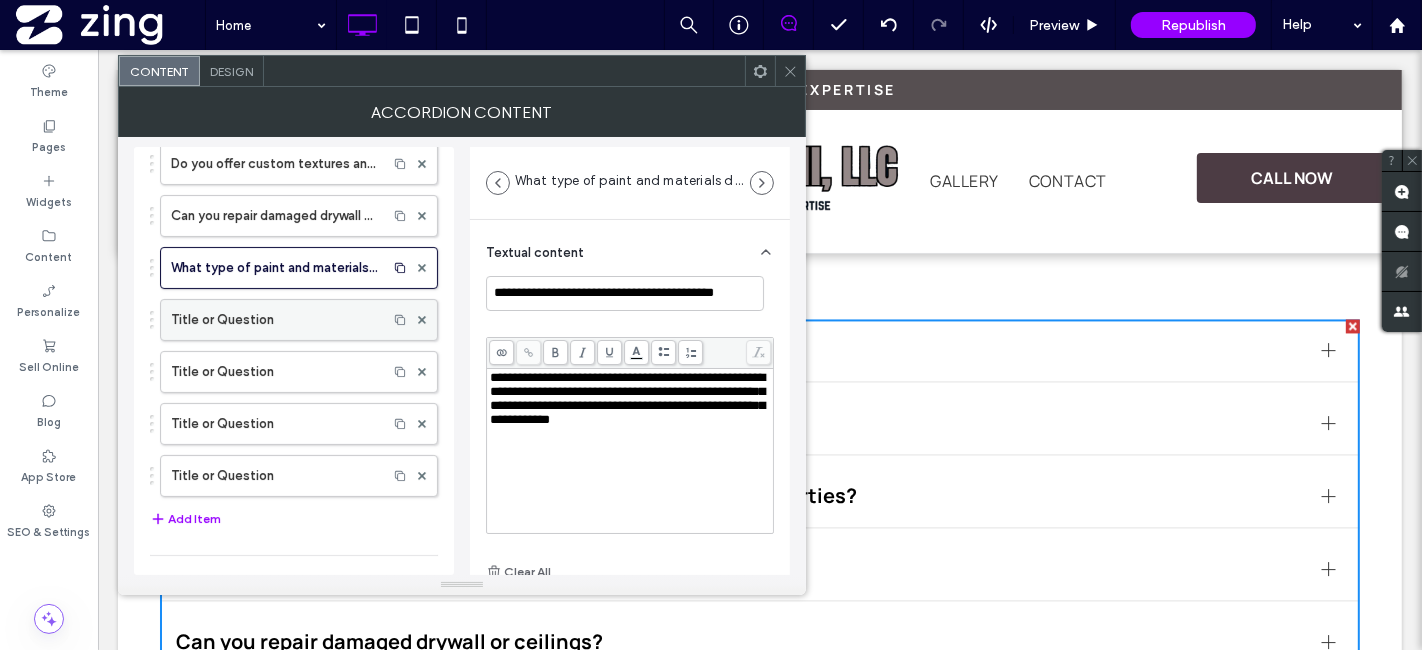 click on "Title or Question" at bounding box center [274, 320] 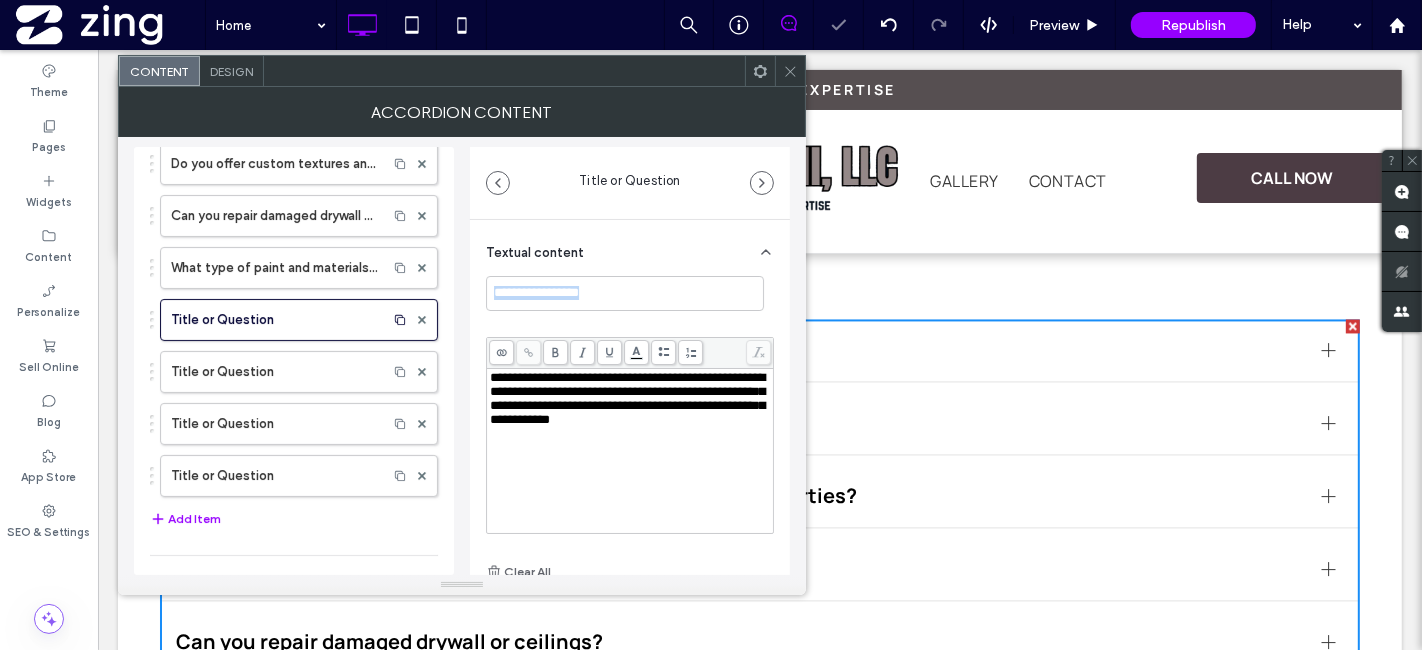drag, startPoint x: 672, startPoint y: 311, endPoint x: 565, endPoint y: 299, distance: 107.67079 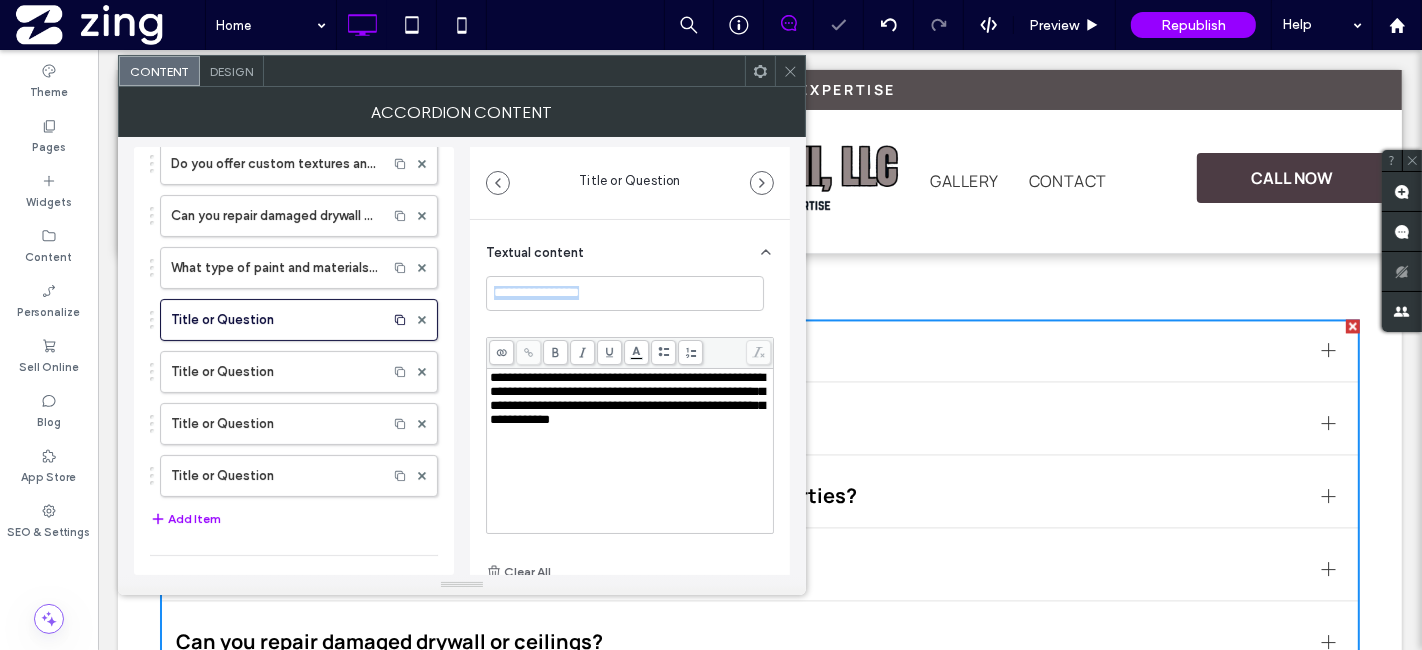 click on "**********" at bounding box center (630, 467) 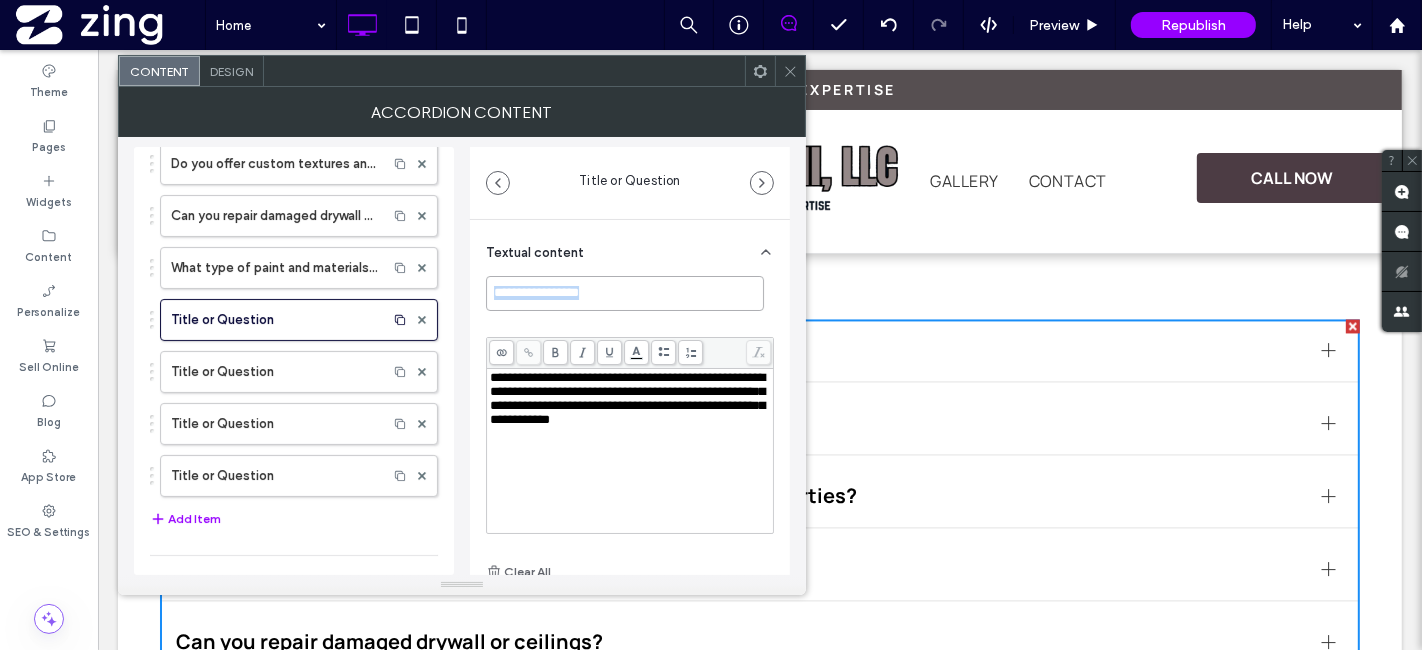 click on "**********" at bounding box center [625, 293] 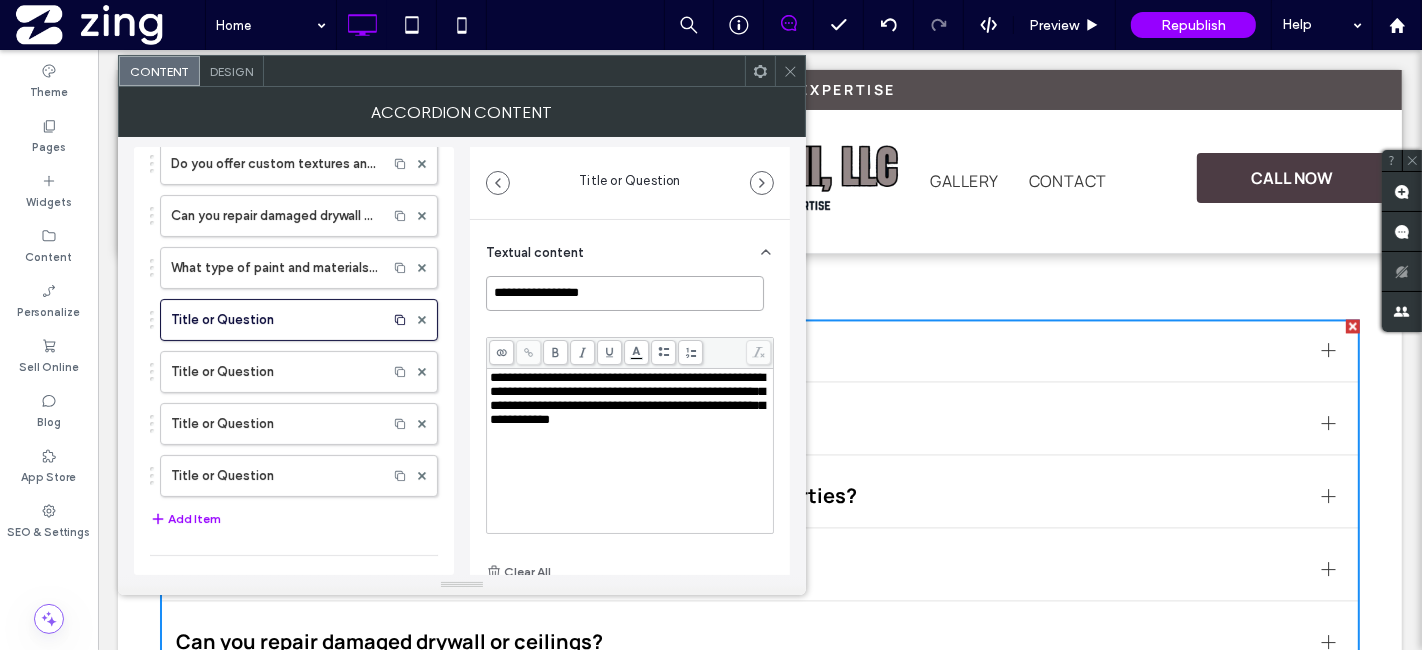 click on "**********" at bounding box center (625, 293) 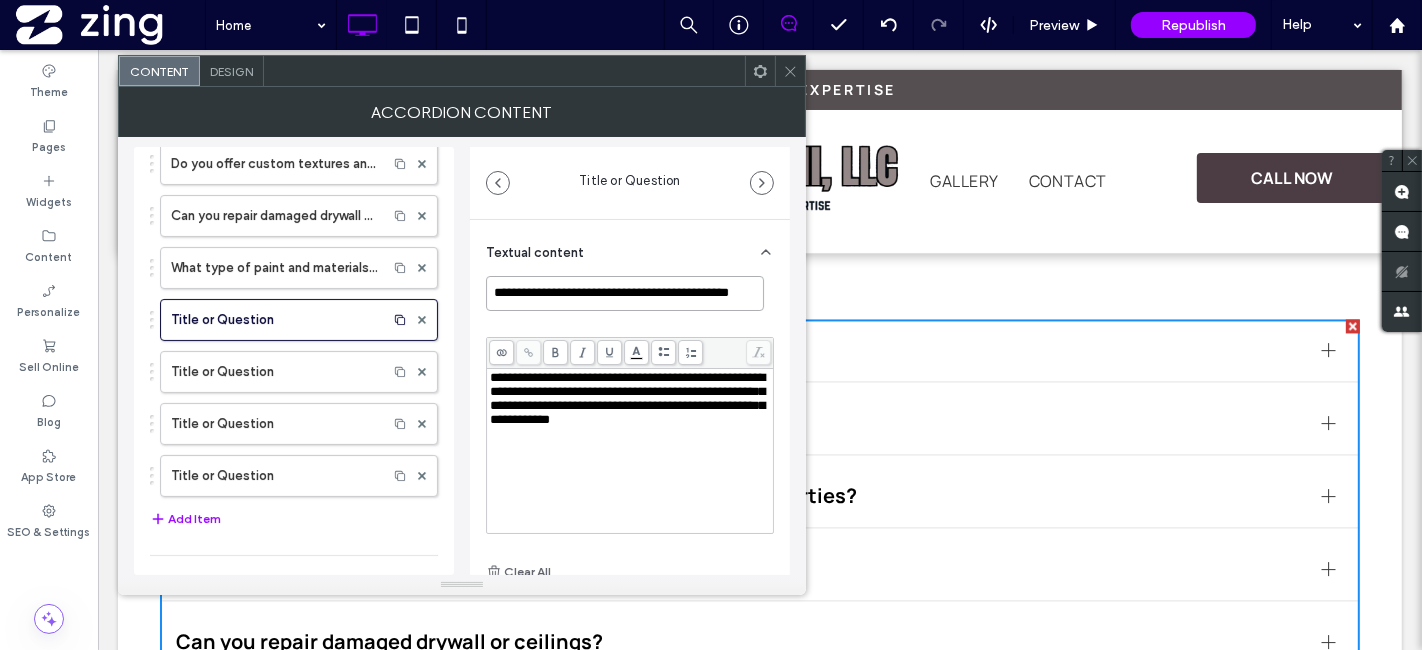 scroll, scrollTop: 0, scrollLeft: 21, axis: horizontal 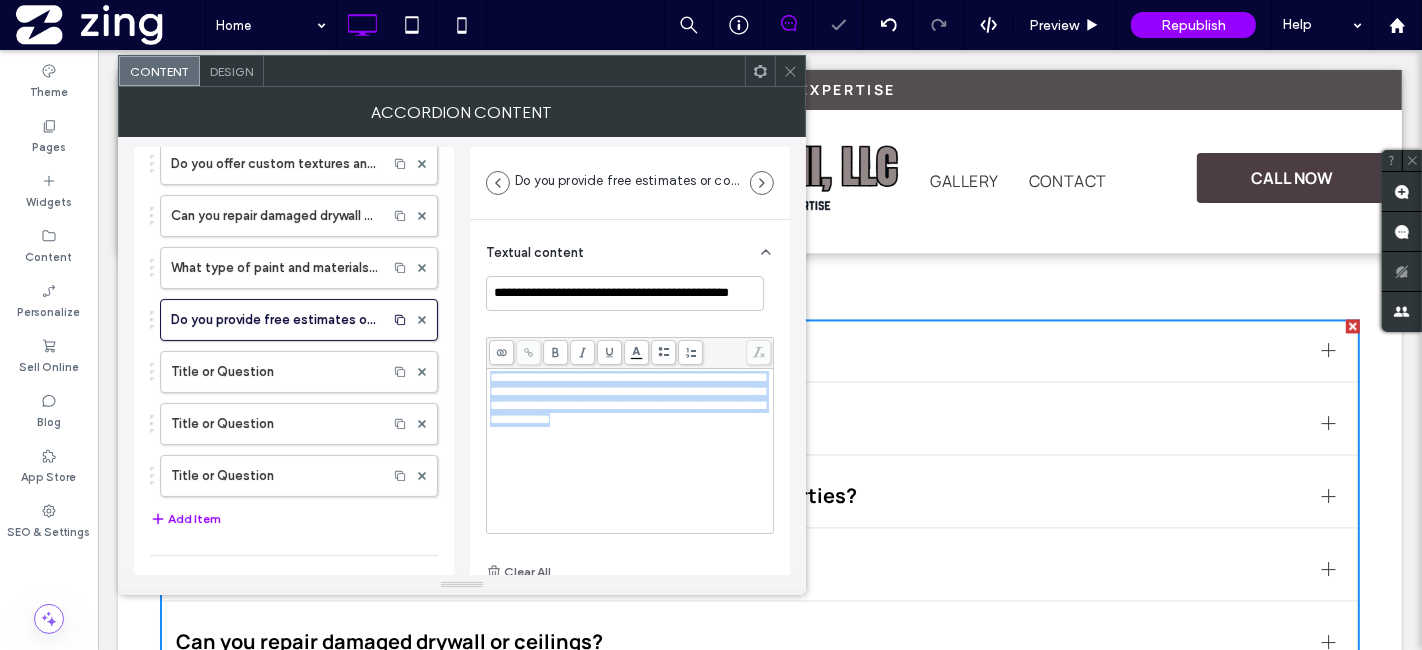 drag, startPoint x: 490, startPoint y: 375, endPoint x: 567, endPoint y: 464, distance: 117.68602 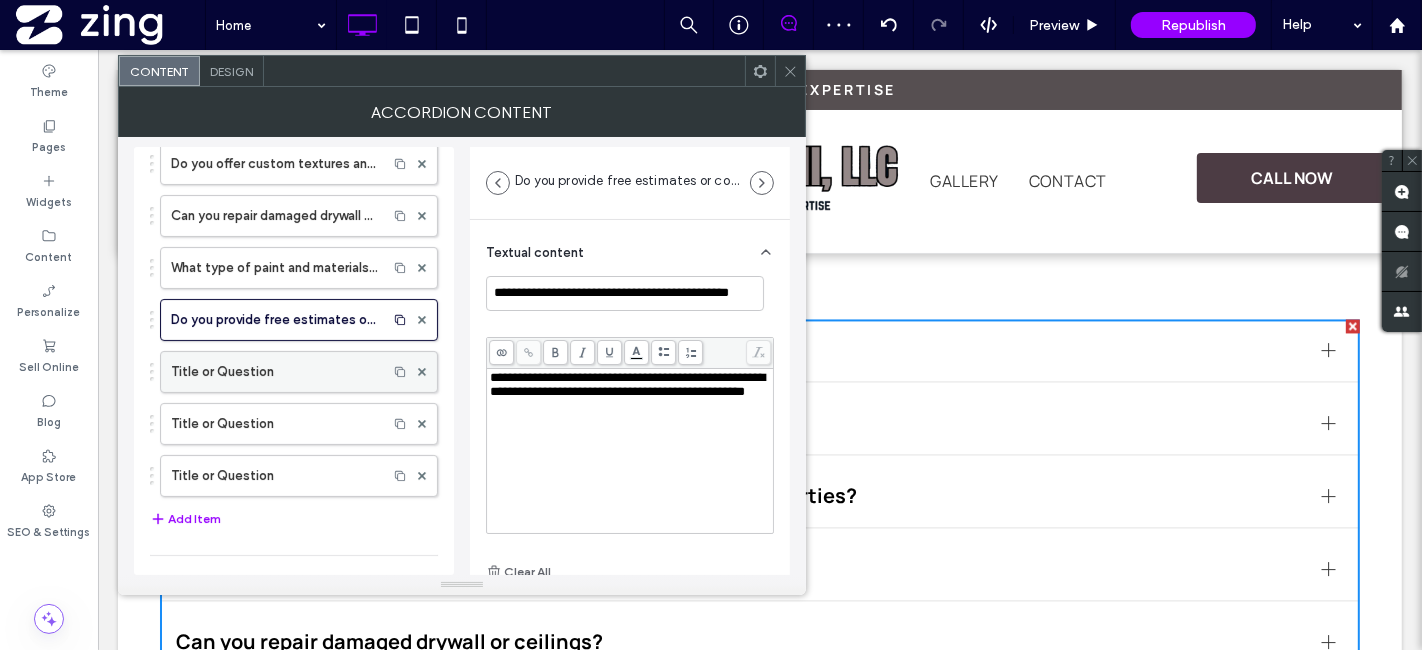 click on "Title or Question" at bounding box center [274, 372] 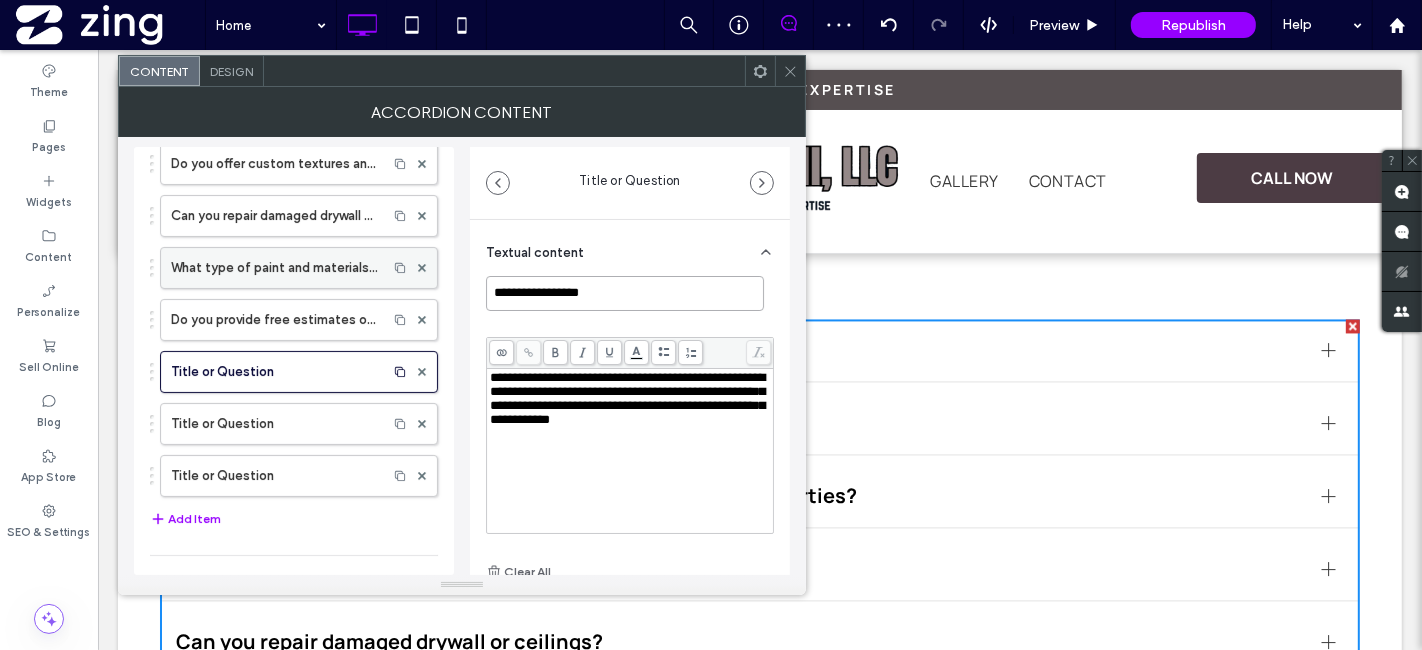 drag, startPoint x: 667, startPoint y: 292, endPoint x: 296, endPoint y: 264, distance: 372.0551 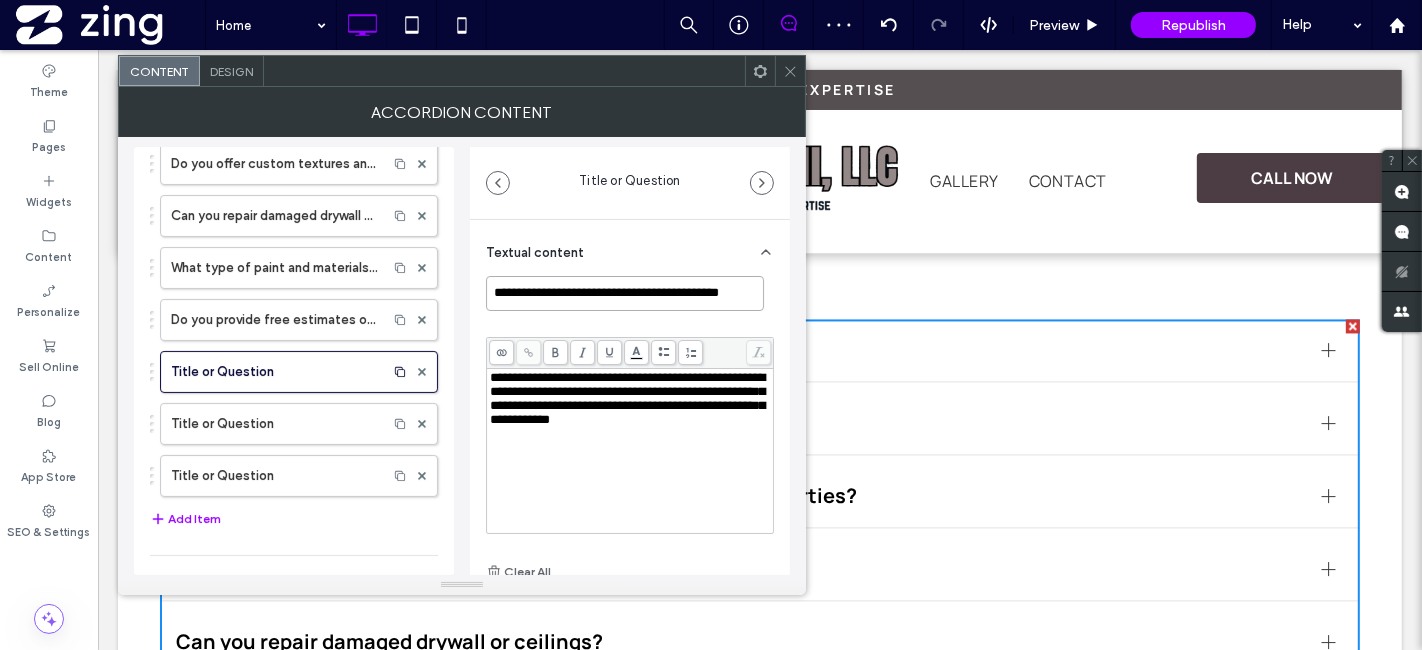 scroll, scrollTop: 0, scrollLeft: 4, axis: horizontal 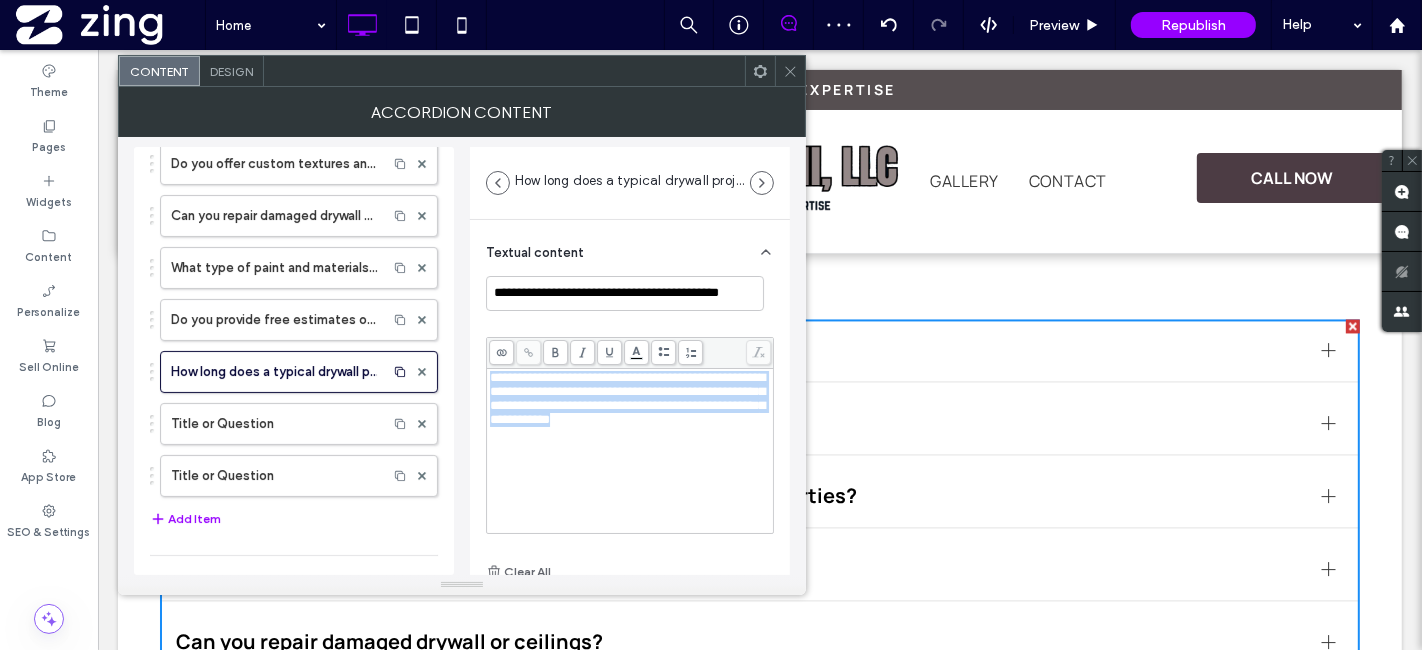 drag, startPoint x: 491, startPoint y: 375, endPoint x: 536, endPoint y: 453, distance: 90.04999 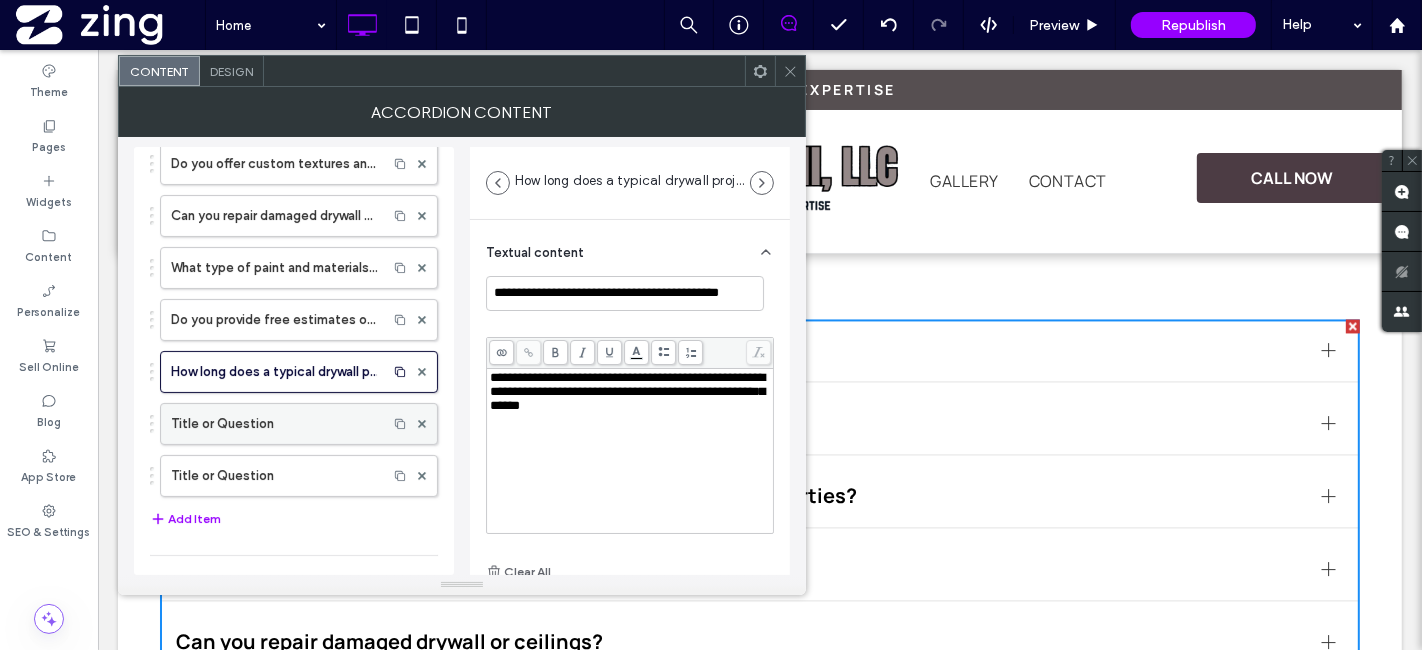 click on "Title or Question" at bounding box center [274, 424] 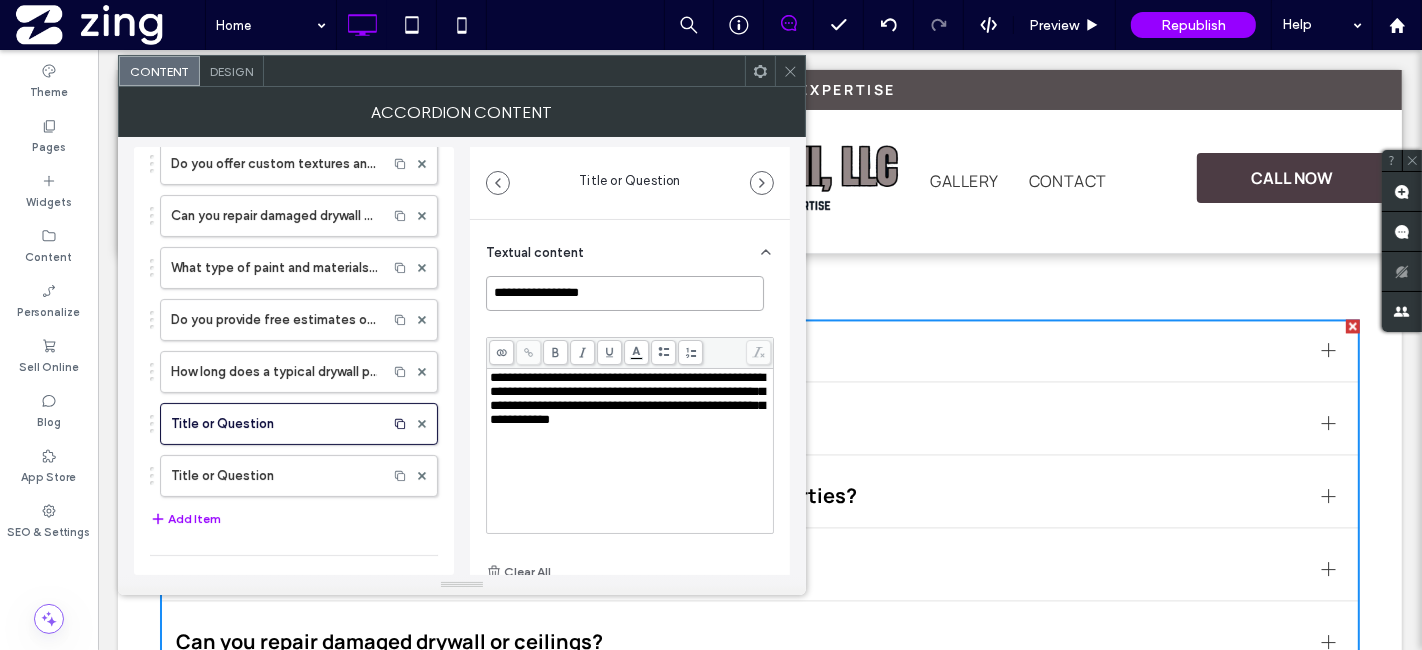 paste on "**********" 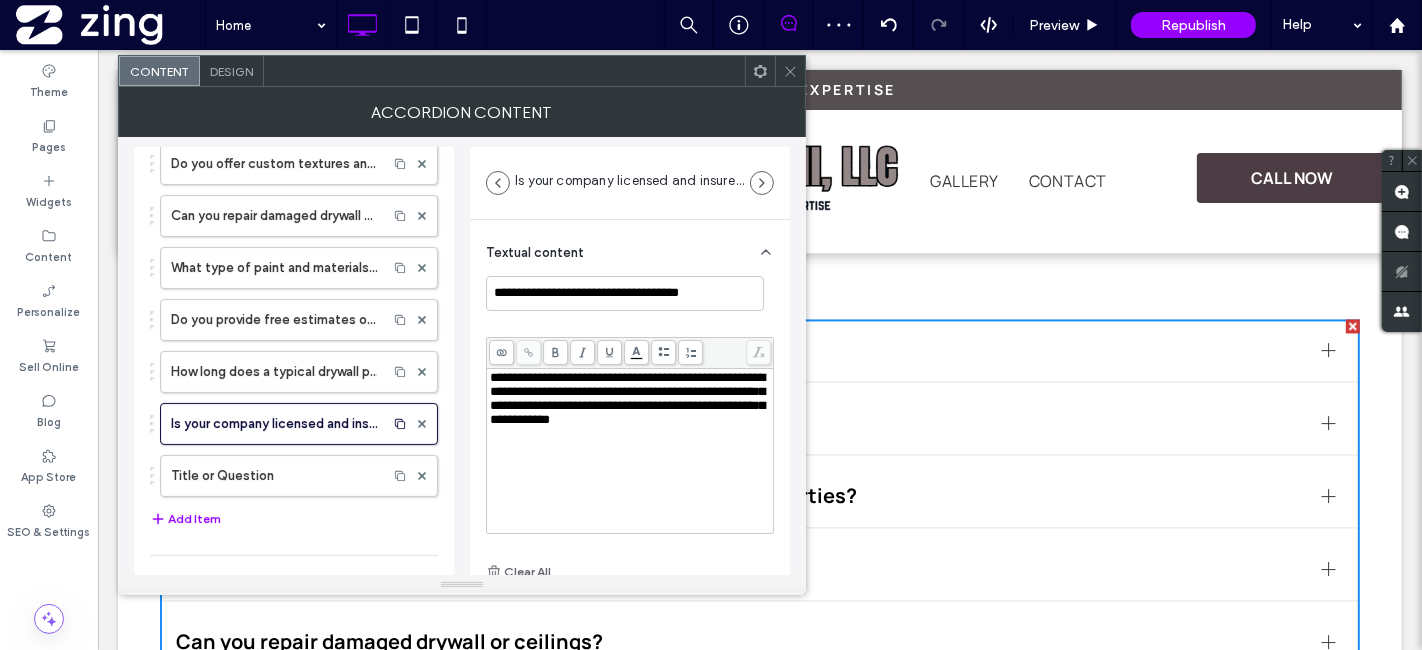 click on "**********" at bounding box center [627, 398] 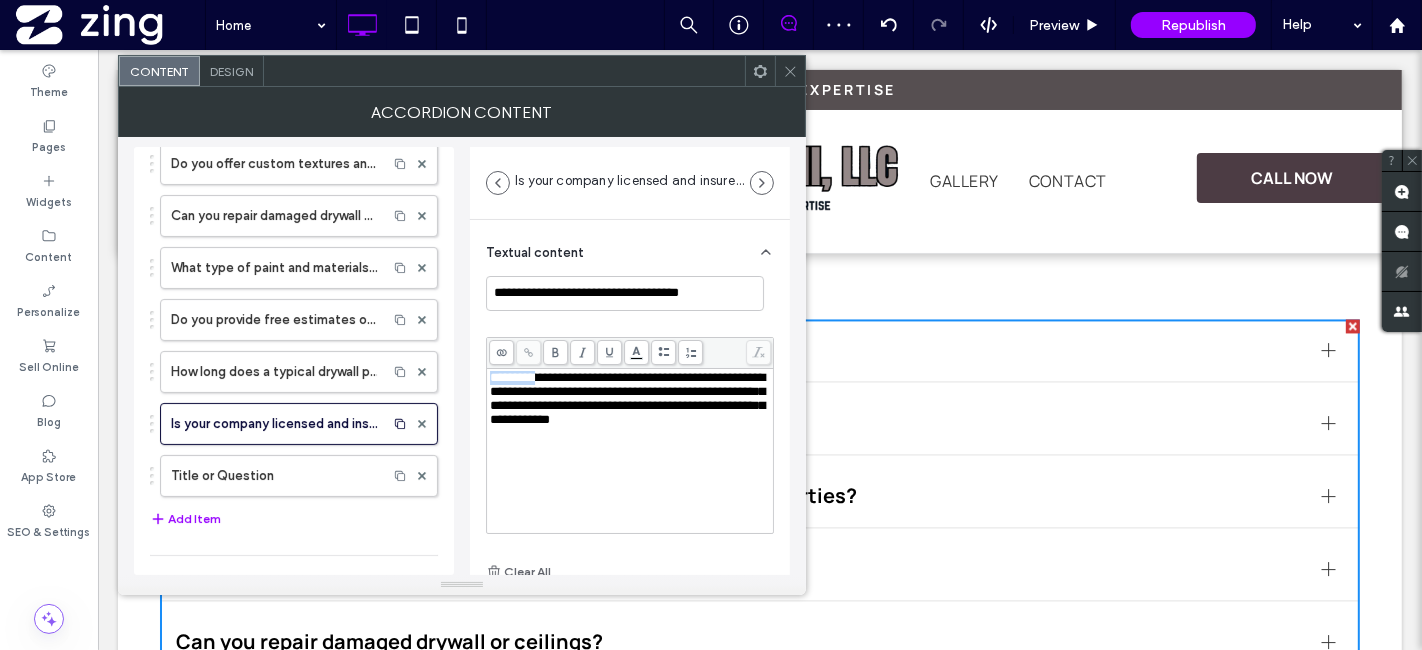 click on "**********" at bounding box center [627, 398] 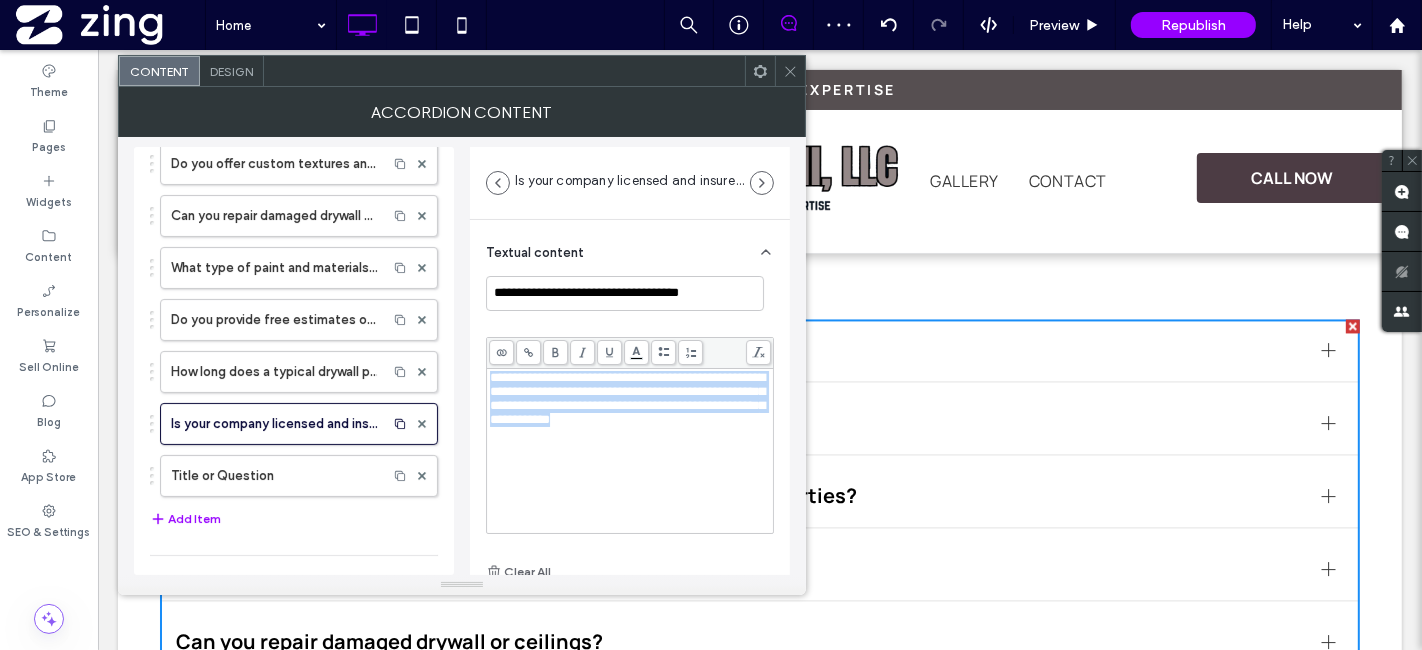 click on "**********" at bounding box center (627, 398) 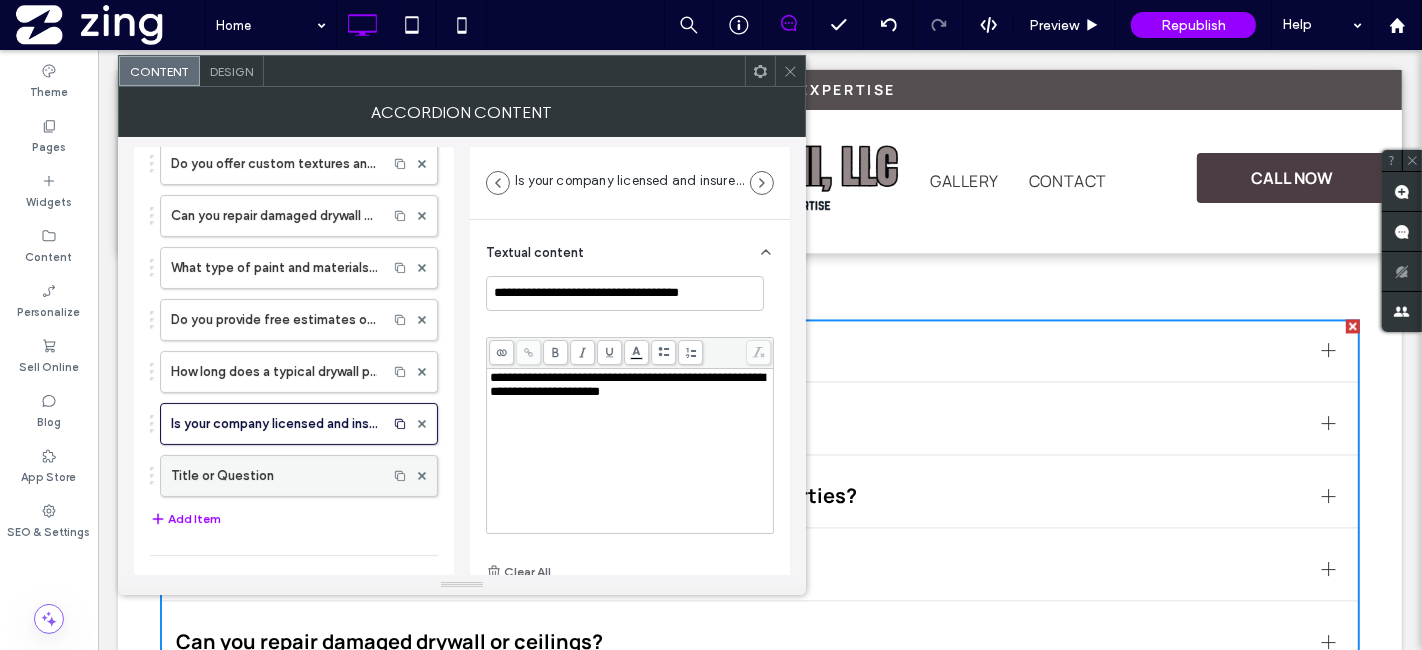 click on "Title or Question" at bounding box center [274, 476] 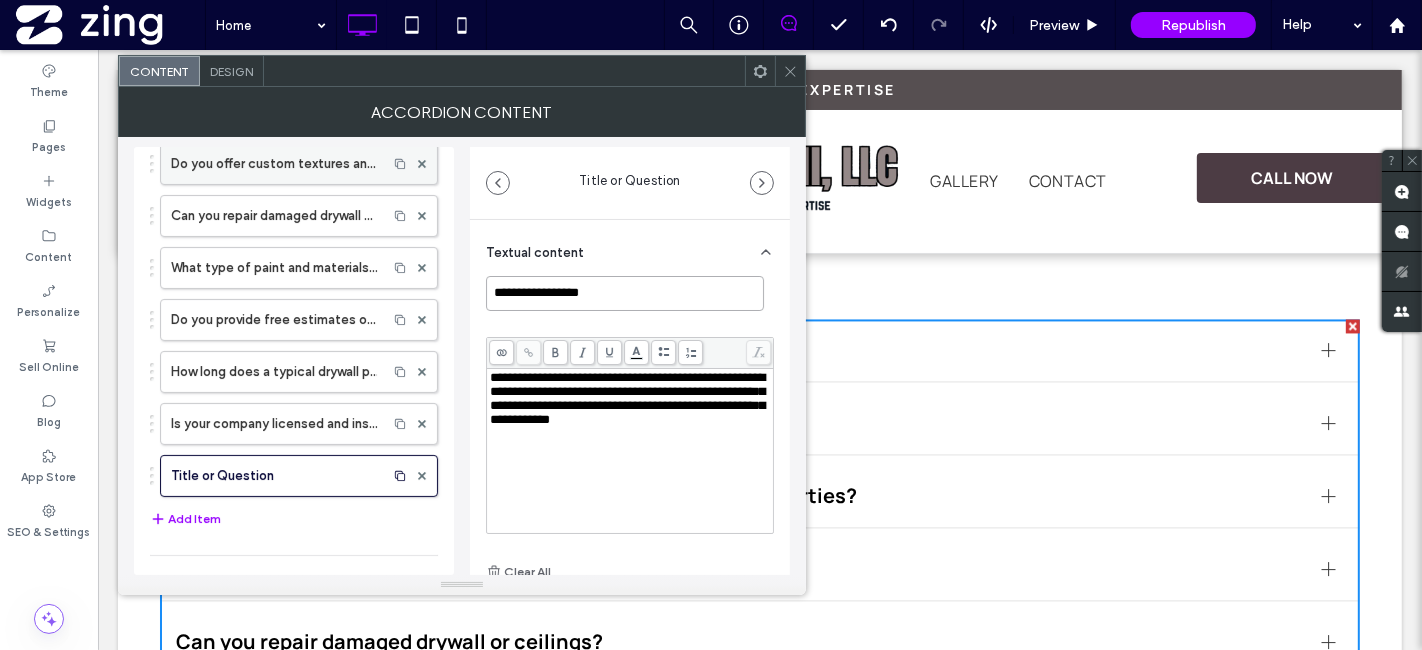 paste on "**********" 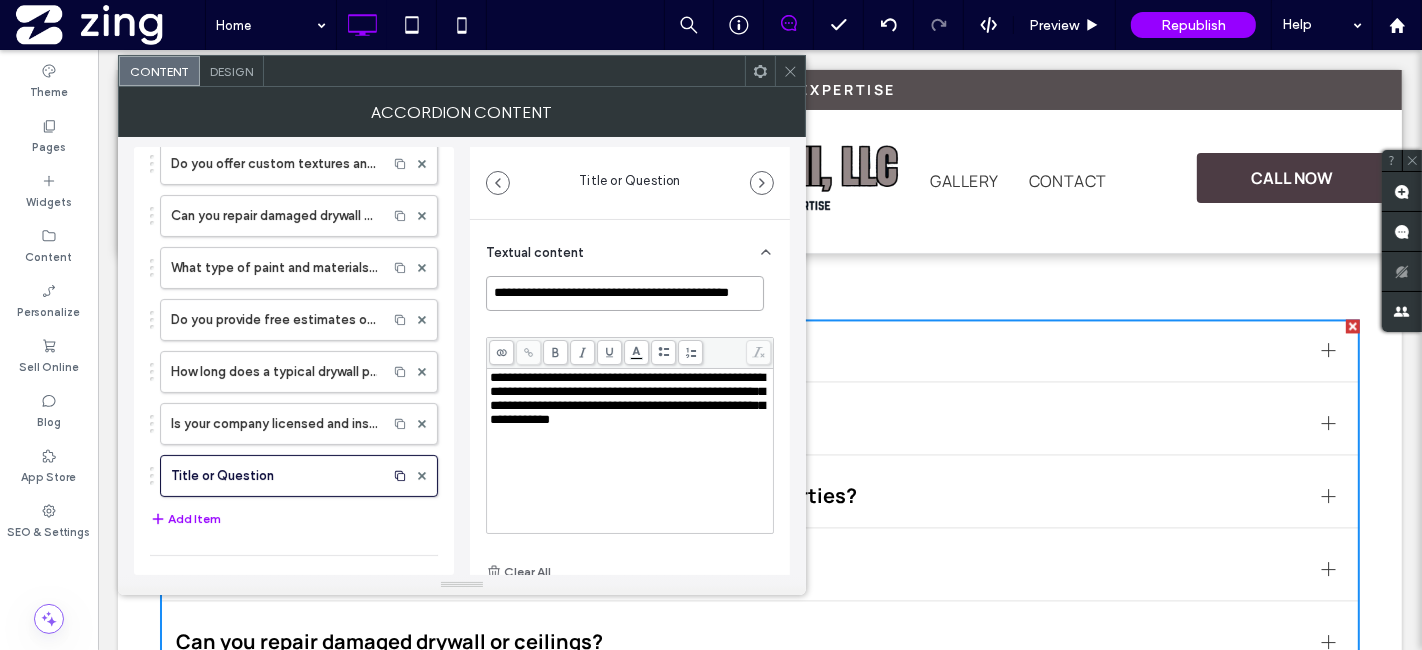 scroll, scrollTop: 0, scrollLeft: 19, axis: horizontal 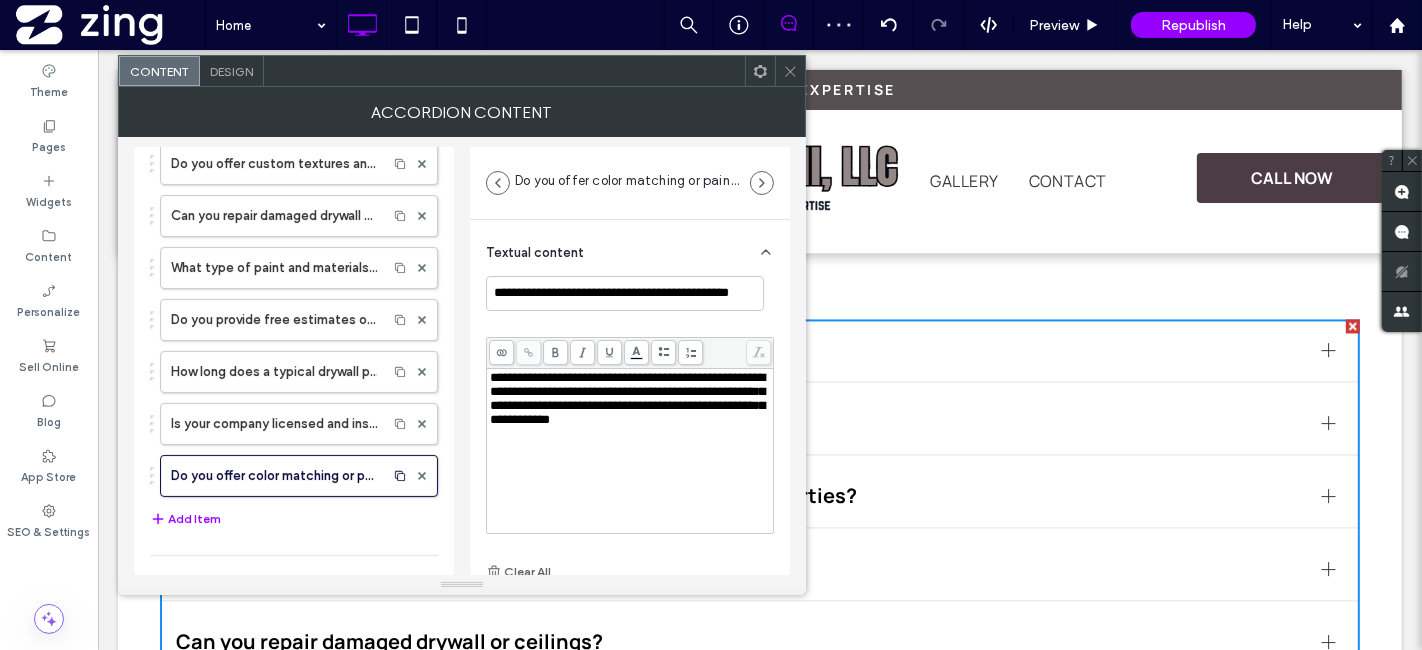 click on "**********" at bounding box center (630, 435) 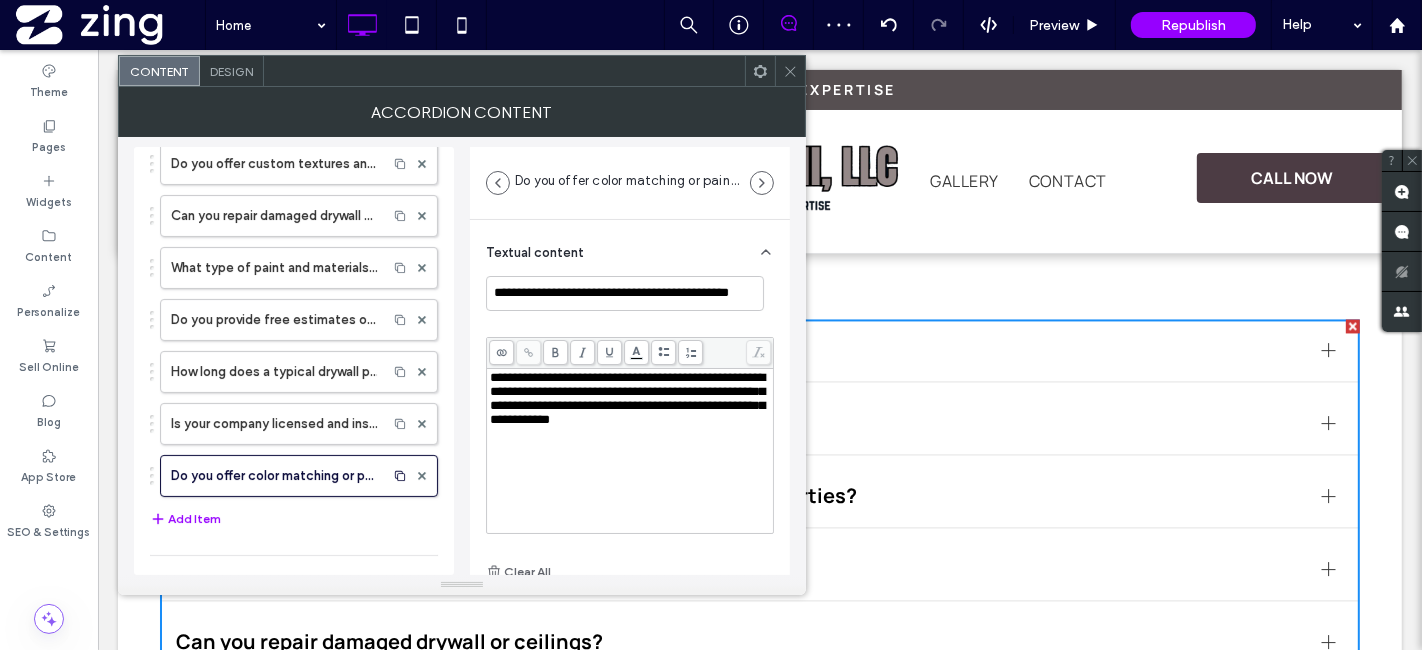 click on "**********" at bounding box center [630, 435] 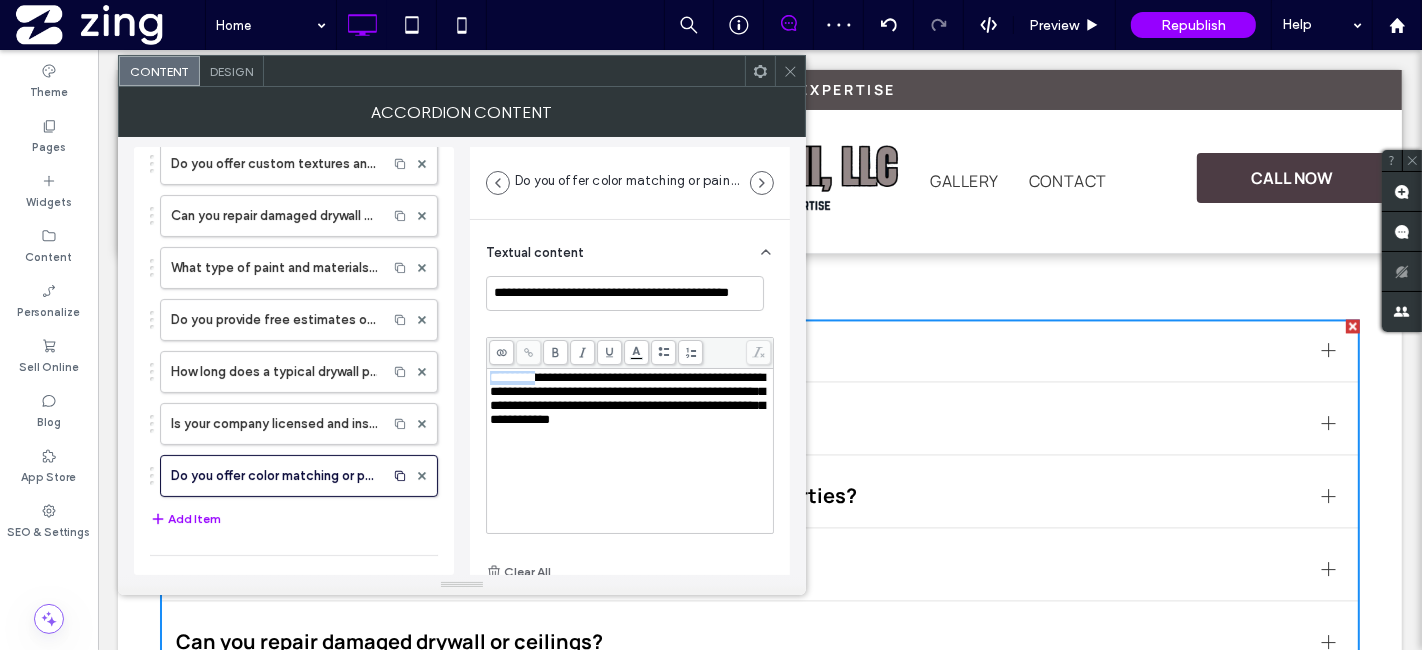click on "**********" at bounding box center [627, 398] 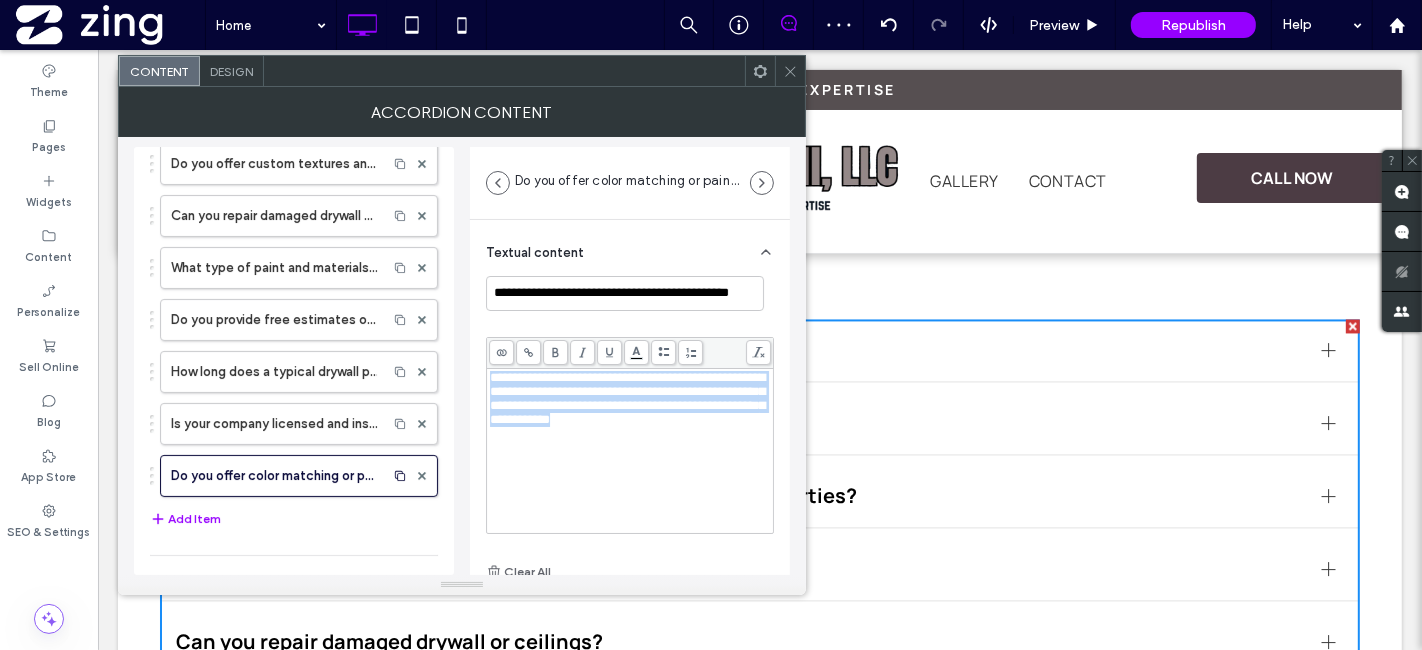 click on "**********" at bounding box center [627, 398] 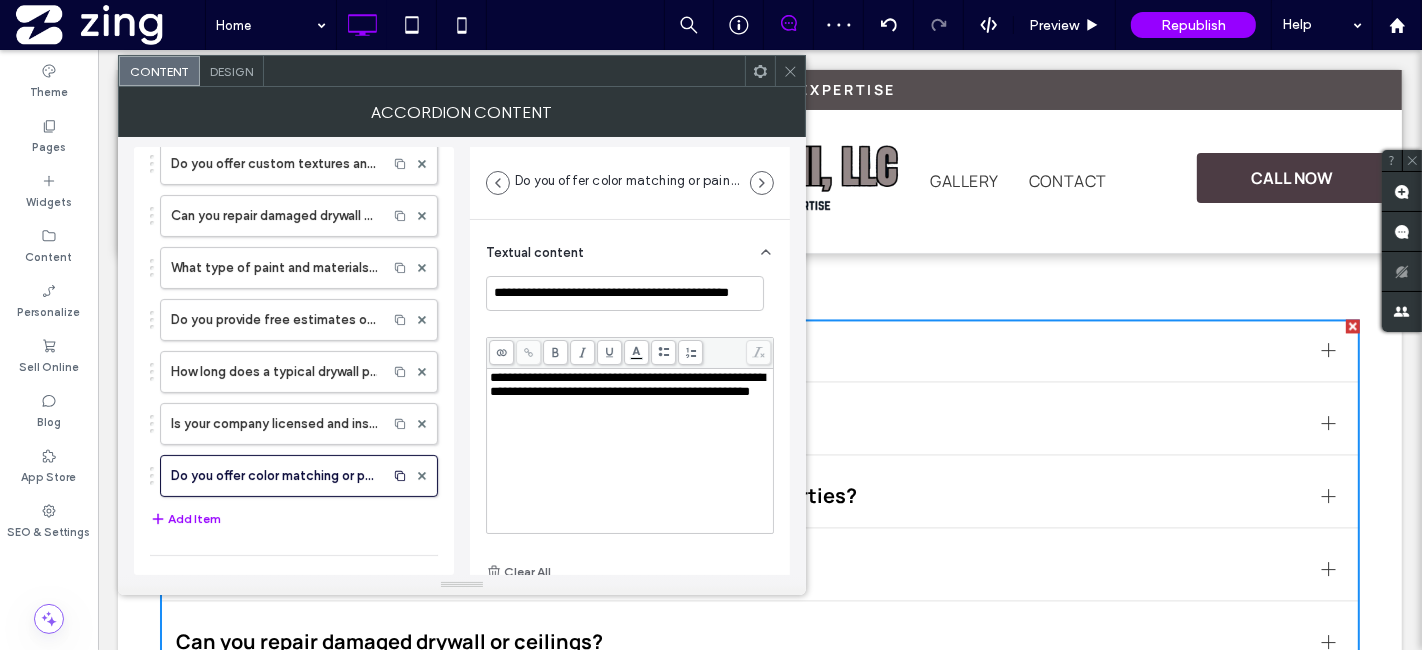 click on "What services does JDS Drywall LLC offer? Do you provide both drywall and painting services? Are your services available for residential and commercial properties? Do you offer custom textures and finishes? Can you repair damaged drywall or ceilings? What type of paint and materials do you use? Do you provide free estimates or consultations? How long does a typical drywall project take? Is your company licensed and insured? Do you offer color matching or painting advice? Add Item" at bounding box center (294, 259) 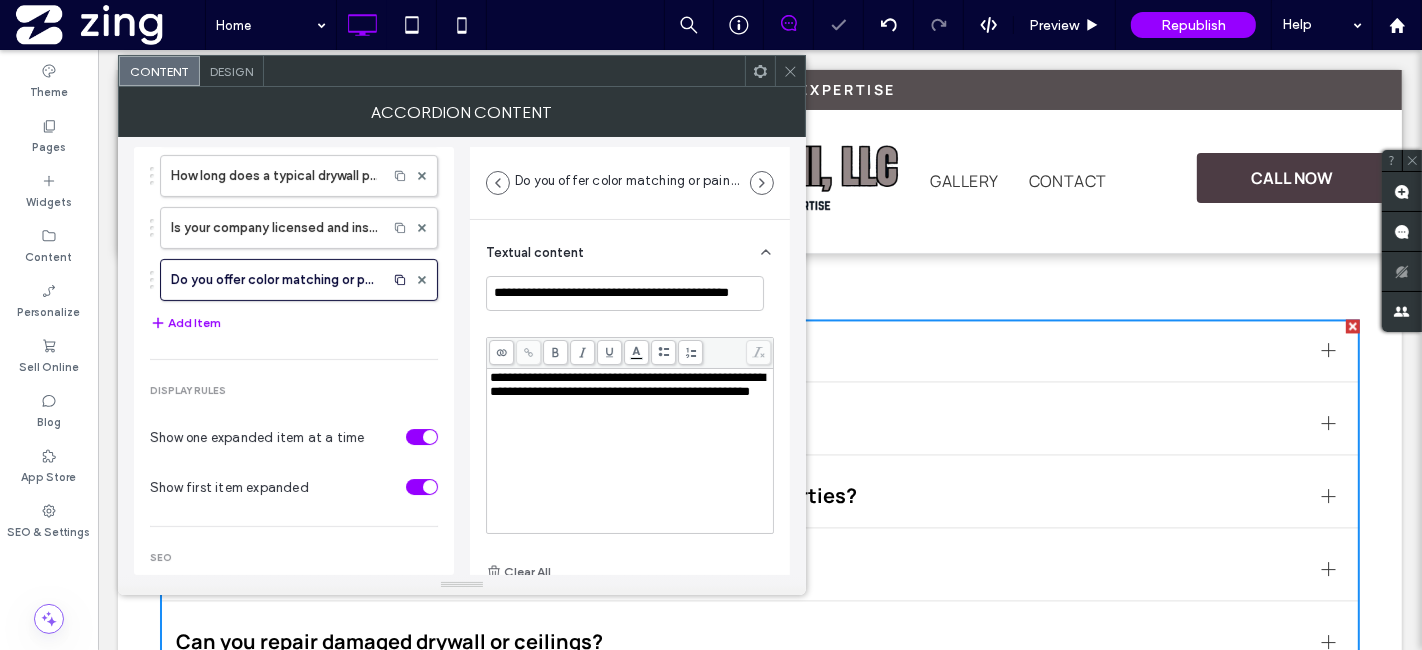 scroll, scrollTop: 444, scrollLeft: 0, axis: vertical 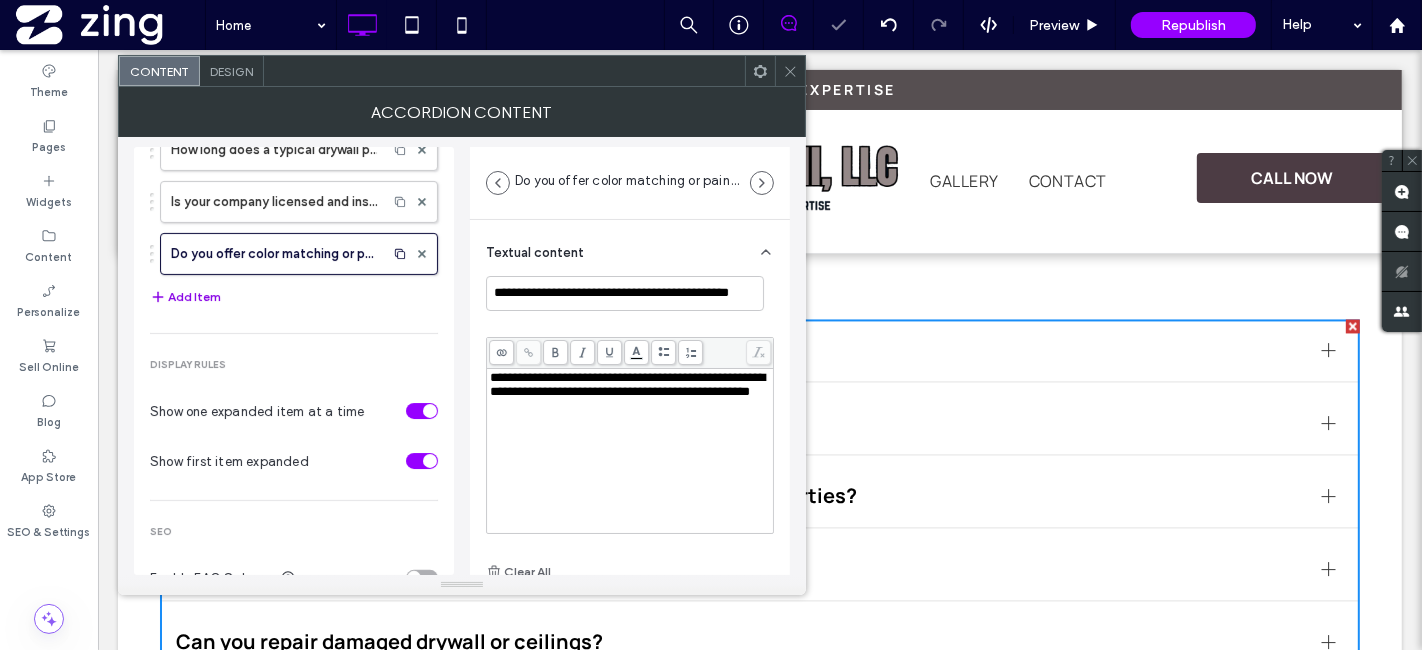 click on "Add Item" at bounding box center [185, 297] 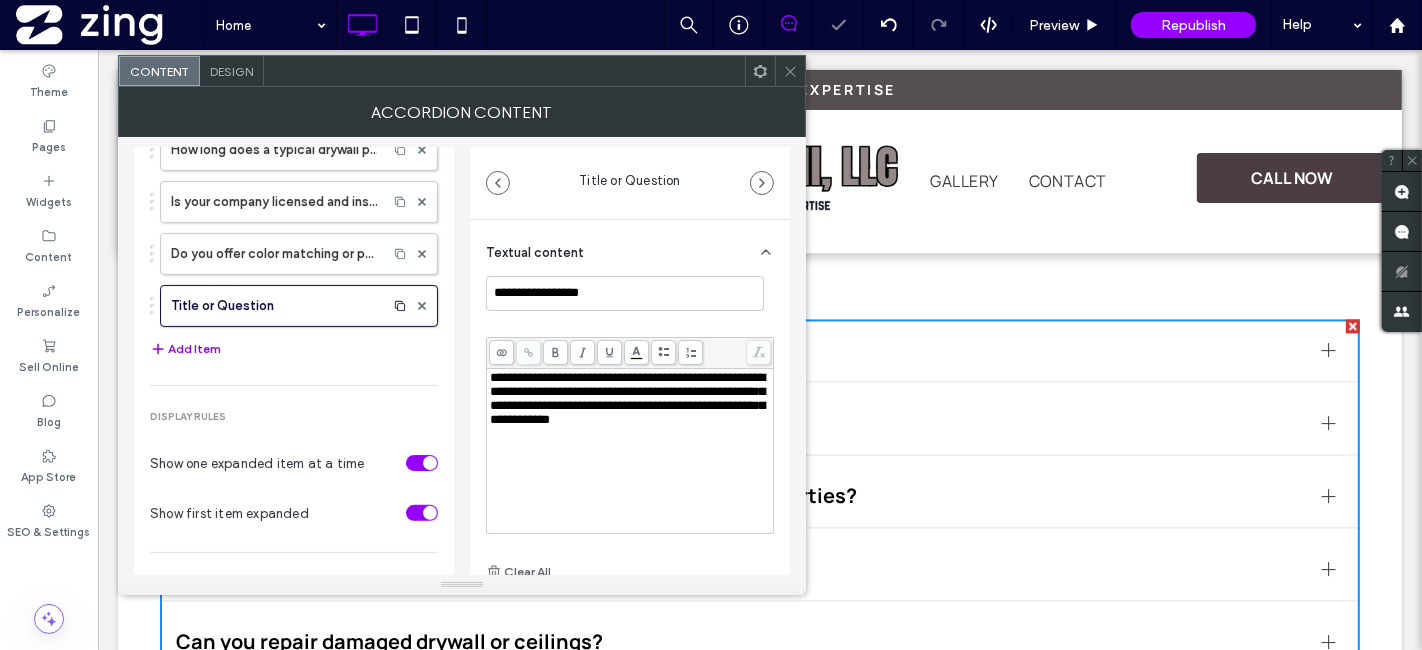 click on "Add Item" at bounding box center (185, 349) 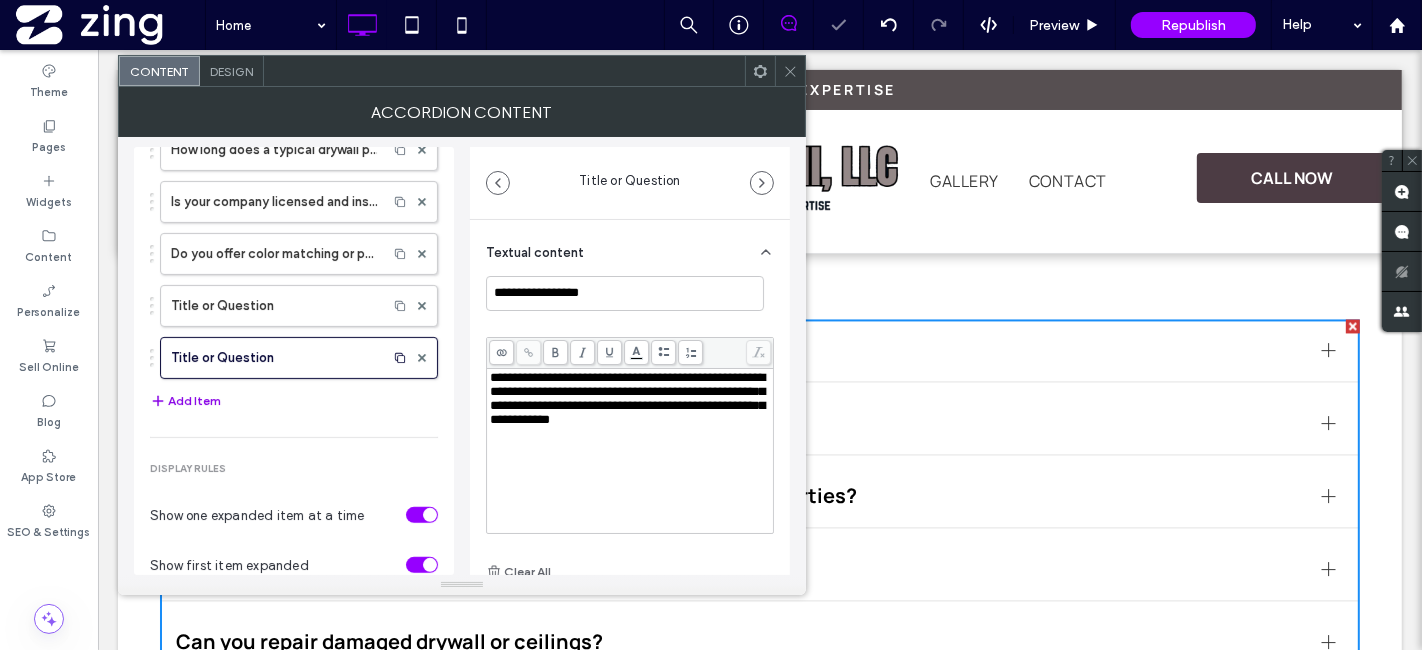 click on "Add Item" at bounding box center [185, 401] 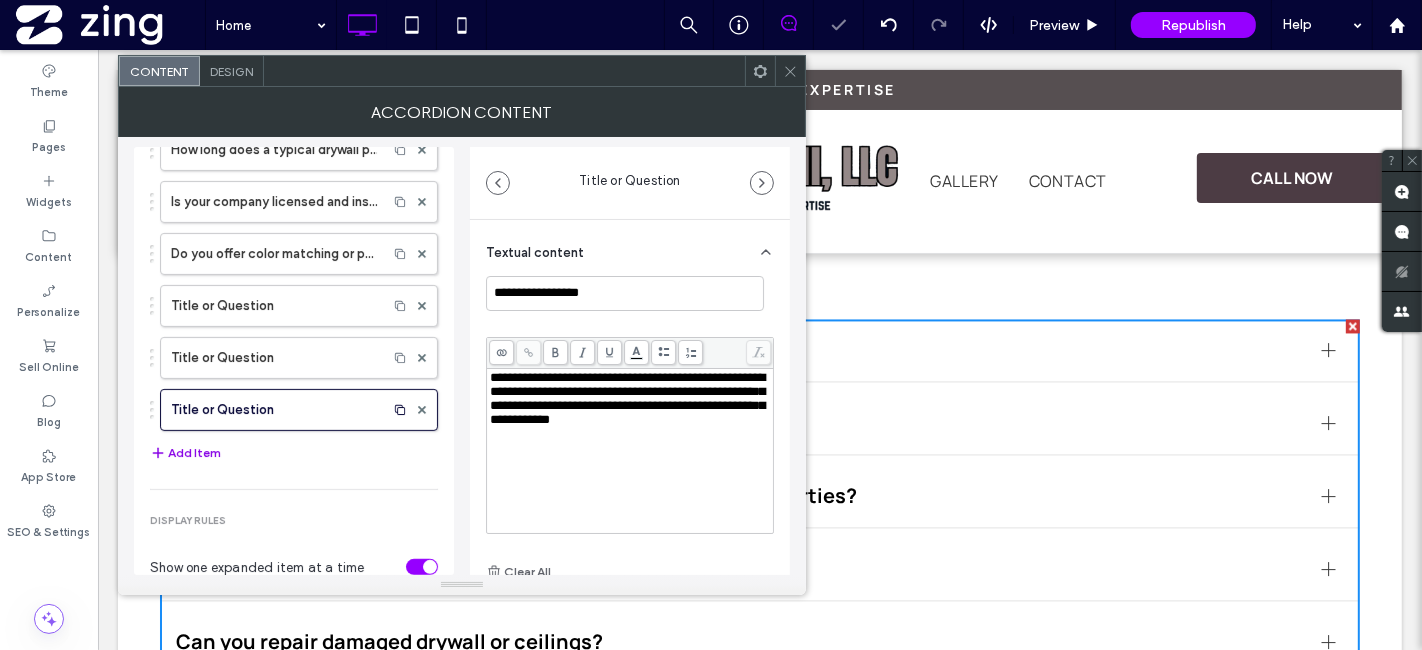 click on "Add Item" at bounding box center (185, 453) 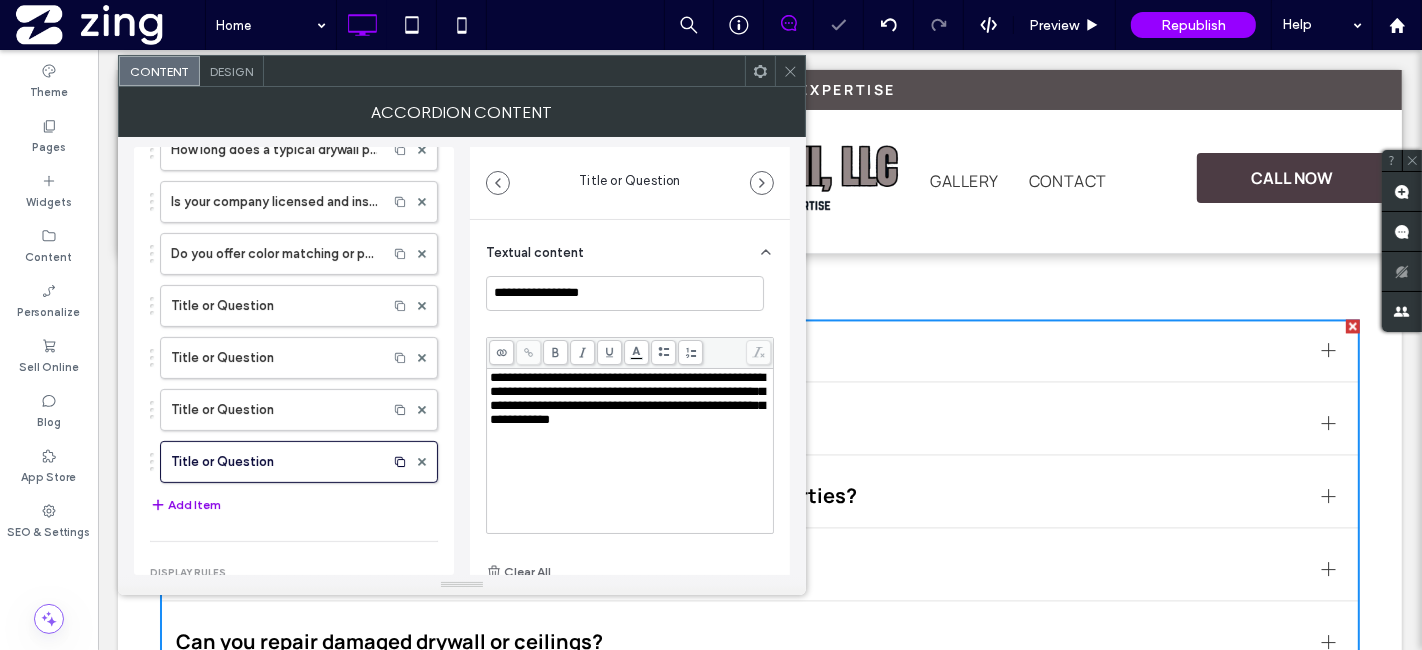 click on "Add Item" at bounding box center [185, 505] 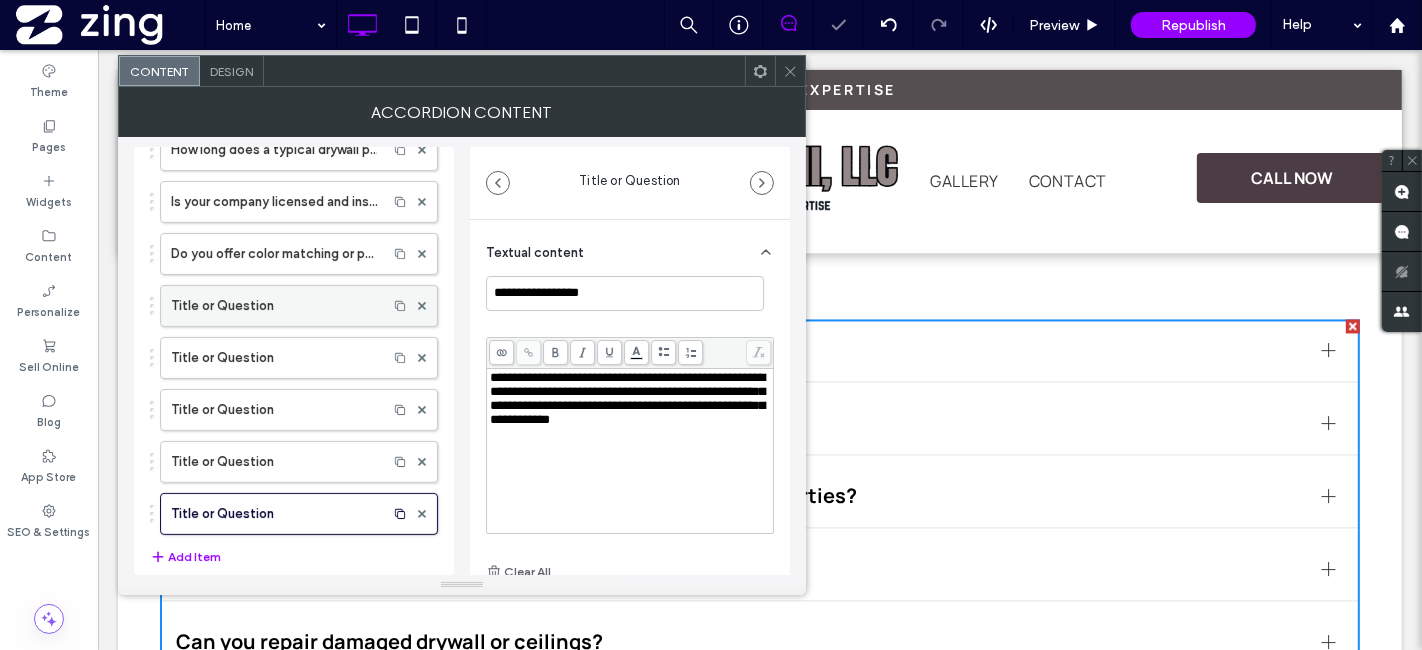 click on "Title or Question" at bounding box center [274, 306] 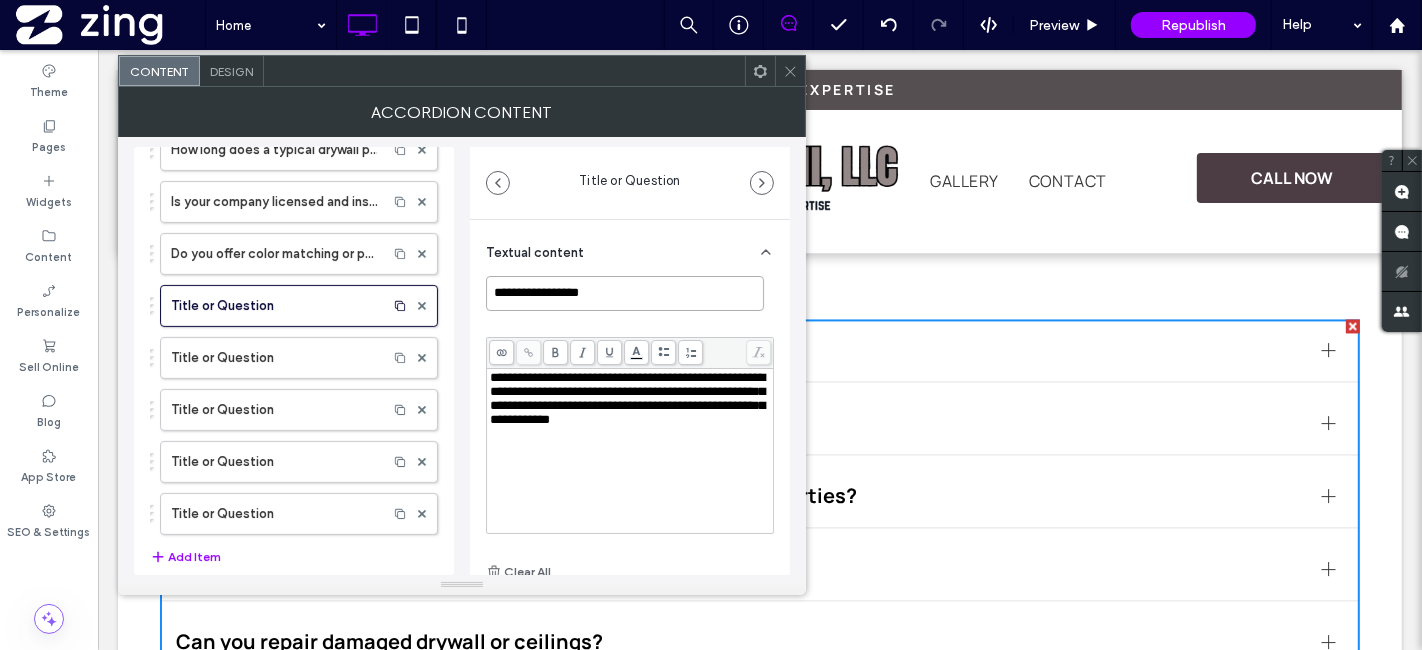 paste on "**********" 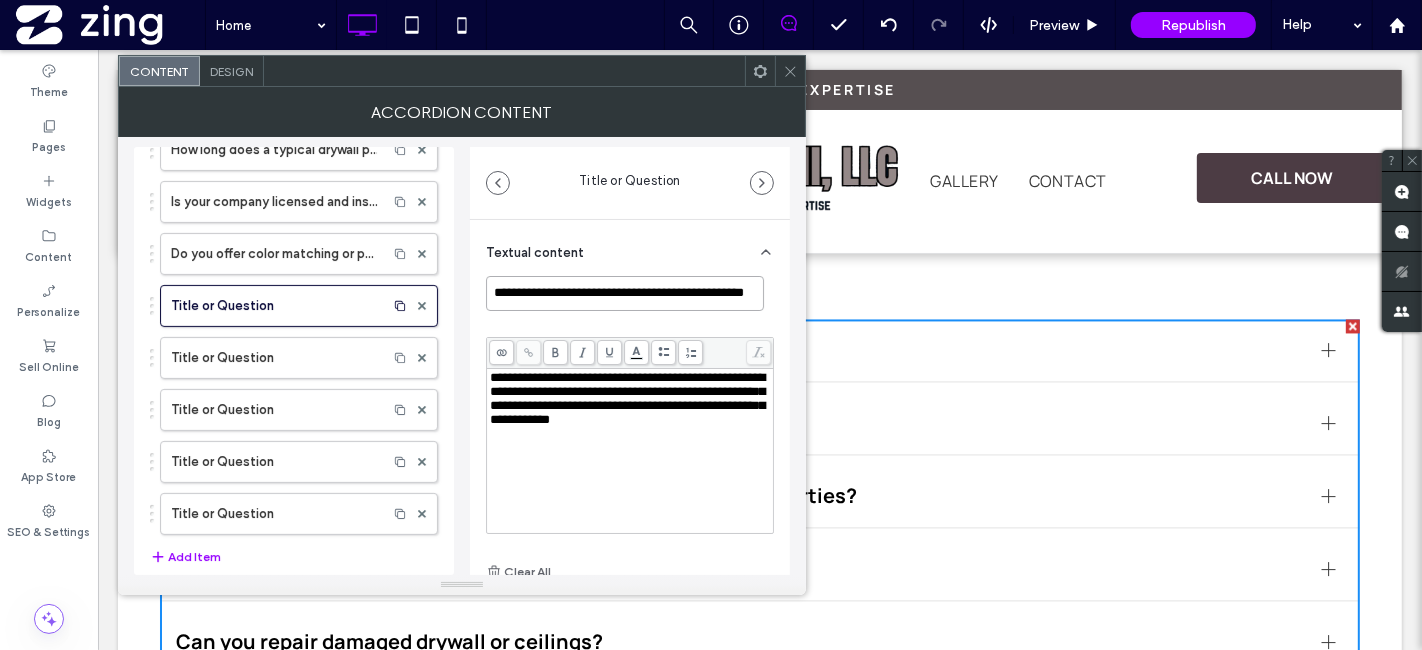 scroll, scrollTop: 0, scrollLeft: 46, axis: horizontal 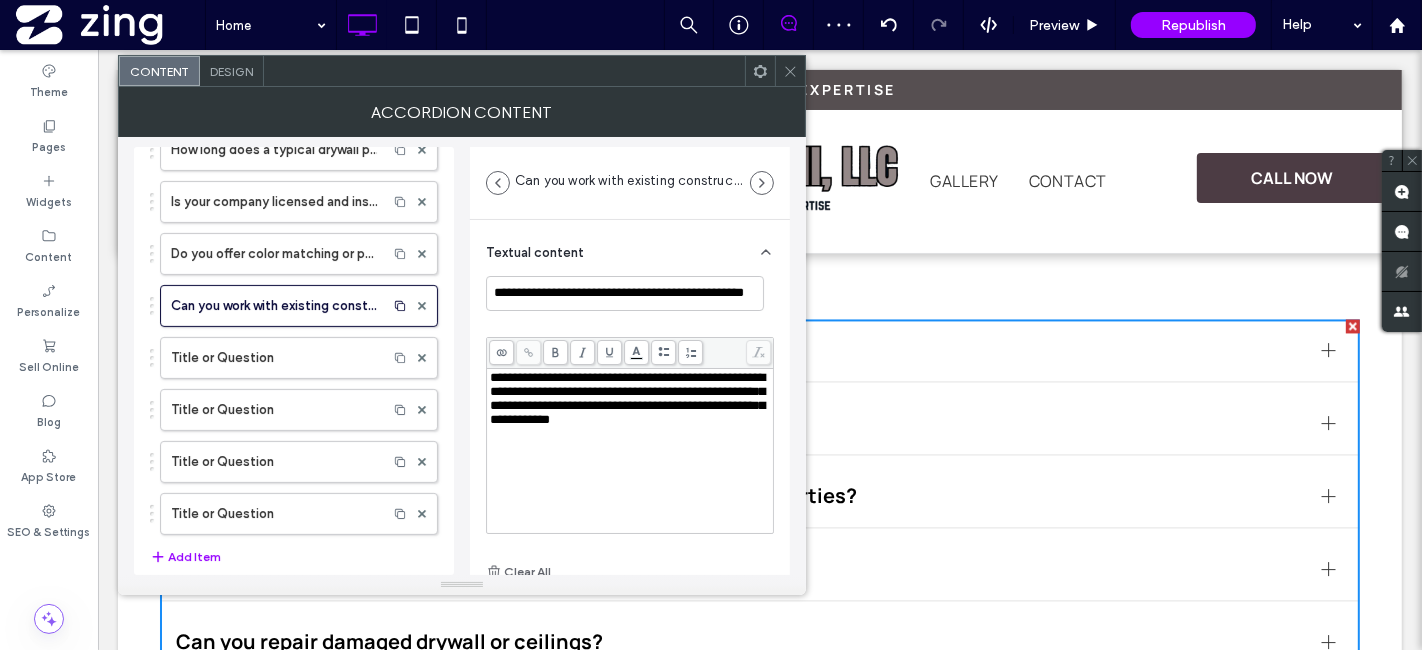 click on "**********" at bounding box center (630, 467) 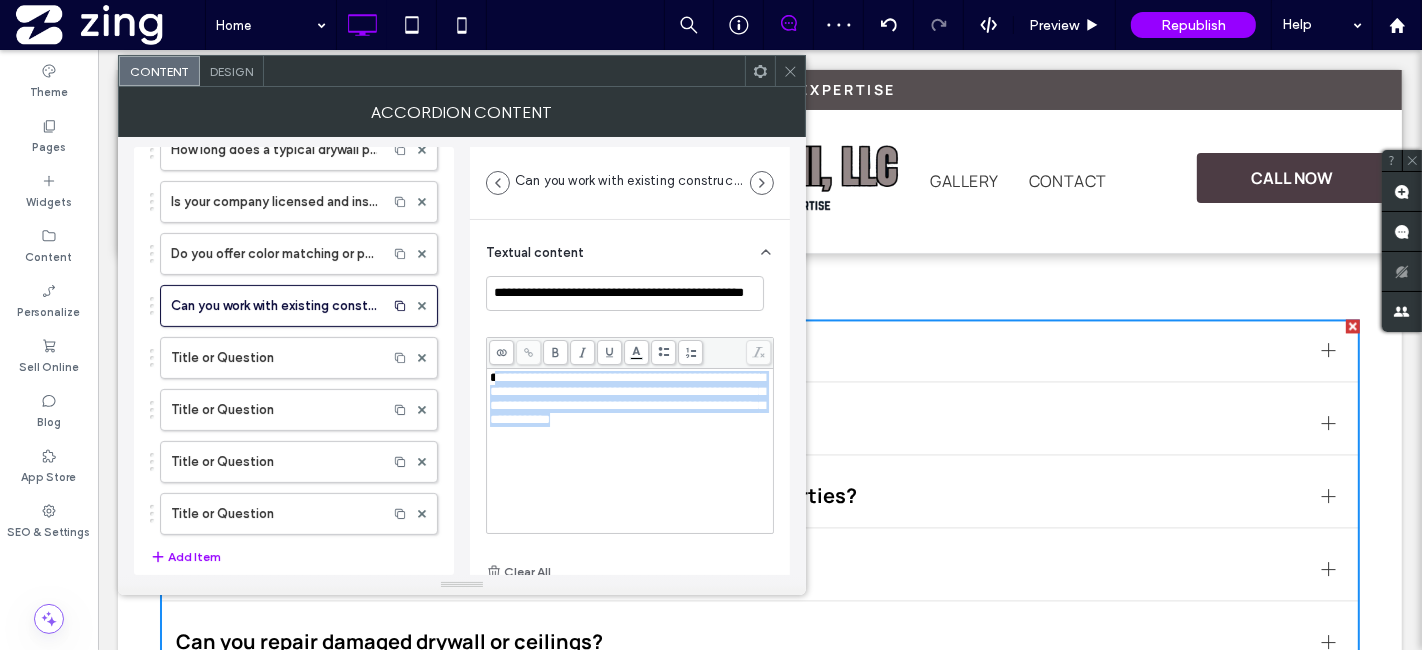 drag, startPoint x: 494, startPoint y: 378, endPoint x: 584, endPoint y: 466, distance: 125.872955 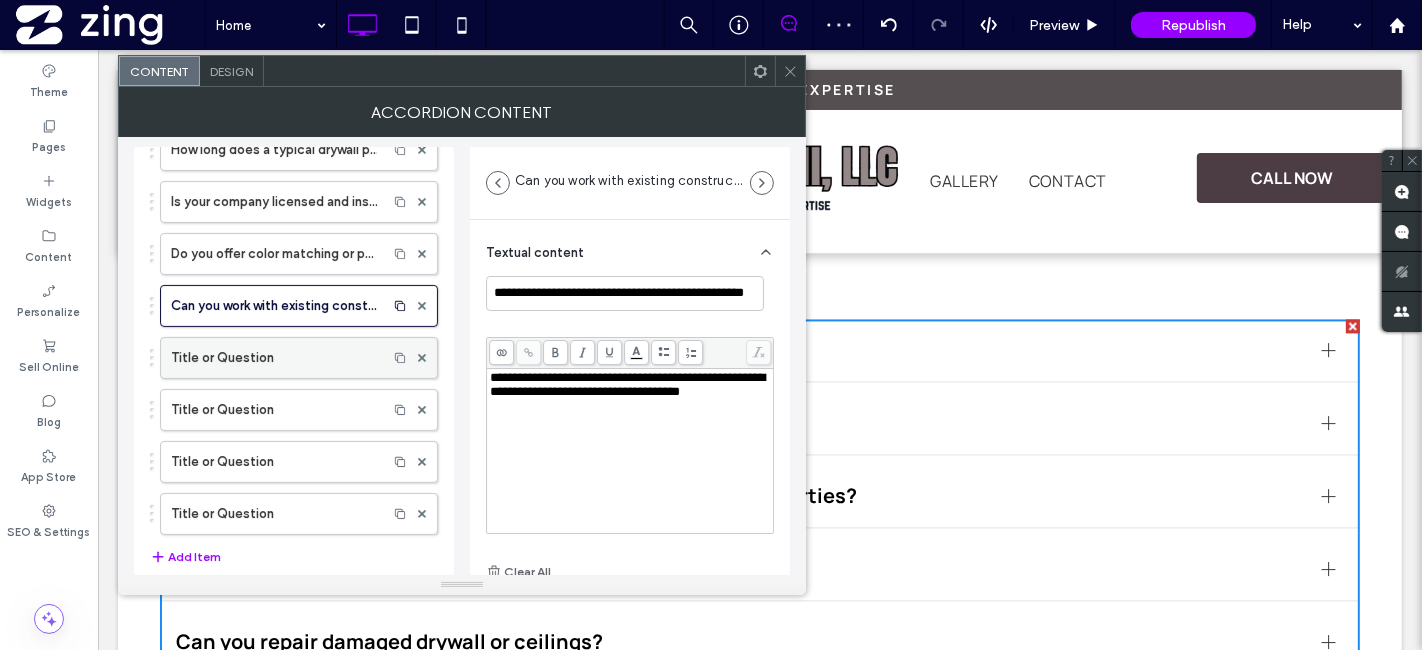 click on "Title or Question" at bounding box center [274, 358] 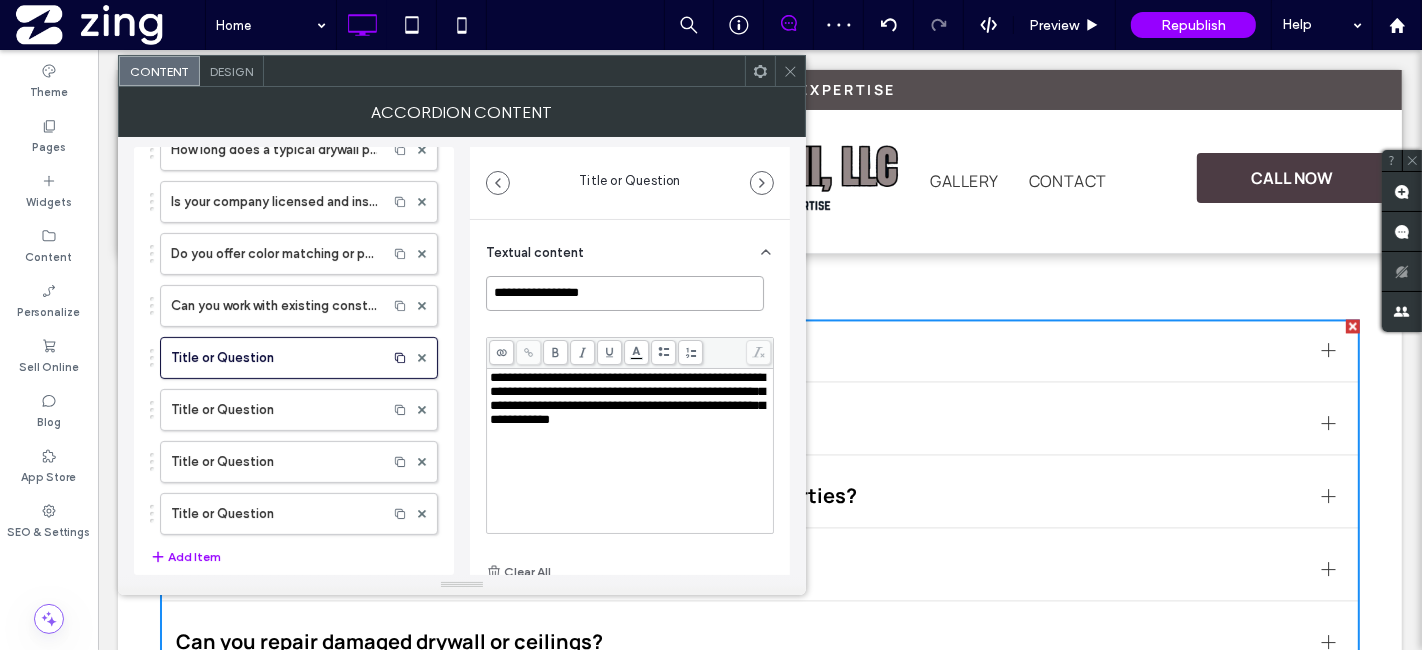 drag, startPoint x: 637, startPoint y: 290, endPoint x: 449, endPoint y: 295, distance: 188.06648 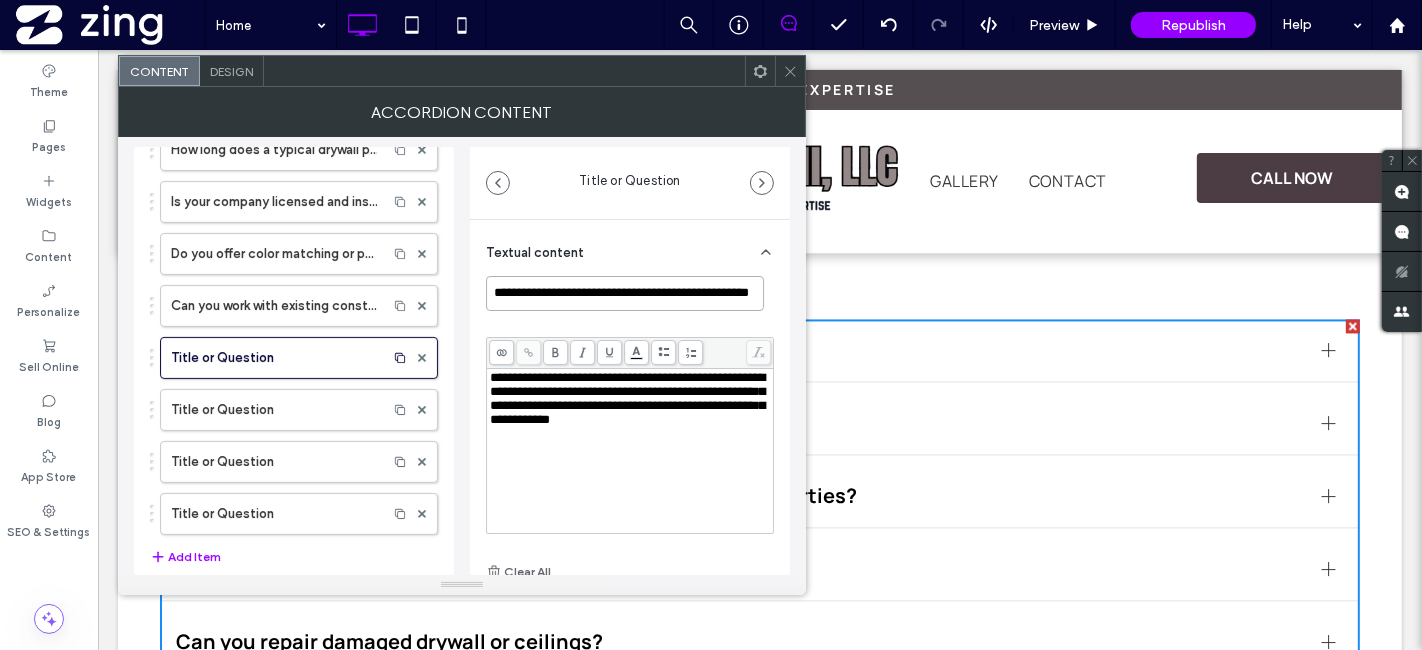 scroll, scrollTop: 0, scrollLeft: 48, axis: horizontal 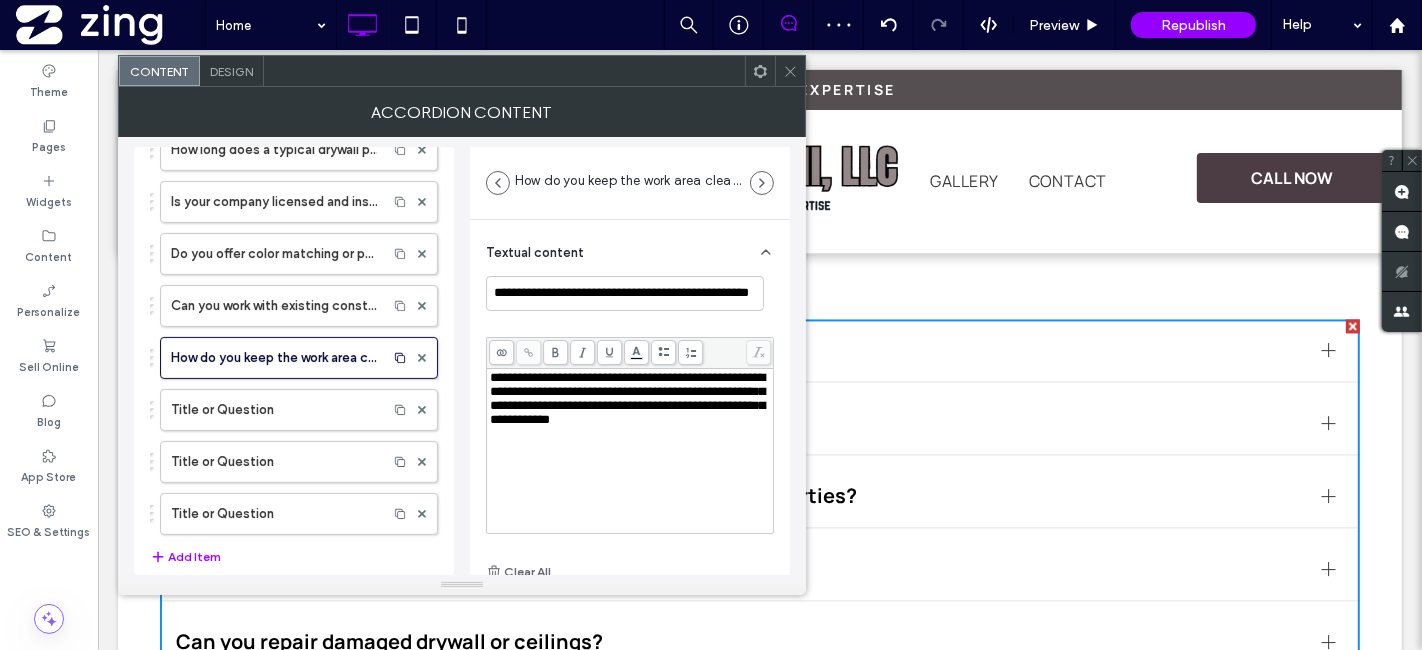 click on "**********" at bounding box center [627, 398] 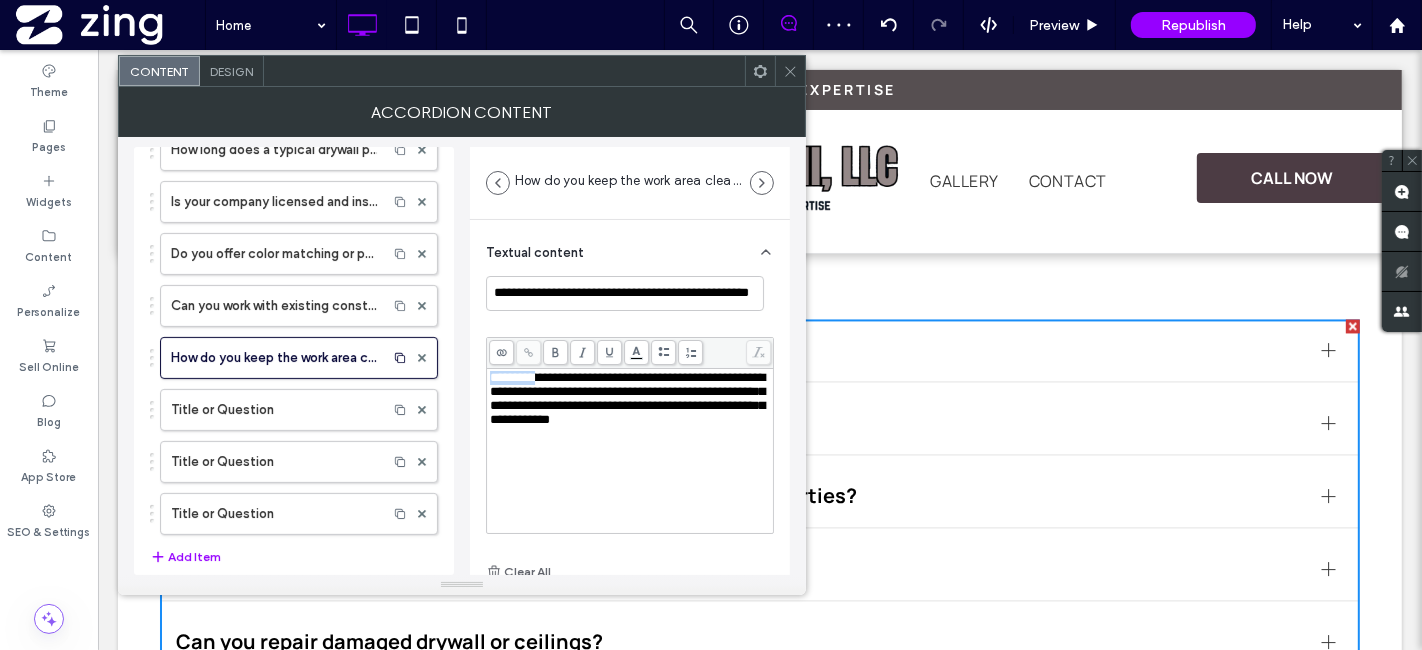 click on "**********" at bounding box center [627, 398] 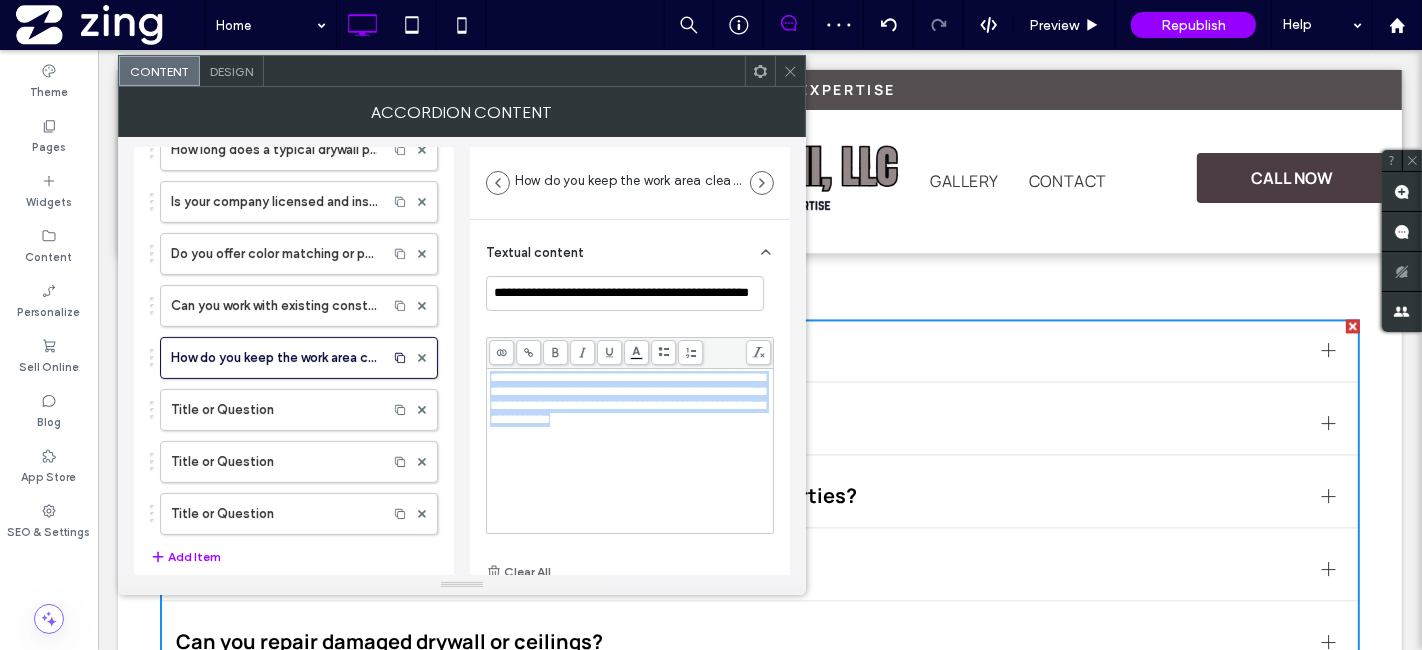 click on "**********" at bounding box center (627, 398) 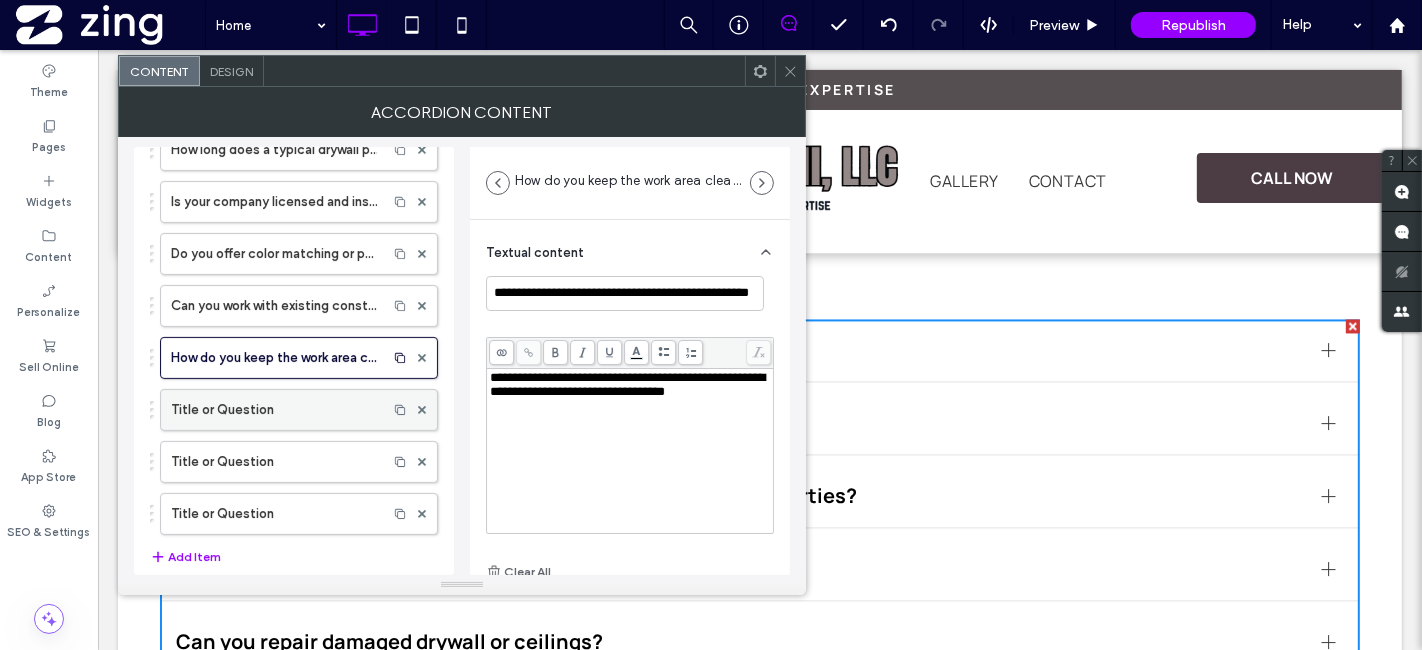 click on "Title or Question" at bounding box center (274, 410) 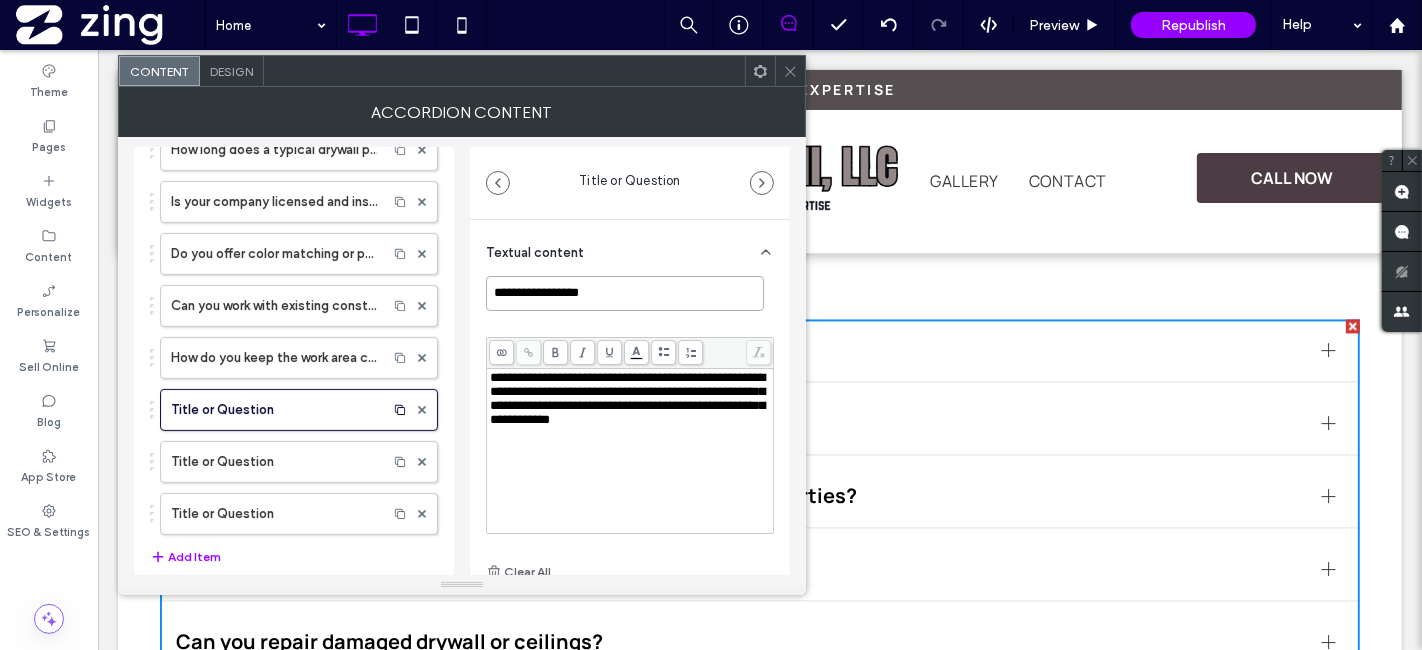 drag, startPoint x: 485, startPoint y: 306, endPoint x: 465, endPoint y: 305, distance: 20.024984 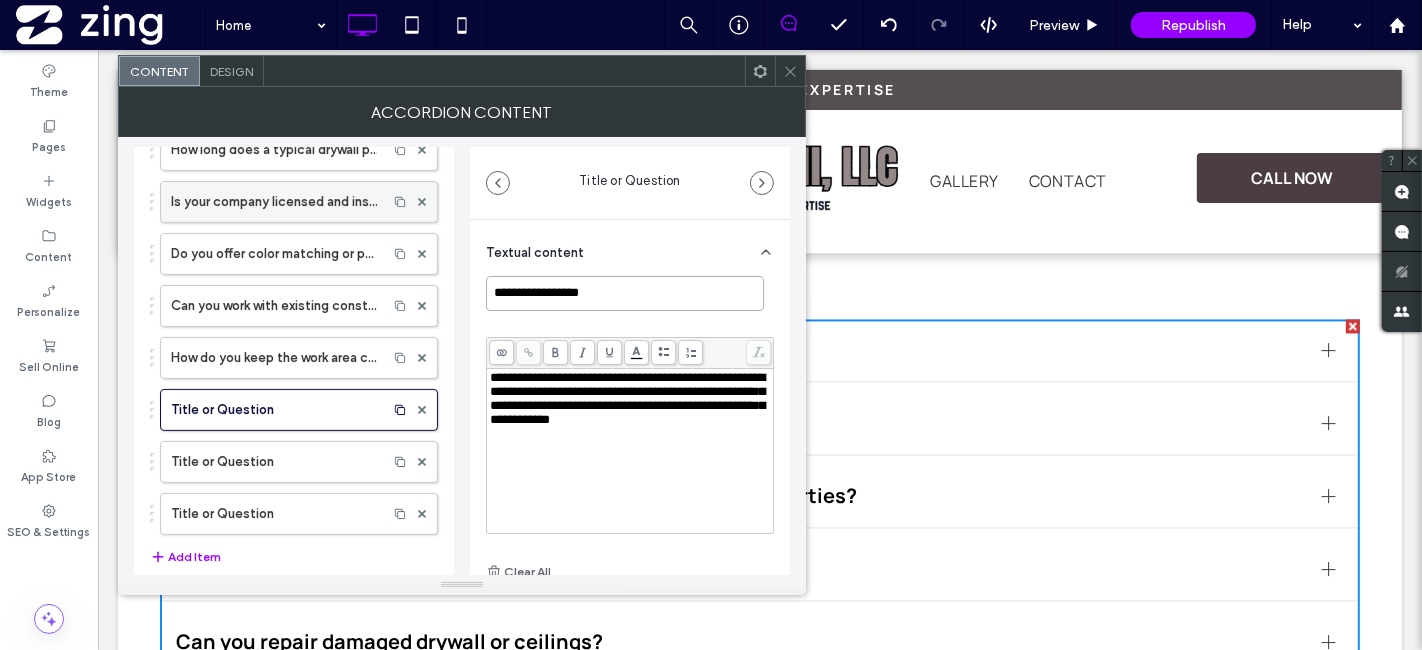 paste on "**********" 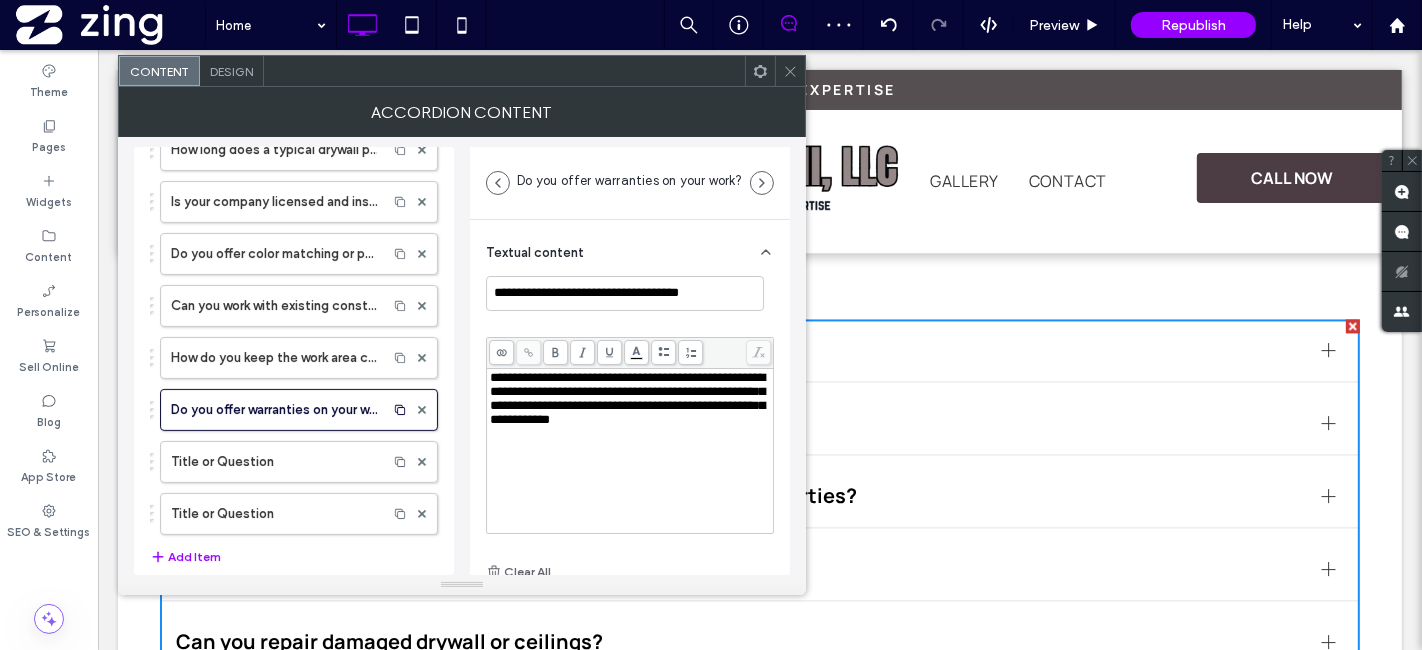 click on "**********" at bounding box center [627, 398] 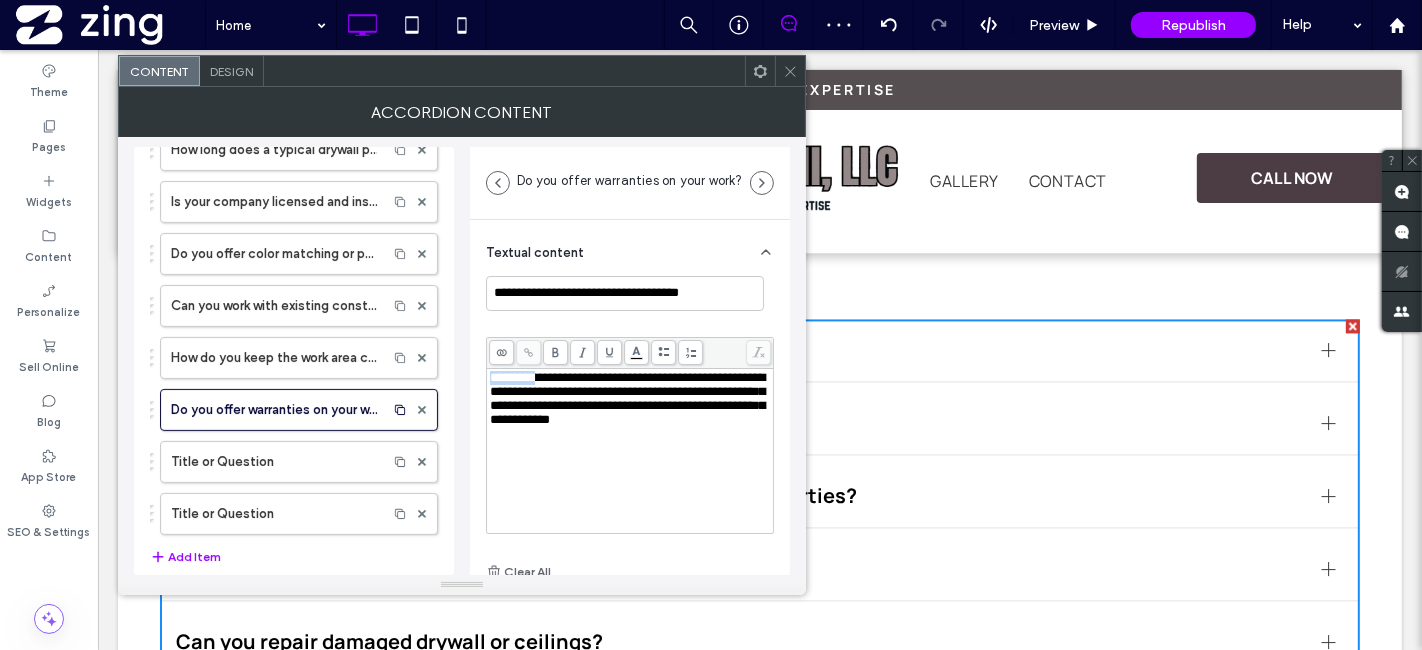 click on "**********" at bounding box center [627, 398] 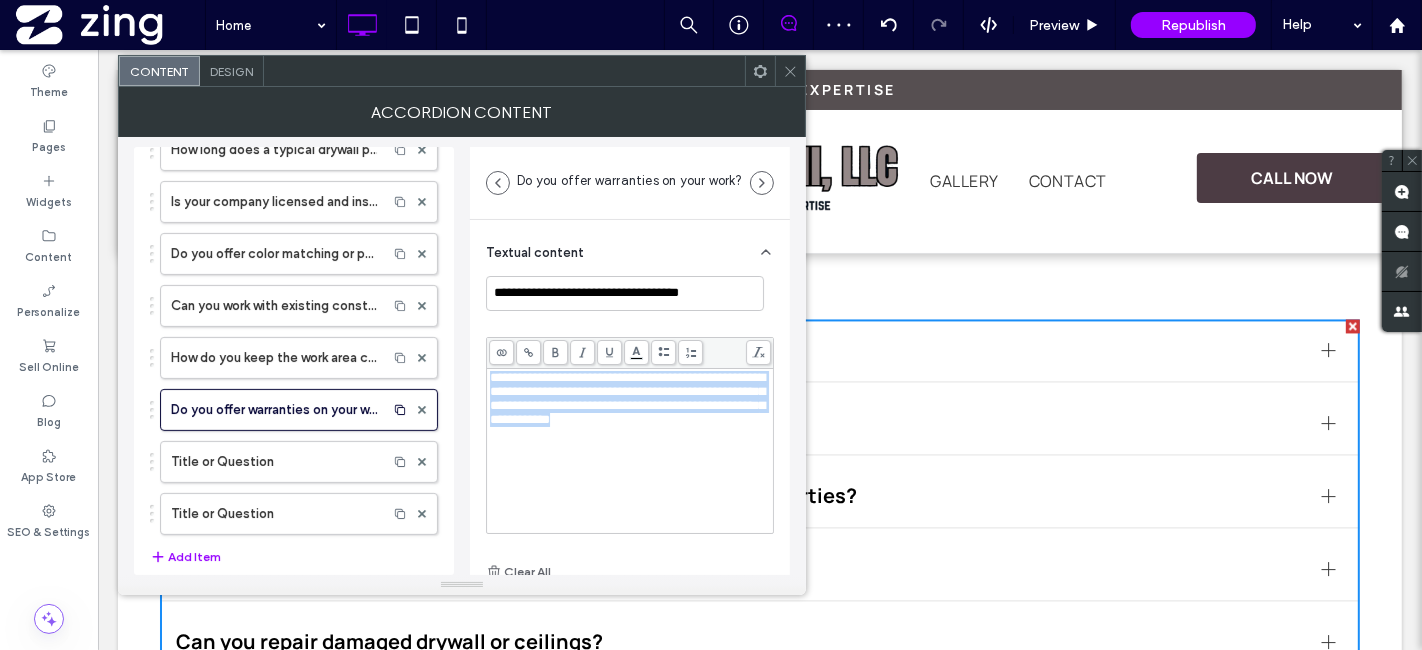 click on "**********" at bounding box center [627, 398] 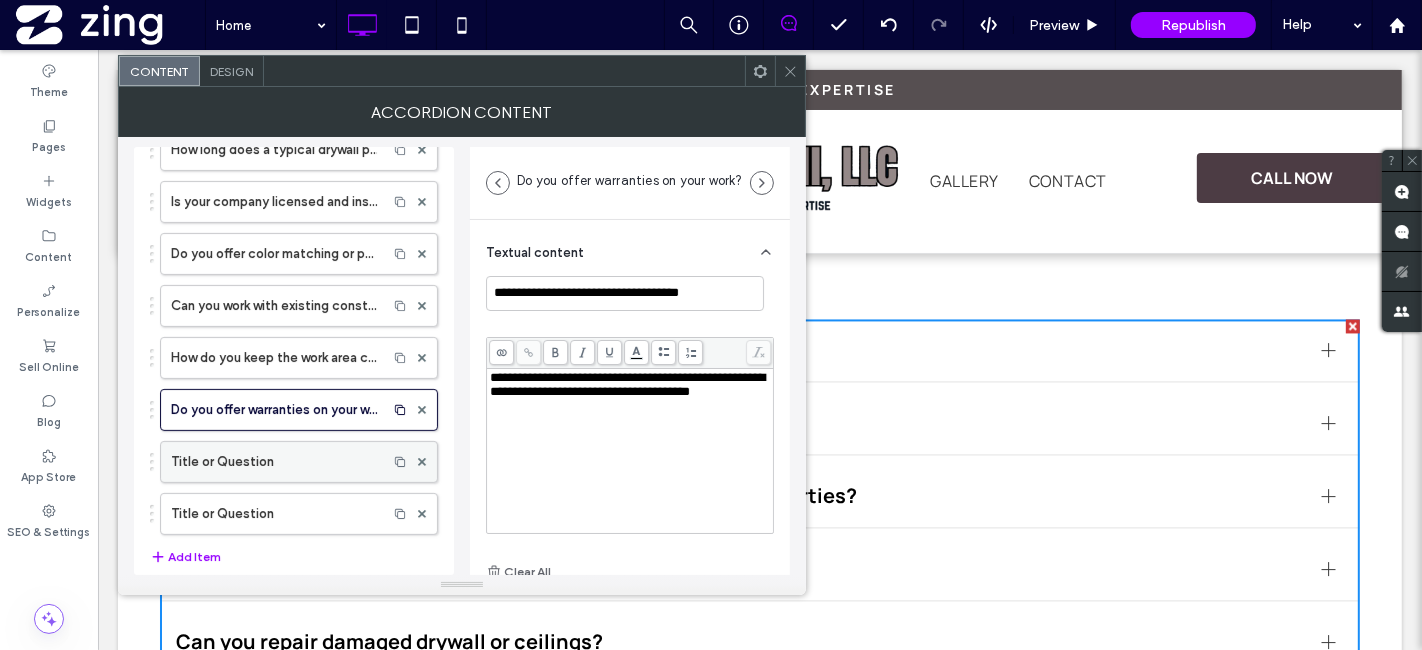 click on "Title or Question" at bounding box center (274, 462) 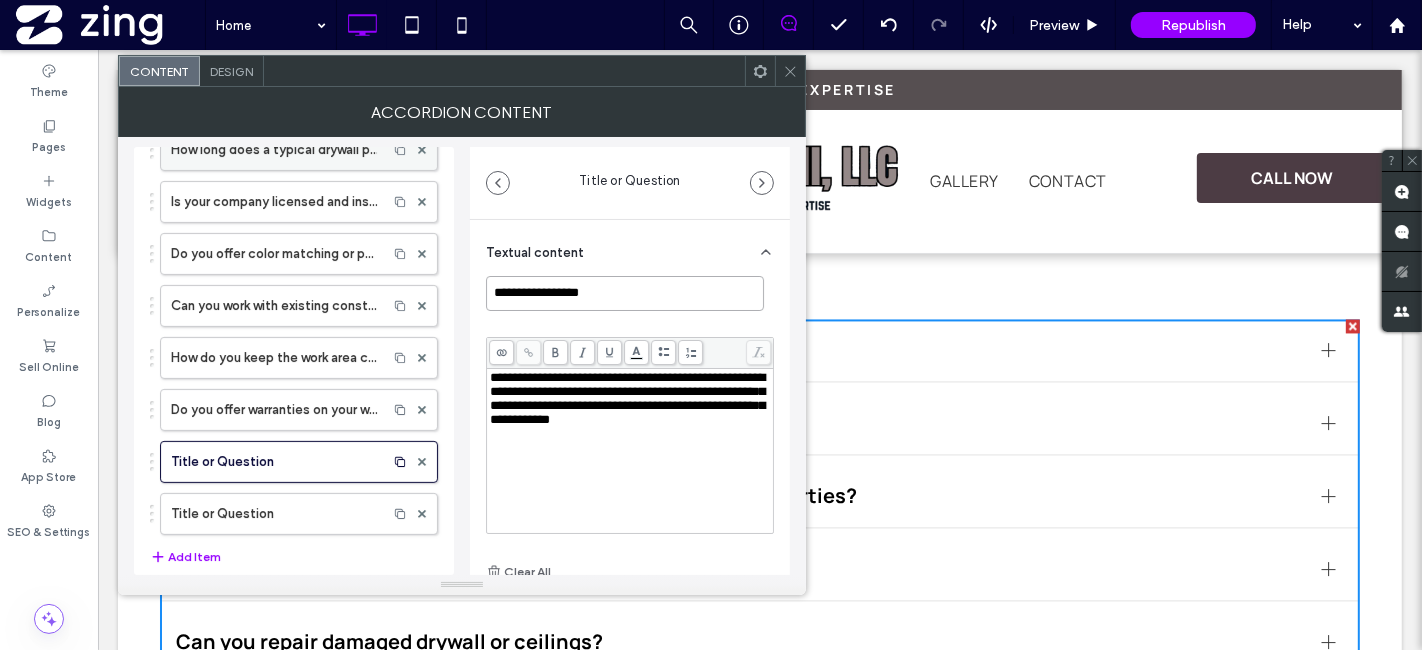 drag, startPoint x: 698, startPoint y: 294, endPoint x: 408, endPoint y: 161, distance: 319.04388 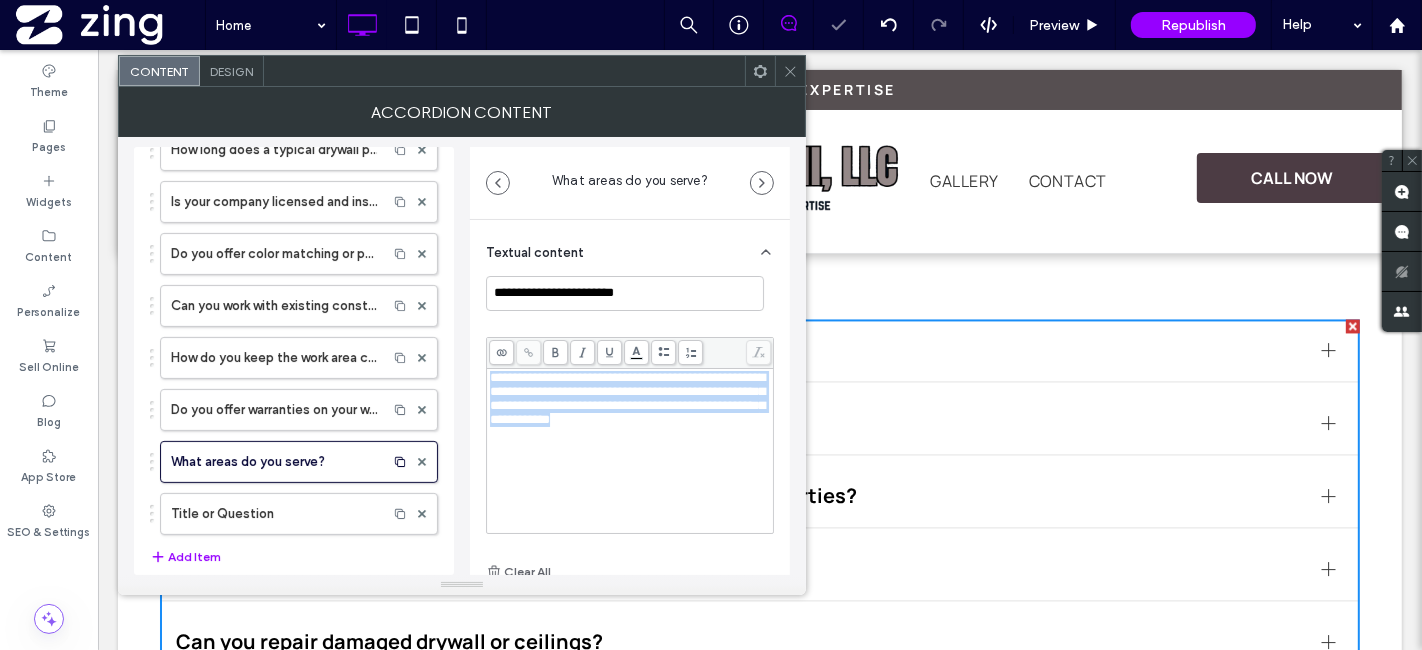 drag, startPoint x: 491, startPoint y: 377, endPoint x: 554, endPoint y: 453, distance: 98.71677 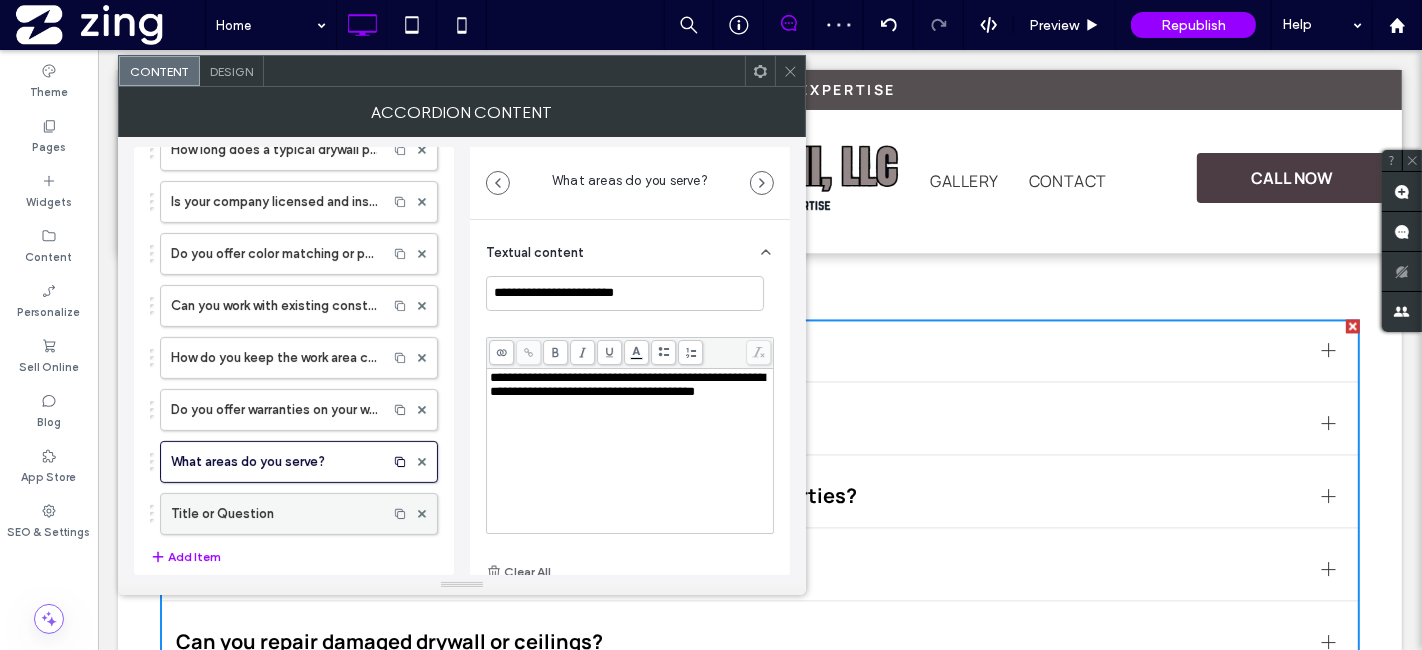click on "Title or Question" at bounding box center (274, 514) 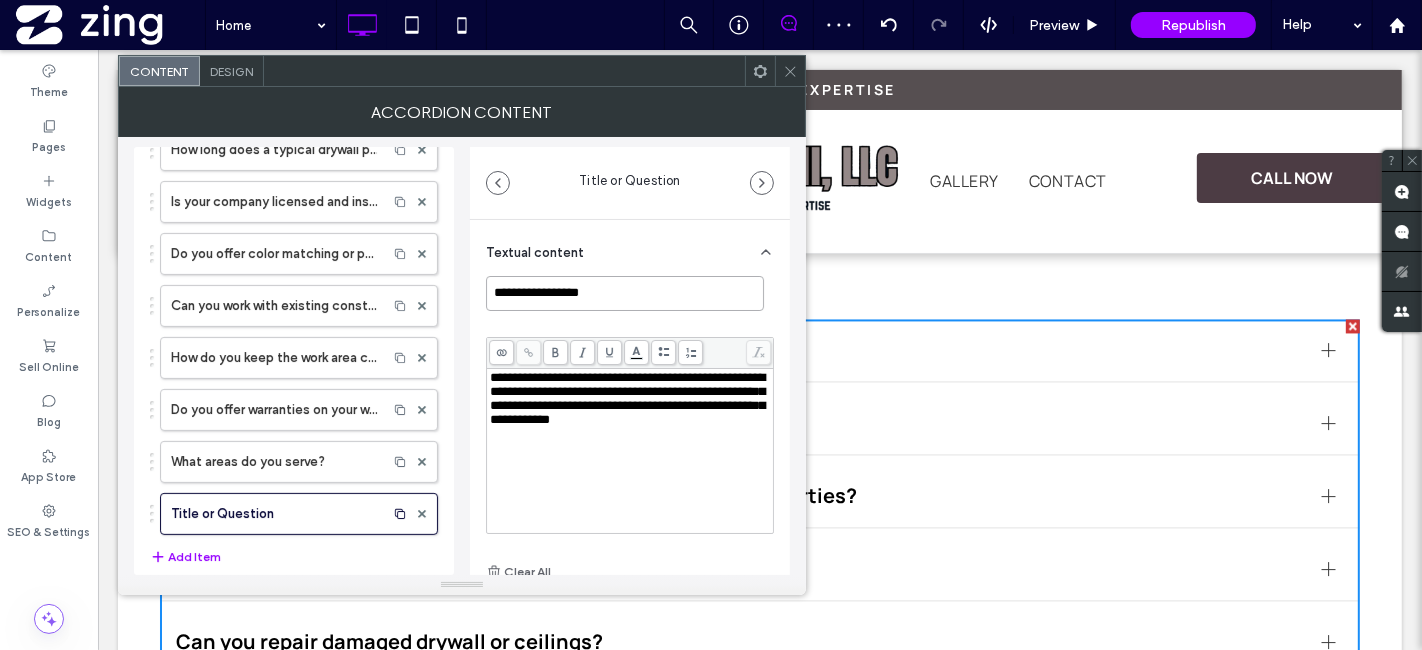 drag, startPoint x: 662, startPoint y: 298, endPoint x: 368, endPoint y: 111, distance: 348.4322 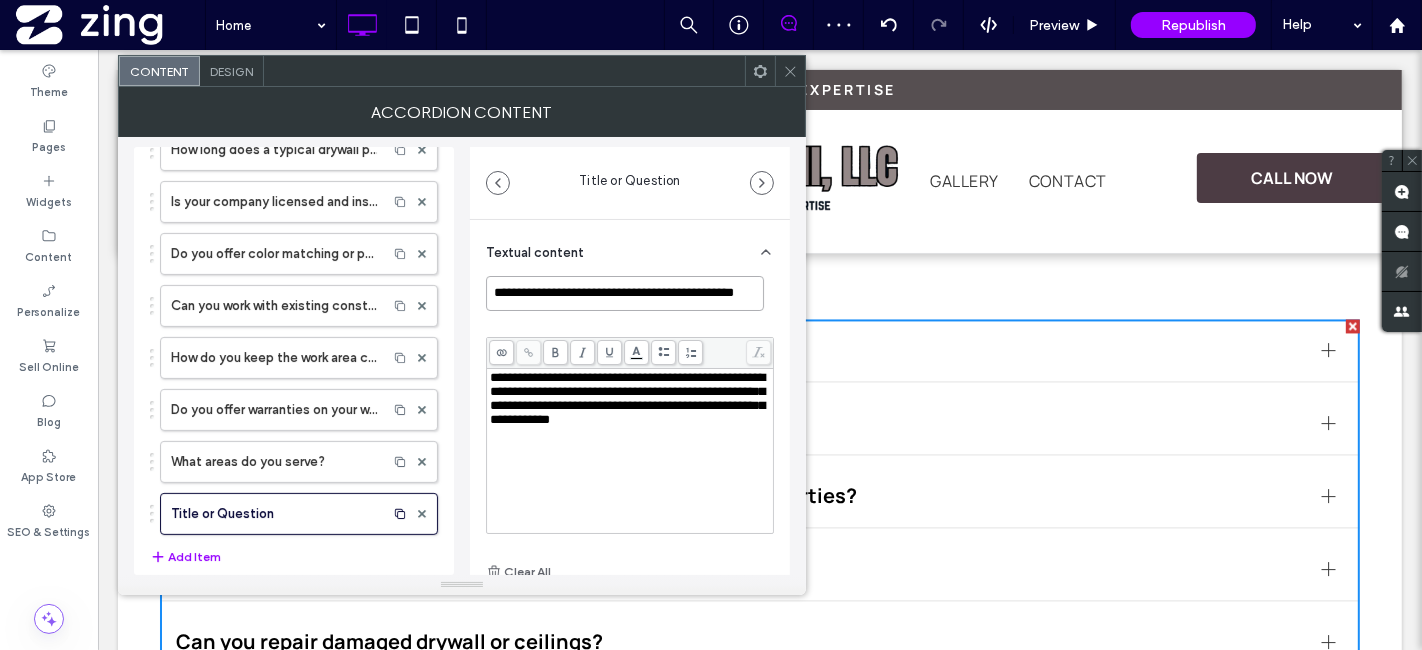 scroll, scrollTop: 0, scrollLeft: 25, axis: horizontal 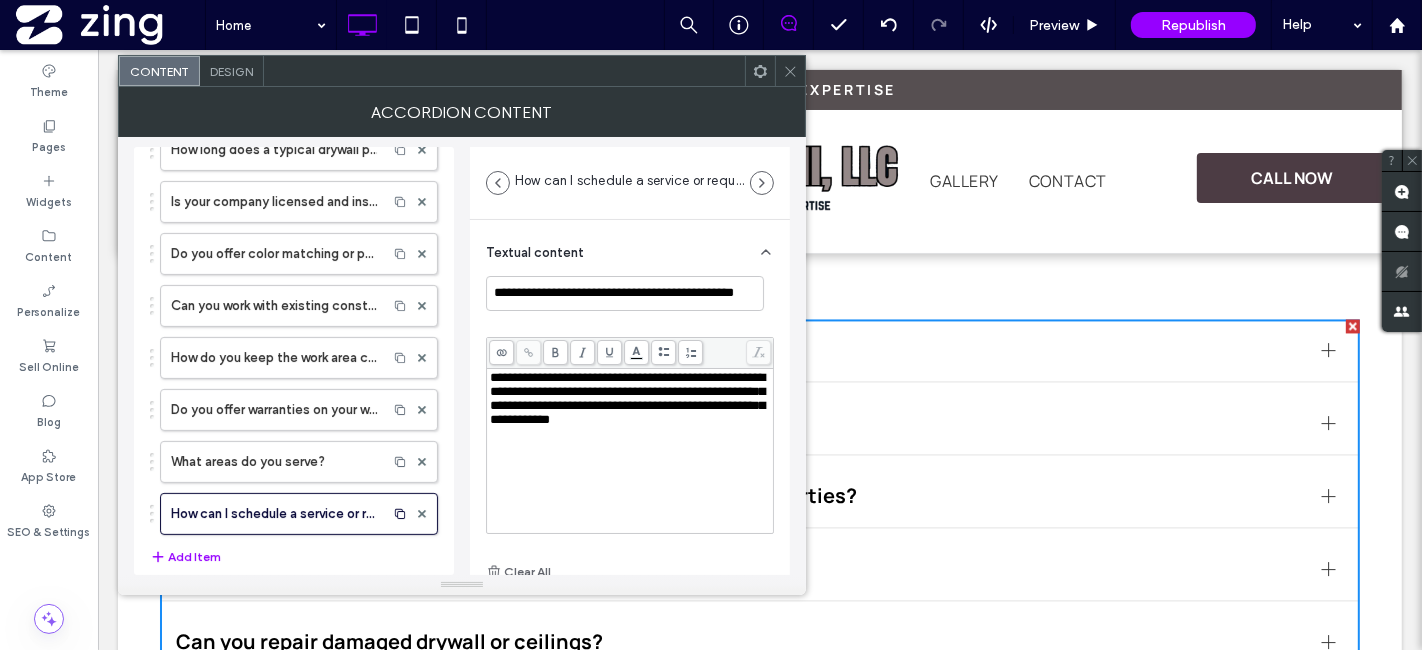 click on "**********" at bounding box center [627, 398] 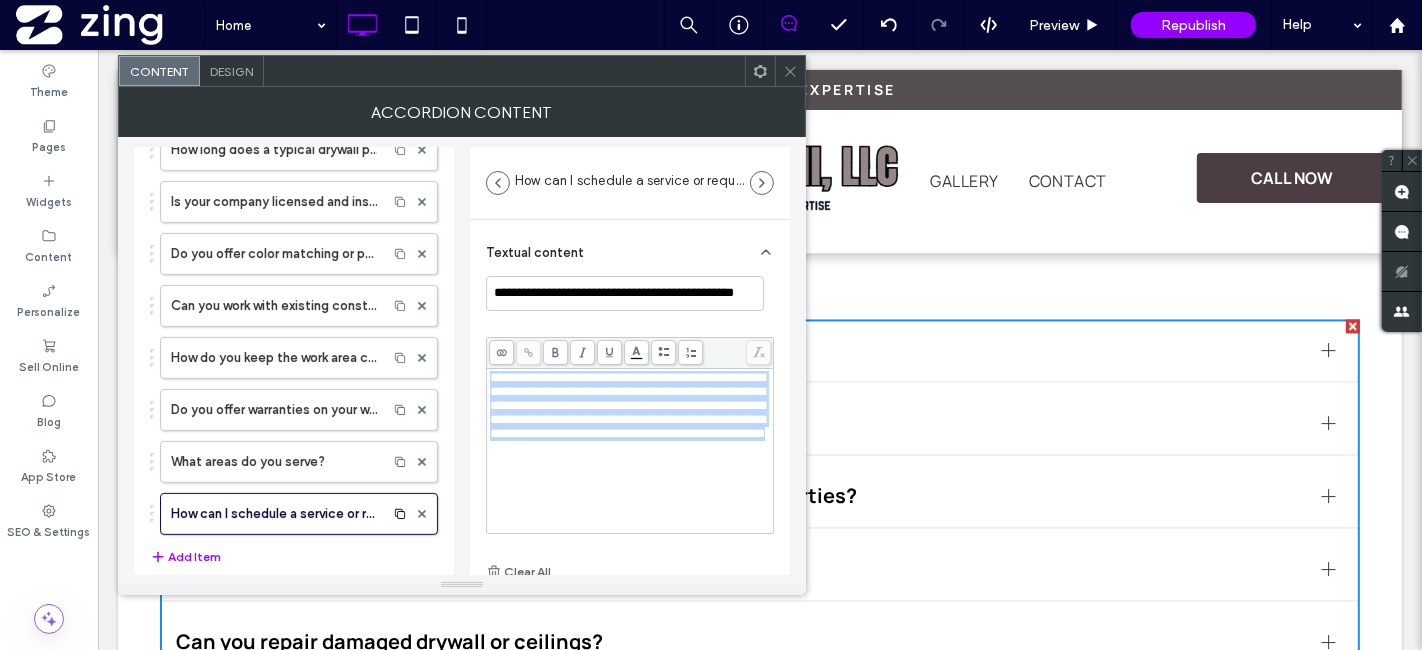 drag, startPoint x: 489, startPoint y: 372, endPoint x: 660, endPoint y: 494, distance: 210.05951 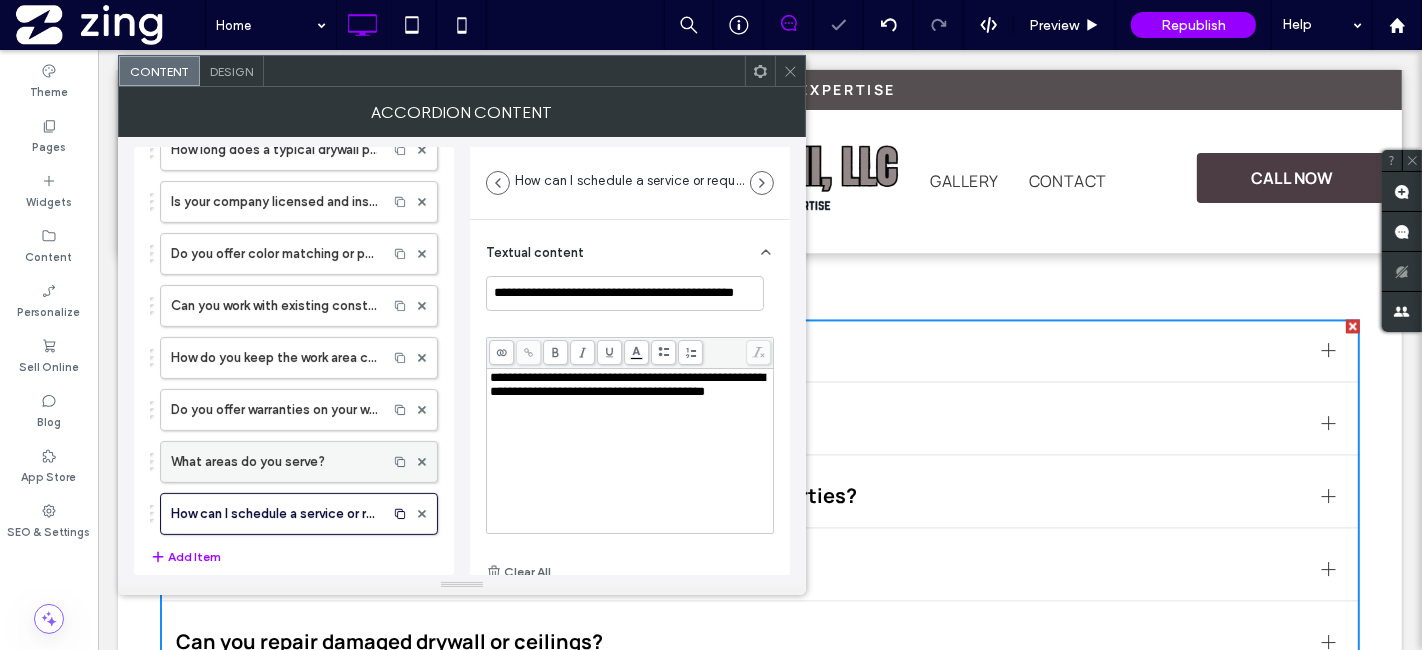 click on "What areas do you serve?" at bounding box center (274, 462) 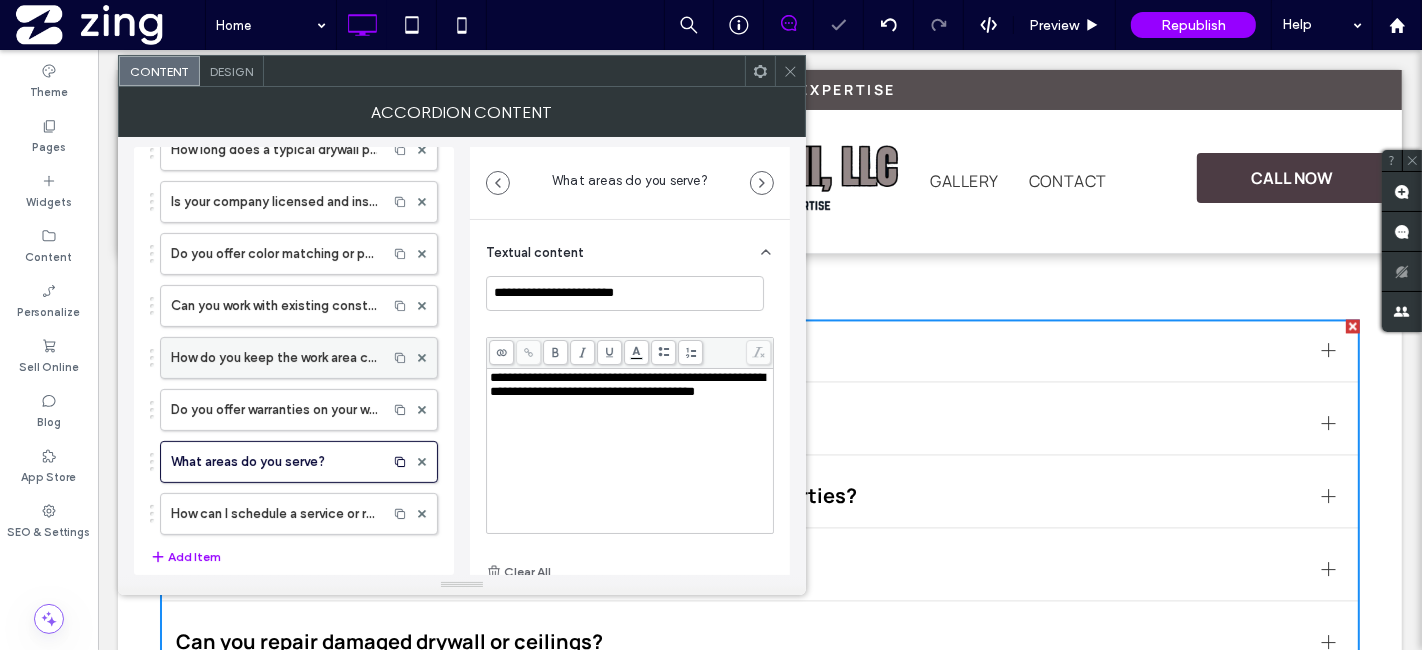 drag, startPoint x: 247, startPoint y: 388, endPoint x: 231, endPoint y: 367, distance: 26.400757 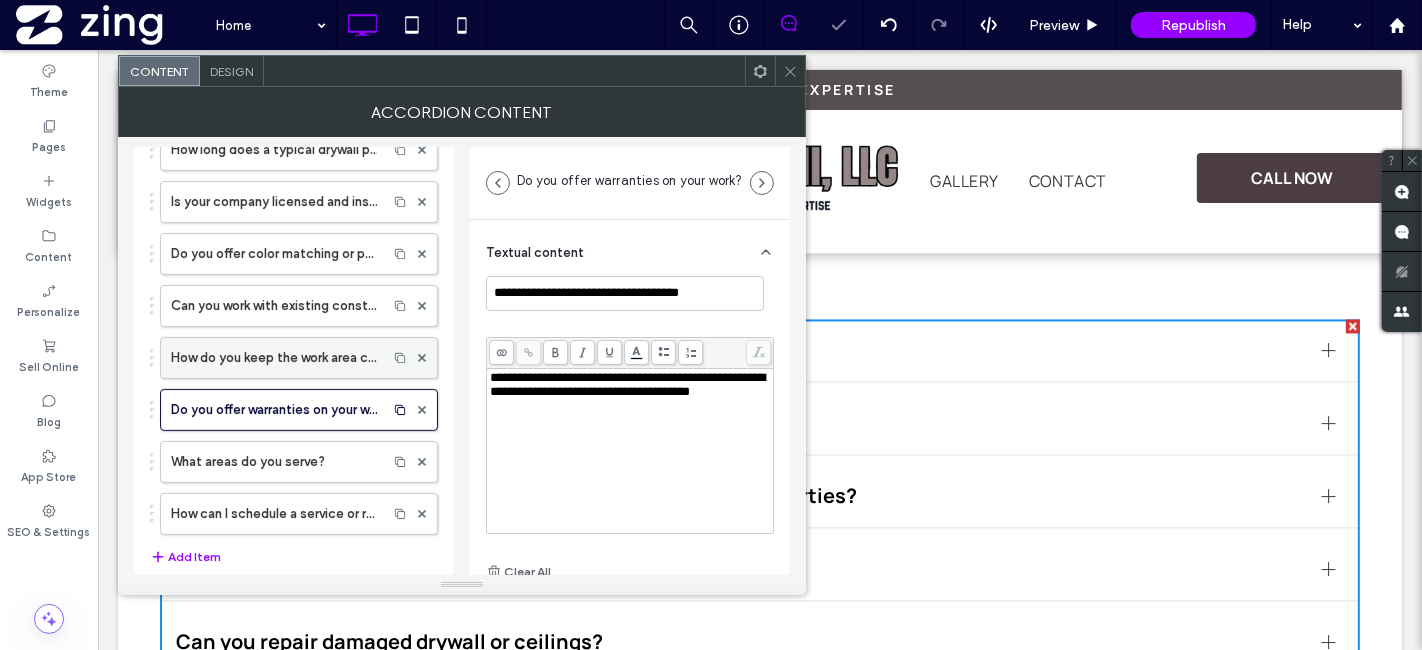 click on "How do you keep the work area clean during the job?" at bounding box center [274, 358] 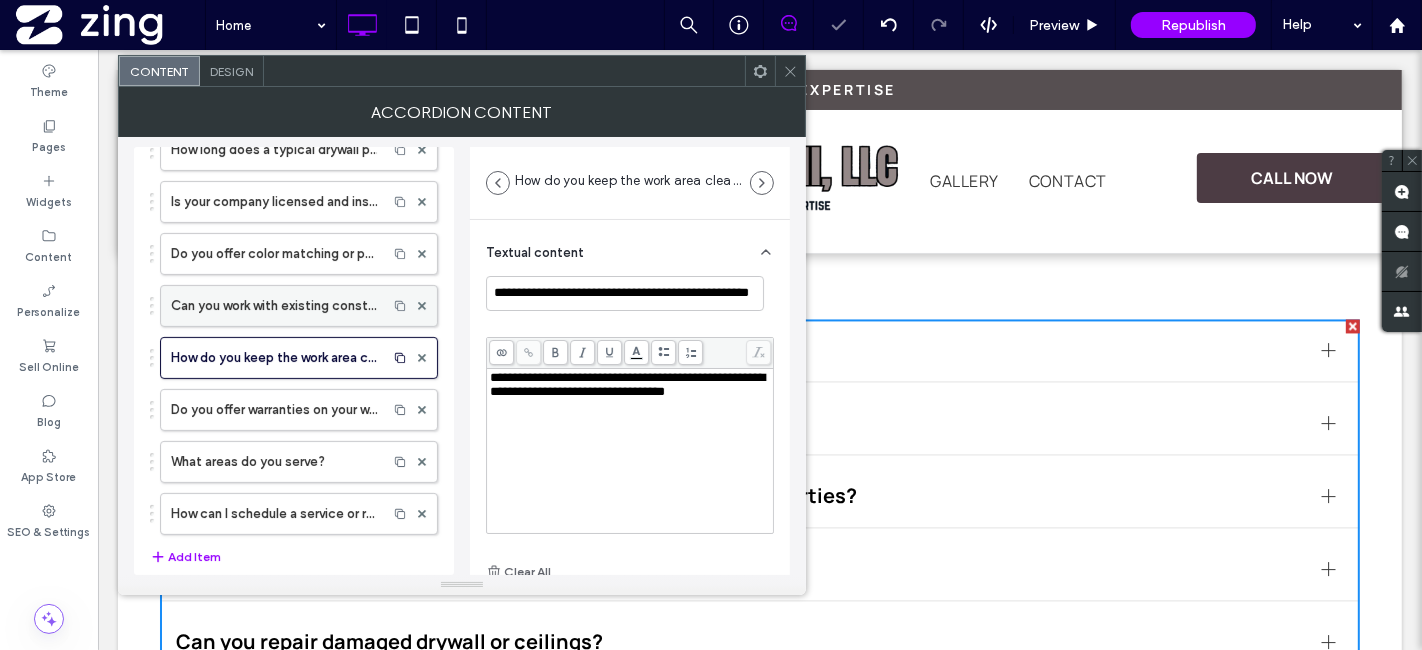 click on "Can you work with existing construction schedules?" at bounding box center (274, 306) 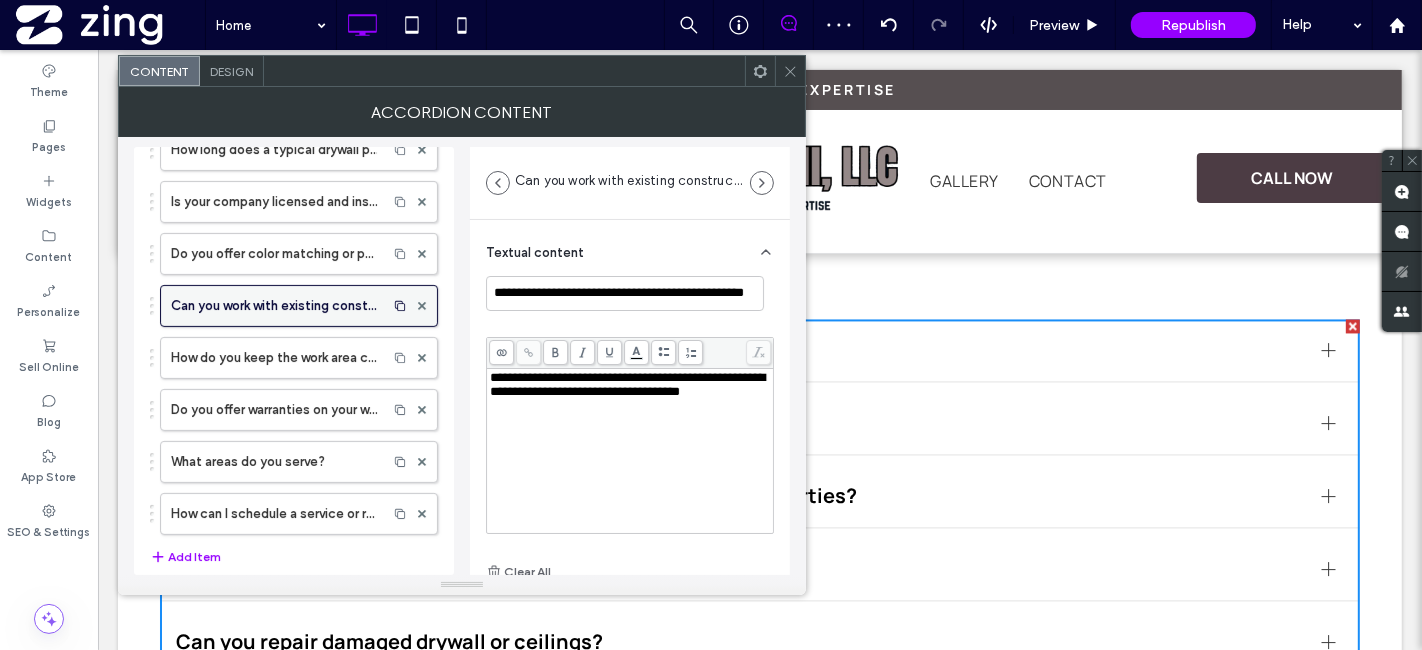 scroll, scrollTop: 333, scrollLeft: 0, axis: vertical 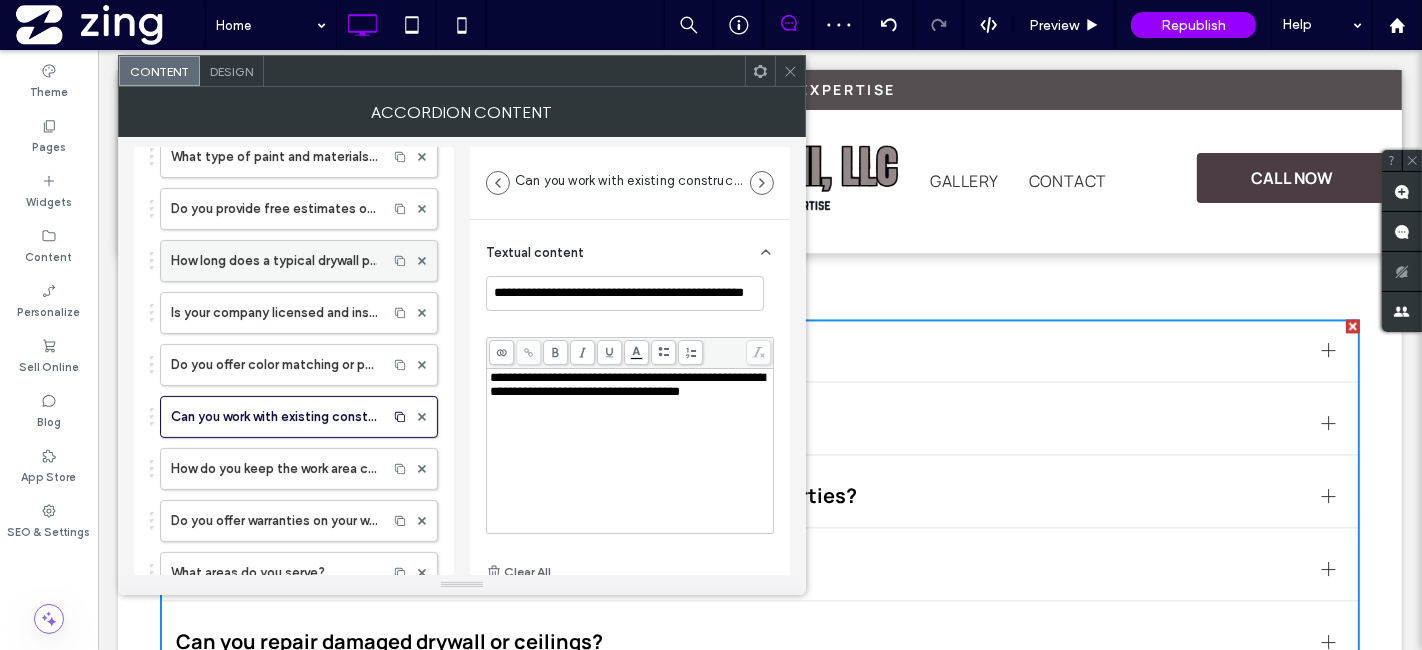 drag, startPoint x: 241, startPoint y: 358, endPoint x: 245, endPoint y: 264, distance: 94.08507 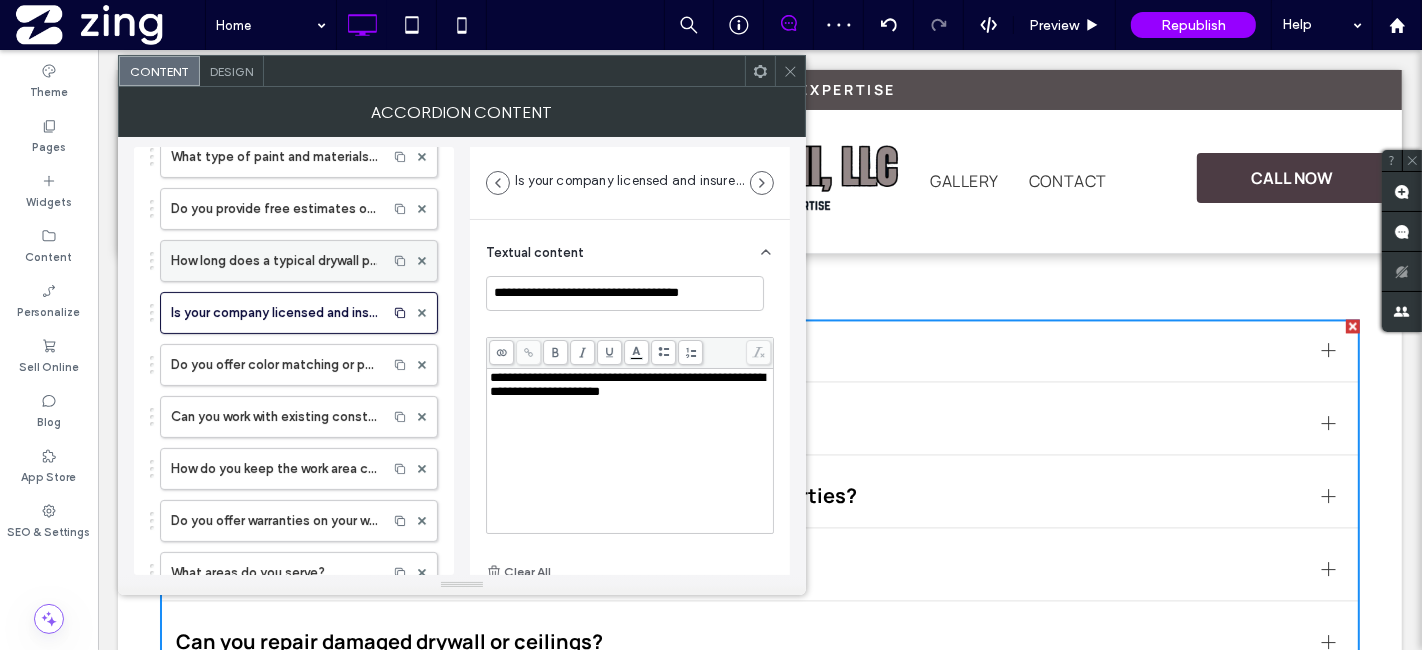 click on "How long does a typical drywall project take?" at bounding box center [274, 261] 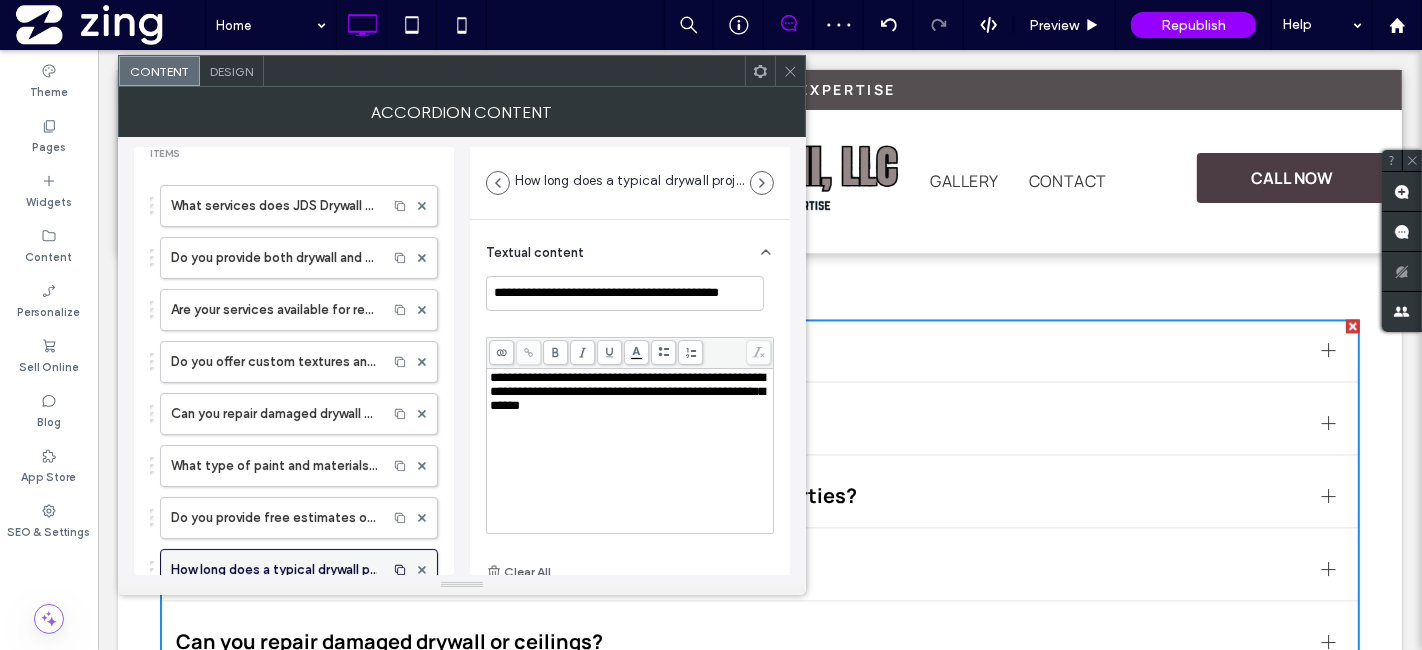 scroll, scrollTop: 0, scrollLeft: 0, axis: both 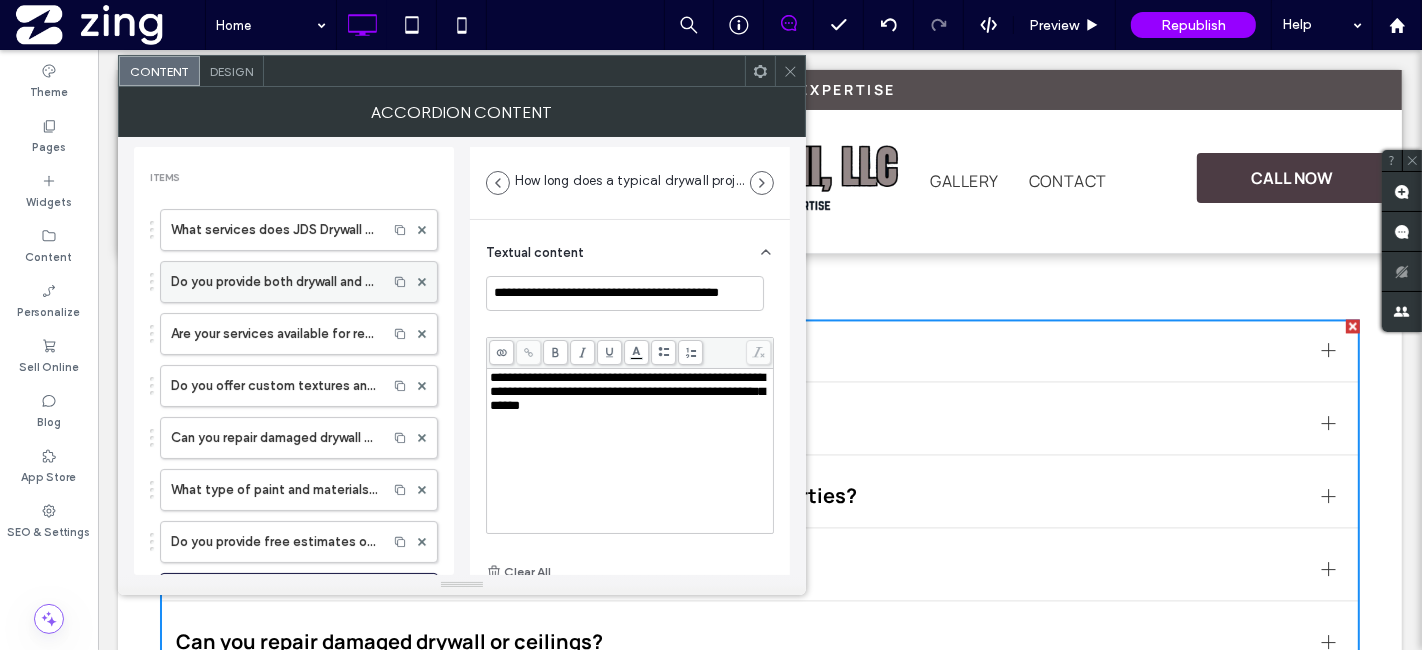 click on "Do you provide both drywall and painting services?" at bounding box center (274, 282) 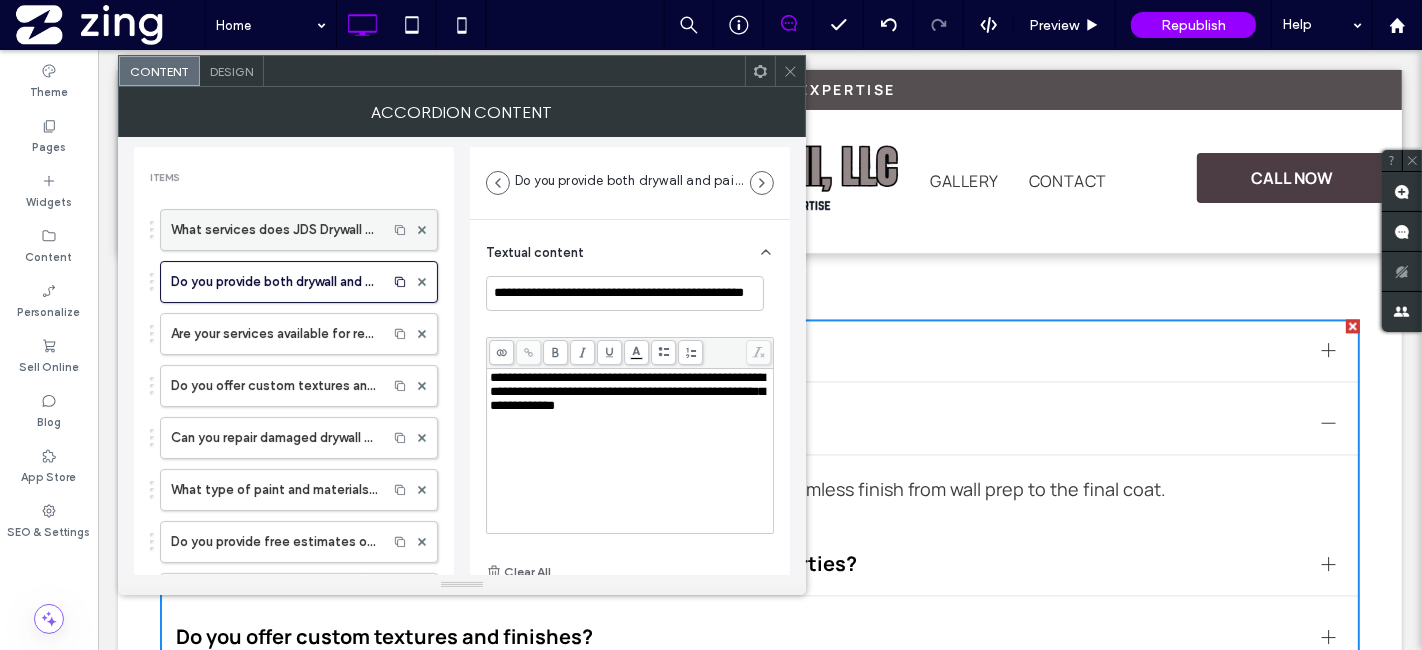 click on "What services does JDS Drywall LLC offer?" at bounding box center [274, 230] 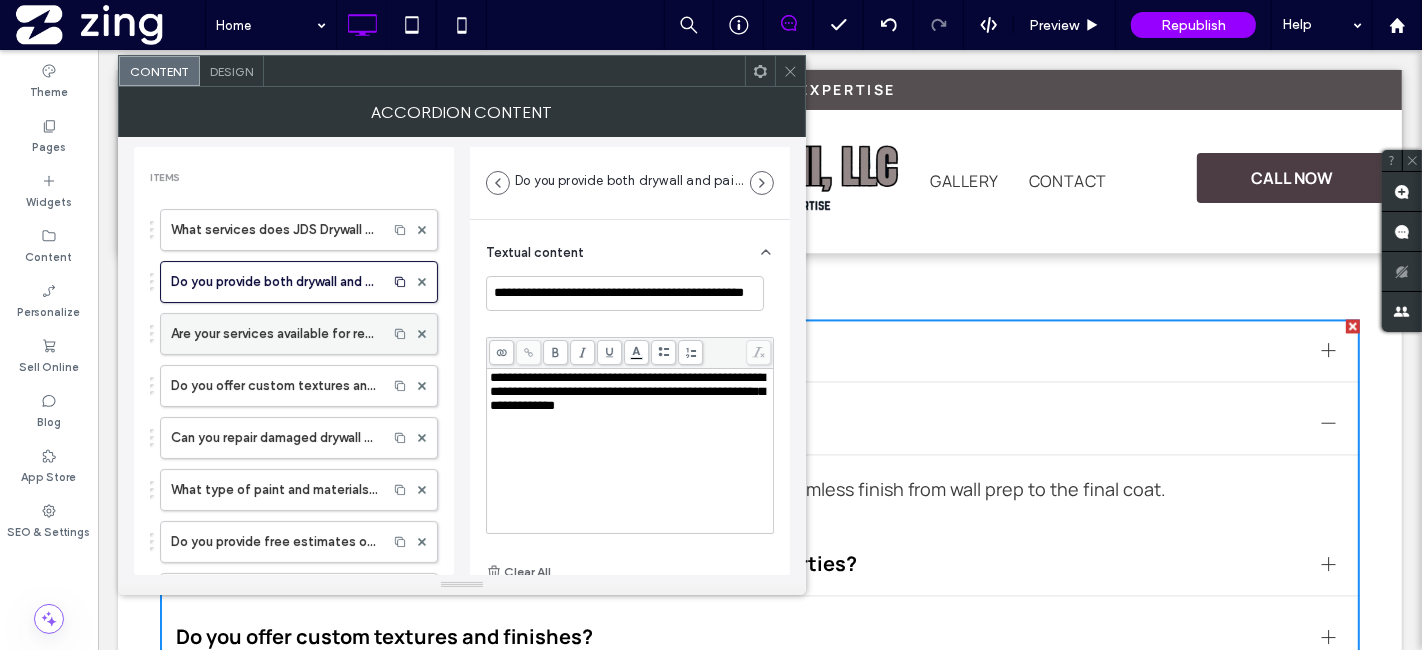 type on "**********" 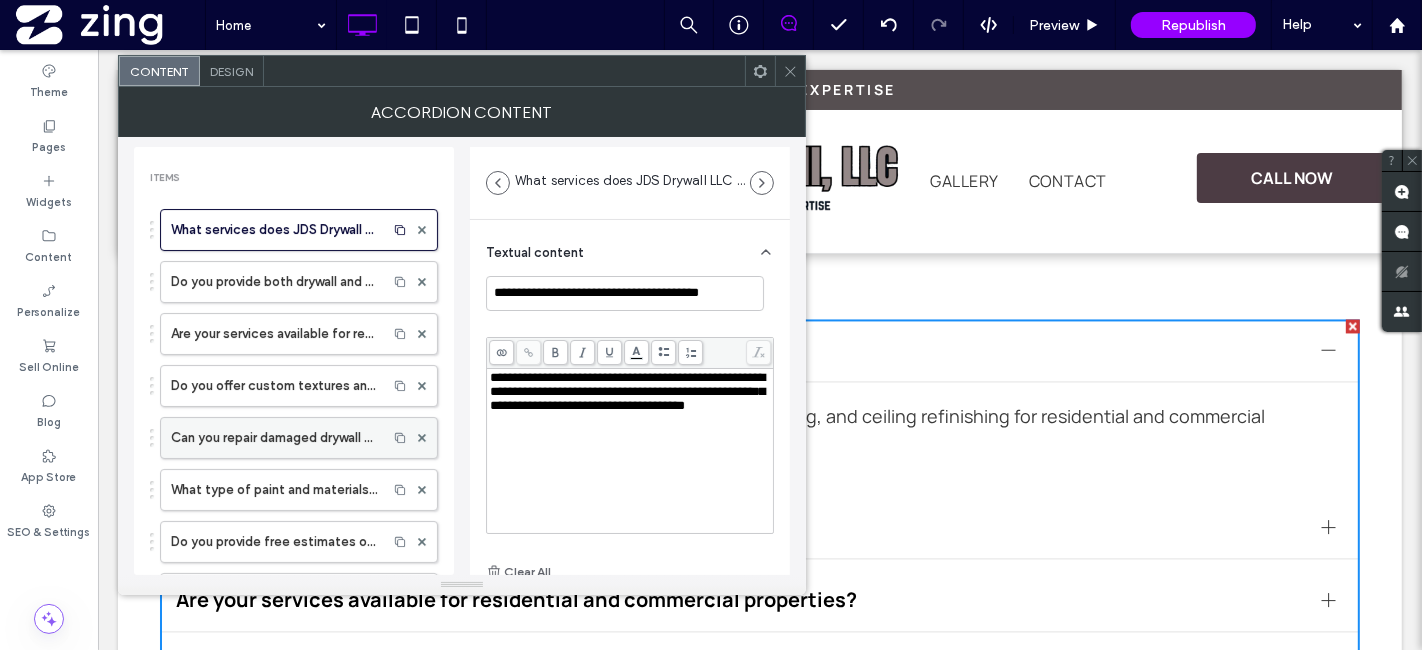 drag, startPoint x: 253, startPoint y: 341, endPoint x: 249, endPoint y: 378, distance: 37.215588 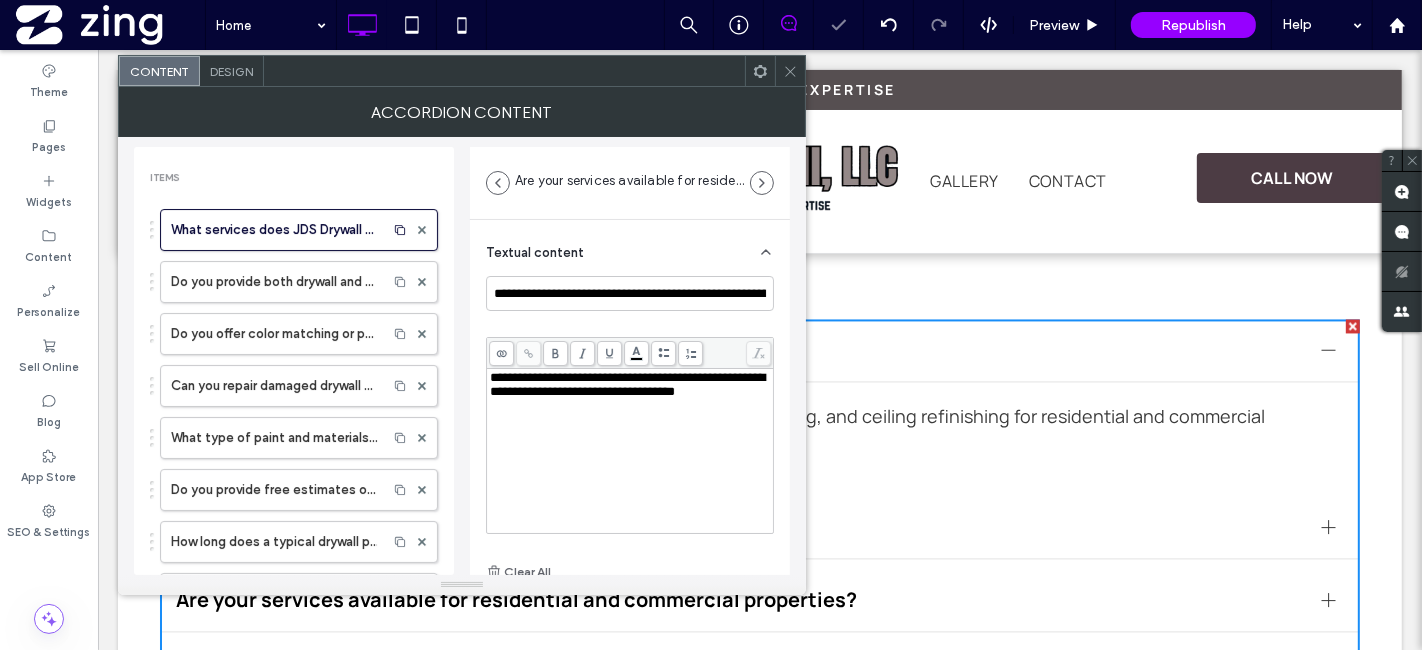 click on "What services does JDS Drywall LLC offer? Do you provide both drywall and painting services? Do you offer color matching or painting advice? Are your services available for residential and commercial properties? Do you offer custom textures and finishes? Can you repair damaged drywall or ceilings? What type of paint and materials do you use? Do you provide free estimates or consultations? How long does a typical drywall project take? Is your company licensed and insured? Can you work with existing construction schedules? How do you keep the work area clean during the job? Do you offer warranties on your work? What areas do you serve? How can I schedule a service or request a quote?" at bounding box center [294, 537] 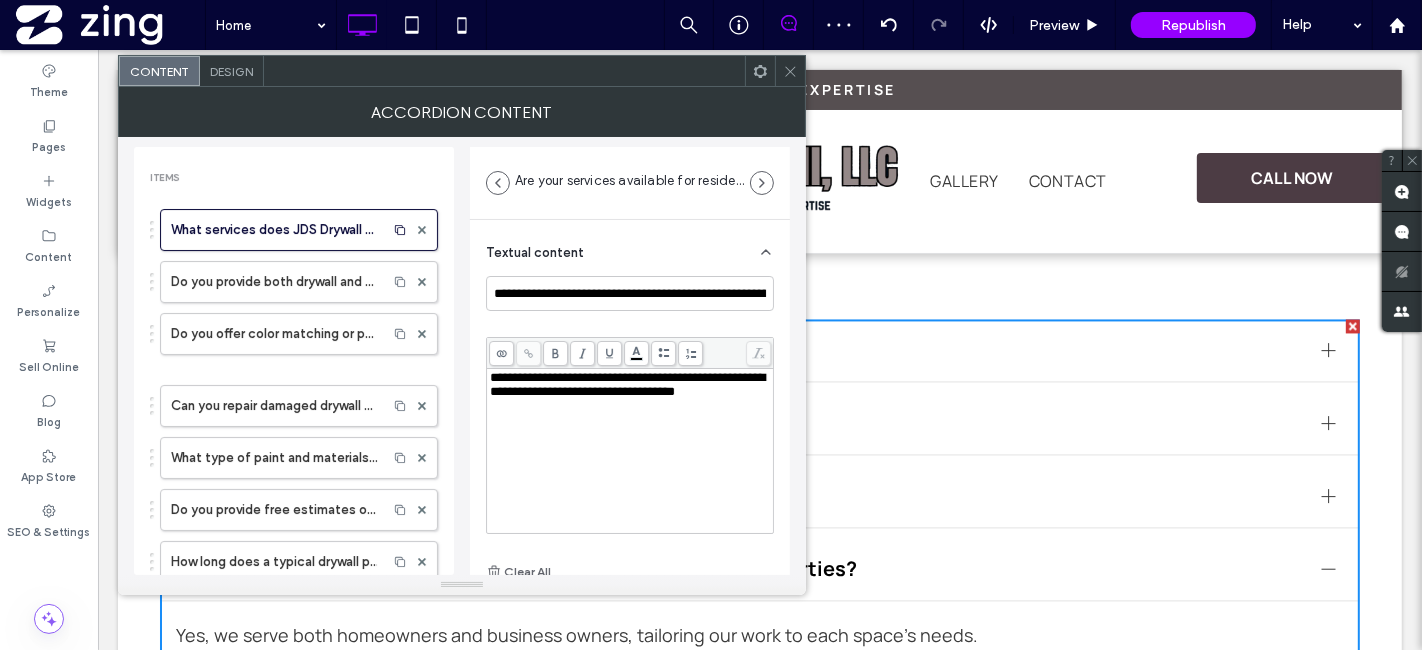 click on "Items What services does JDS Drywall LLC offer? Do you provide both drywall and painting services? Do you offer color matching or painting advice? Are your services available for residential and commercial properties? Do you offer custom textures and finishes? Can you repair damaged drywall or ceilings? What type of paint and materials do you use? Do you provide free estimates or consultations? How long does a typical drywall project take? Is your company licensed and insured? Can you work with existing construction schedules? How do you keep the work area clean during the job? Do you offer warranties on your work? What areas do you serve? How can I schedule a service or request a quote? Add Item Display rules Show one expanded item at a time Show first item expanded SEO Enable FAQ Schema" at bounding box center (294, 697) 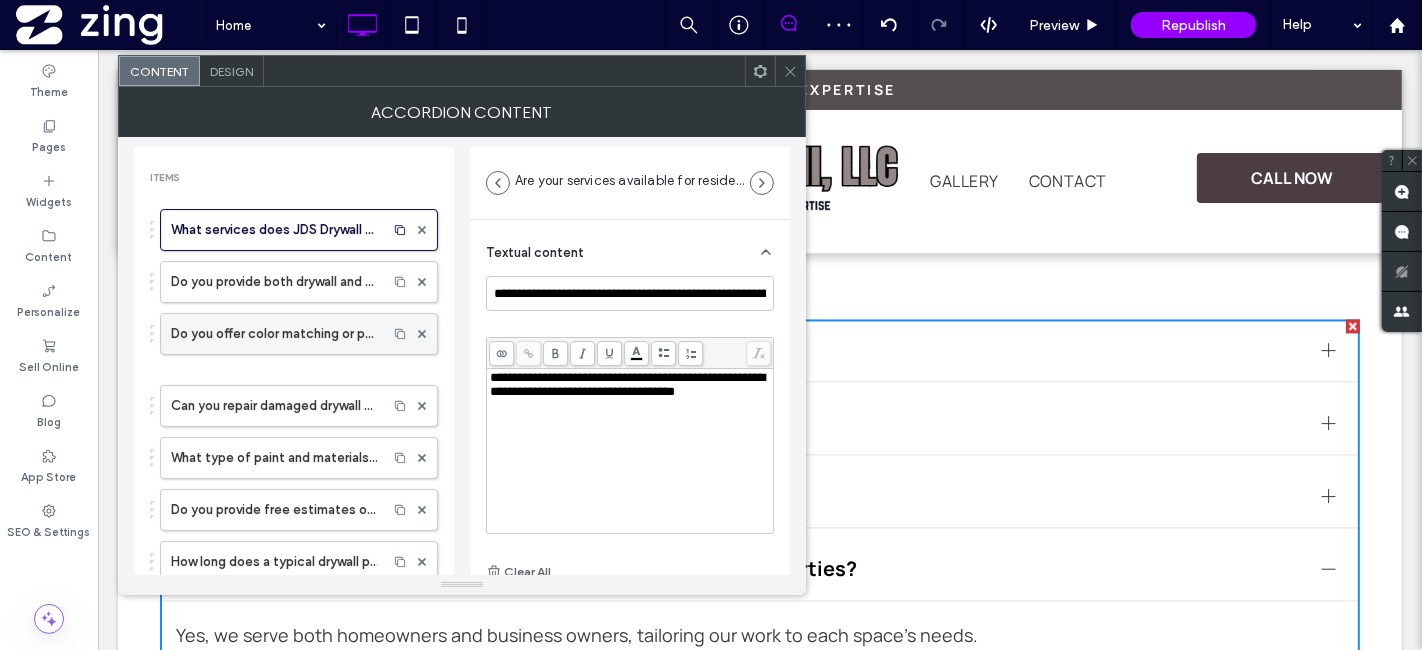 click on "Do you offer color matching or painting advice?" at bounding box center (274, 334) 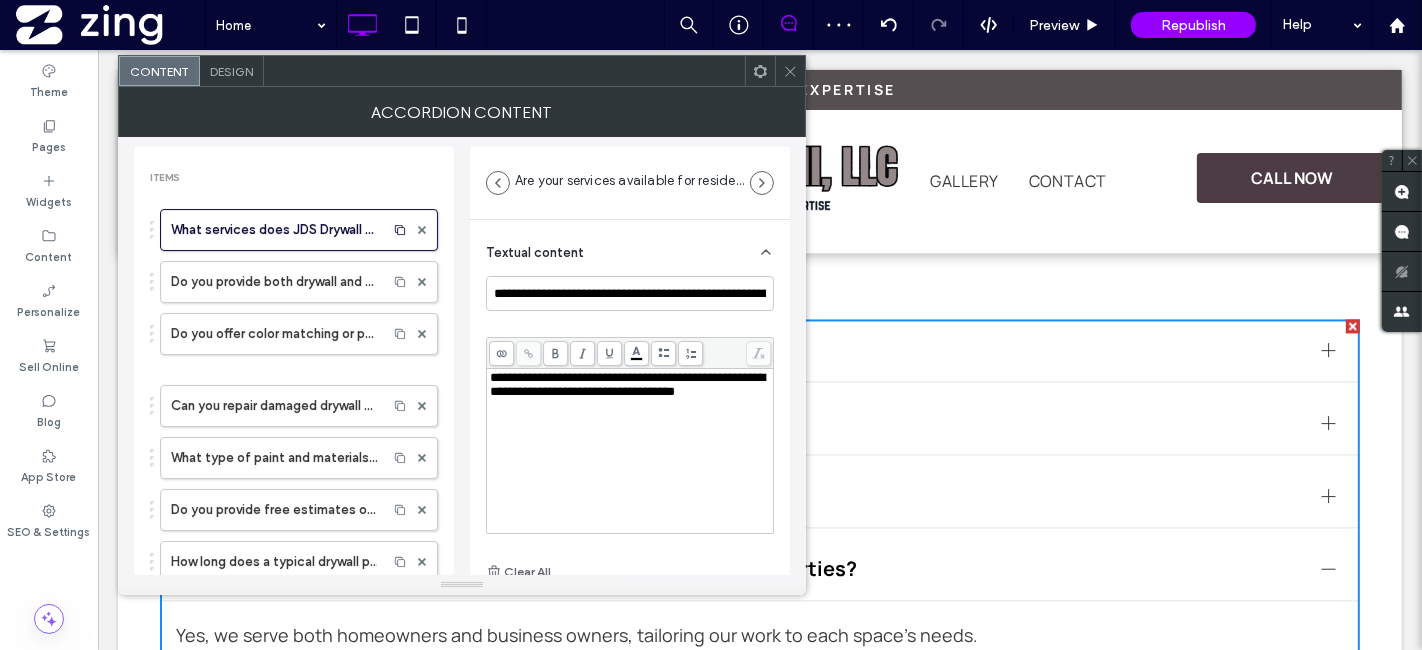 click on "Do you offer custom textures and finishes?" at bounding box center [0, 0] 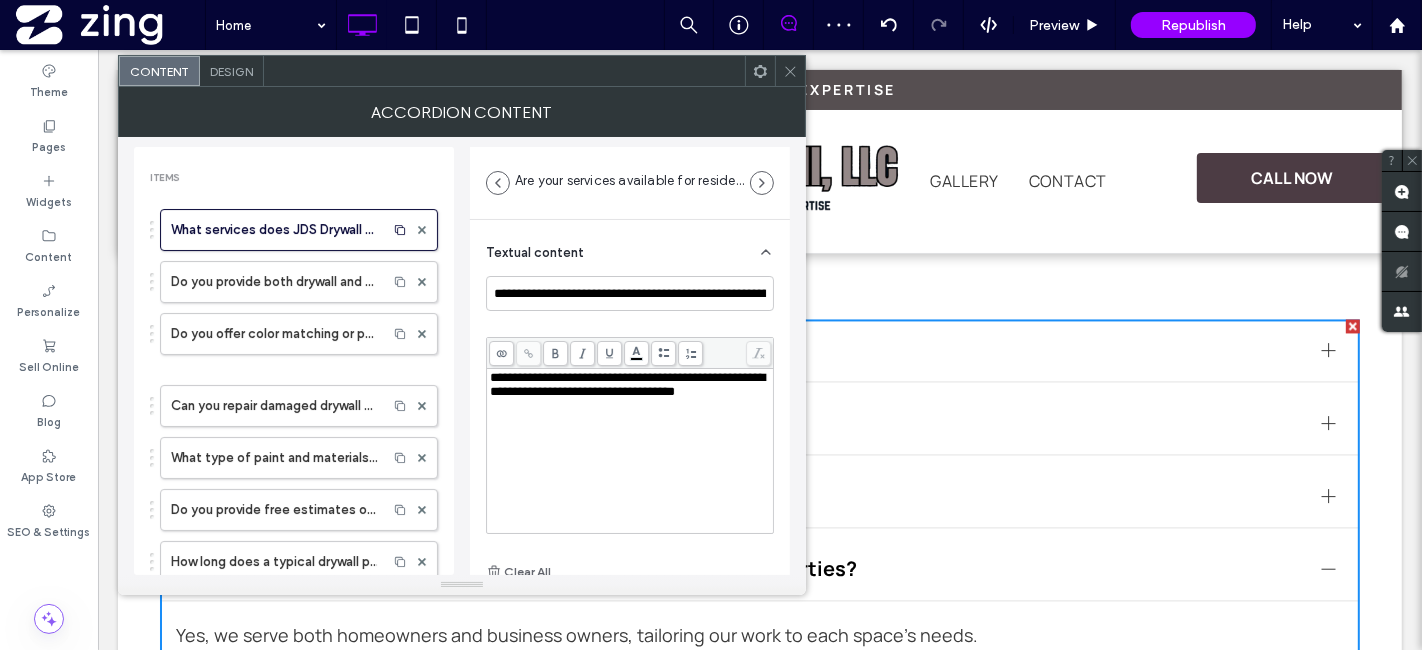 click on "Can you repair damaged drywall or ceilings?" at bounding box center [274, 406] 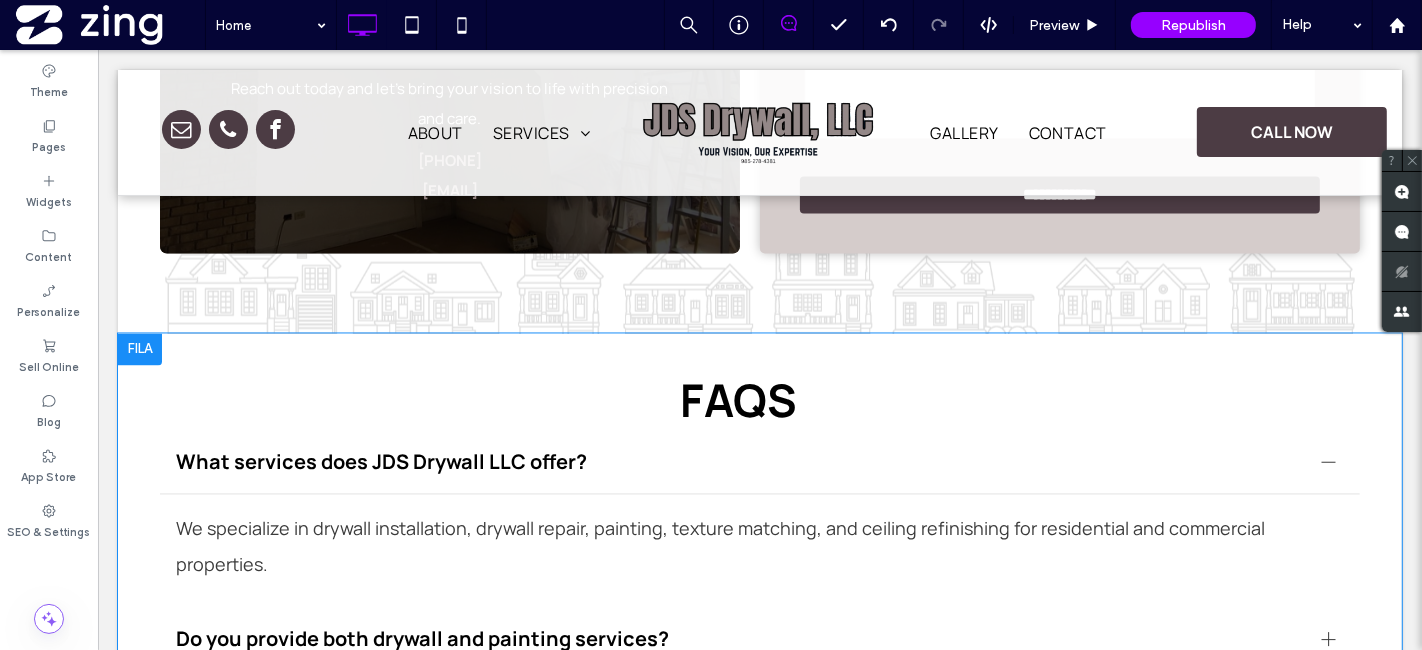scroll, scrollTop: 3202, scrollLeft: 0, axis: vertical 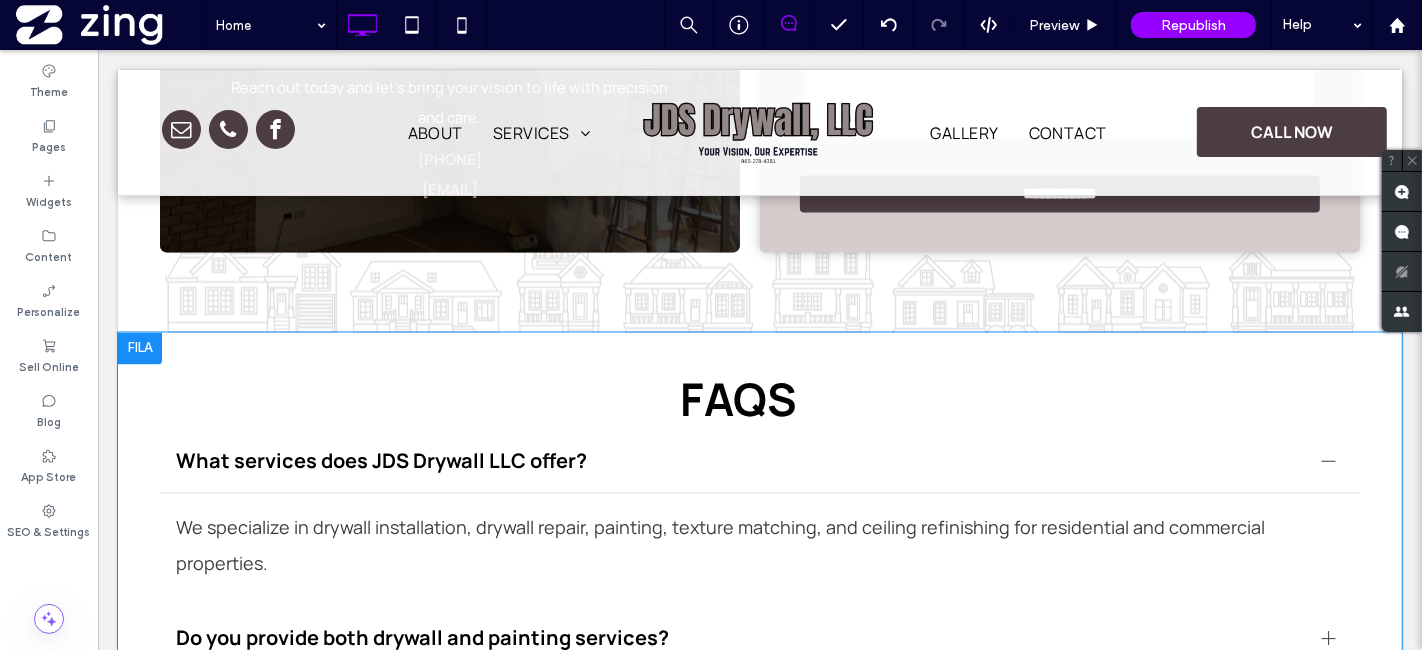 click at bounding box center (139, 349) 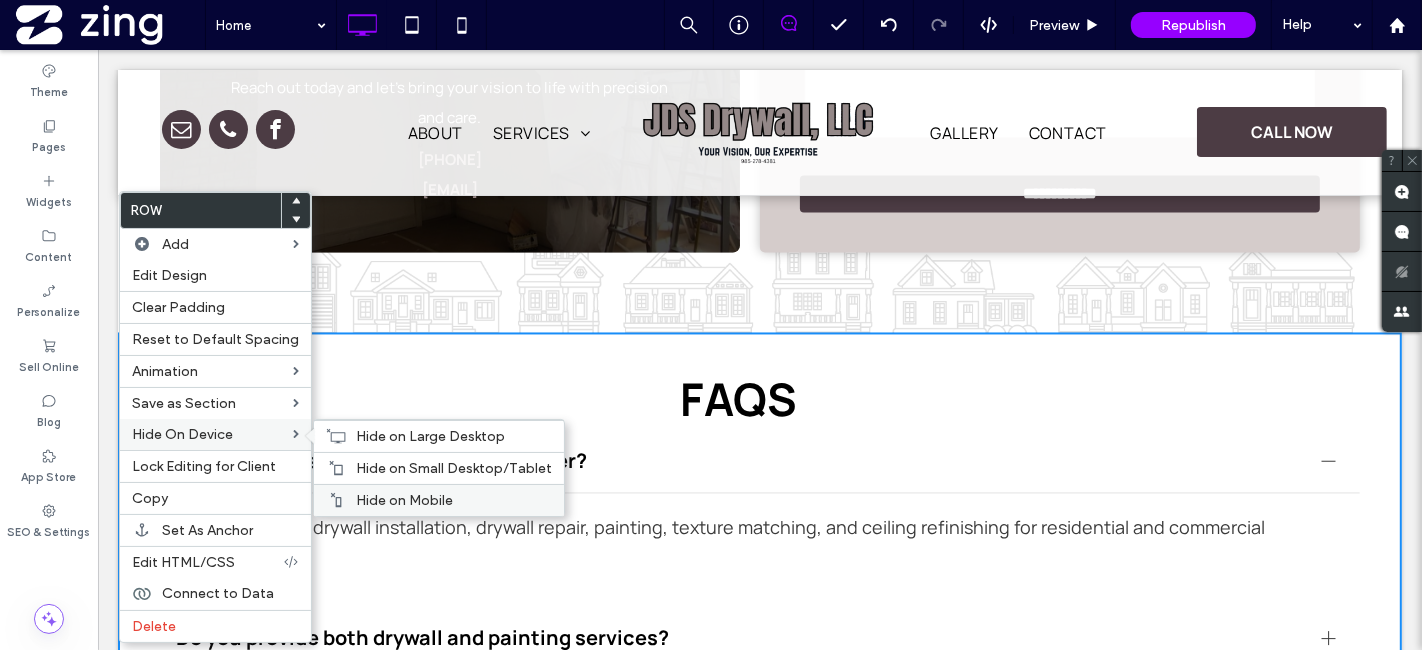 click 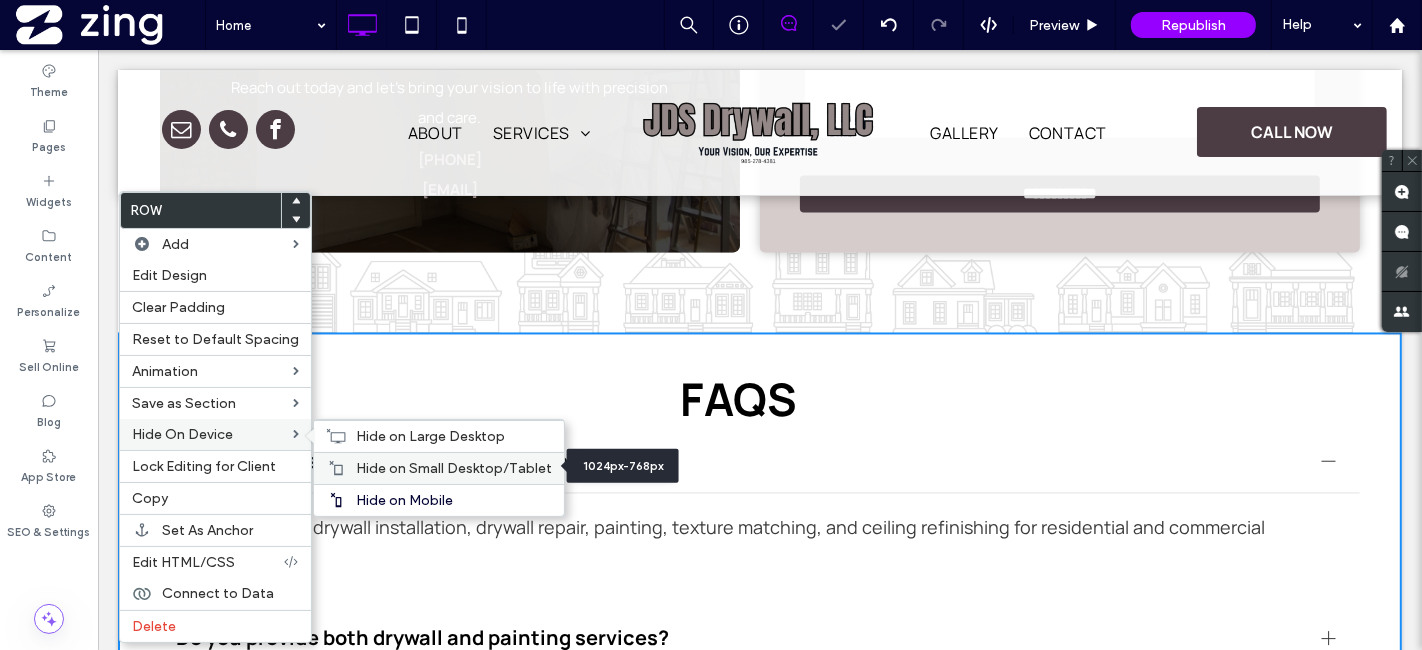 click 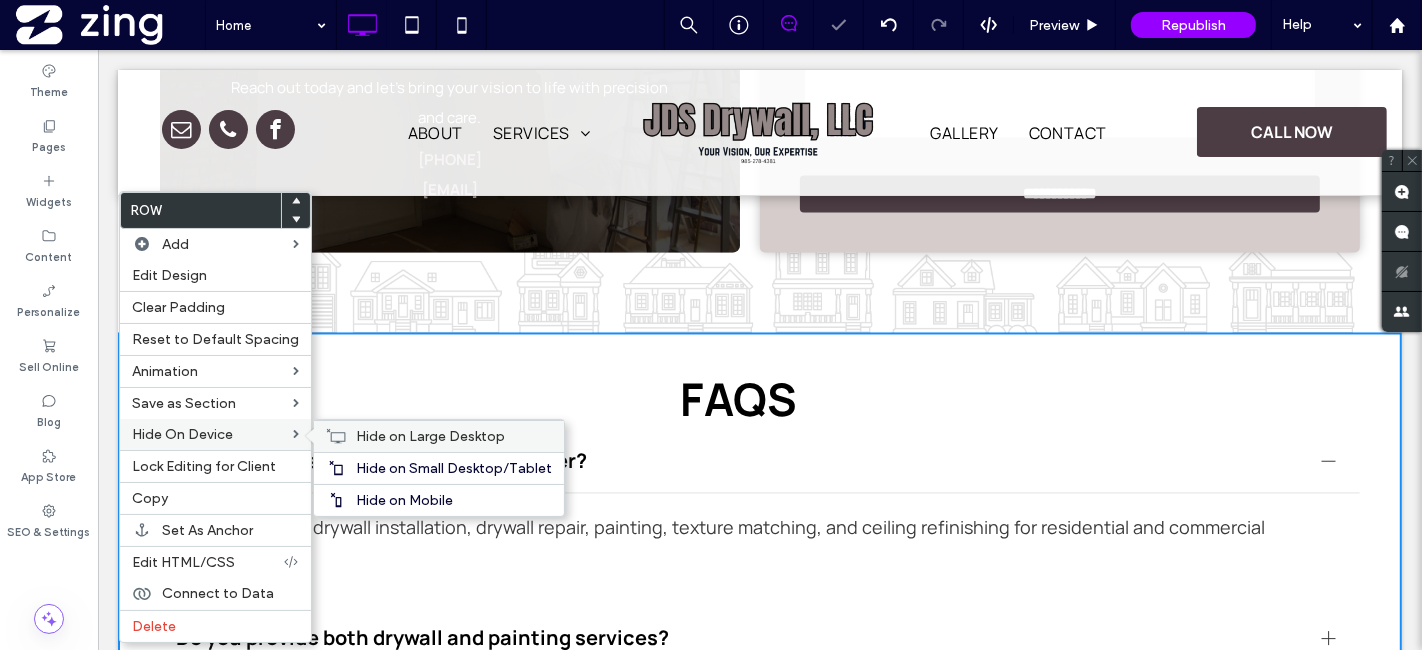 click 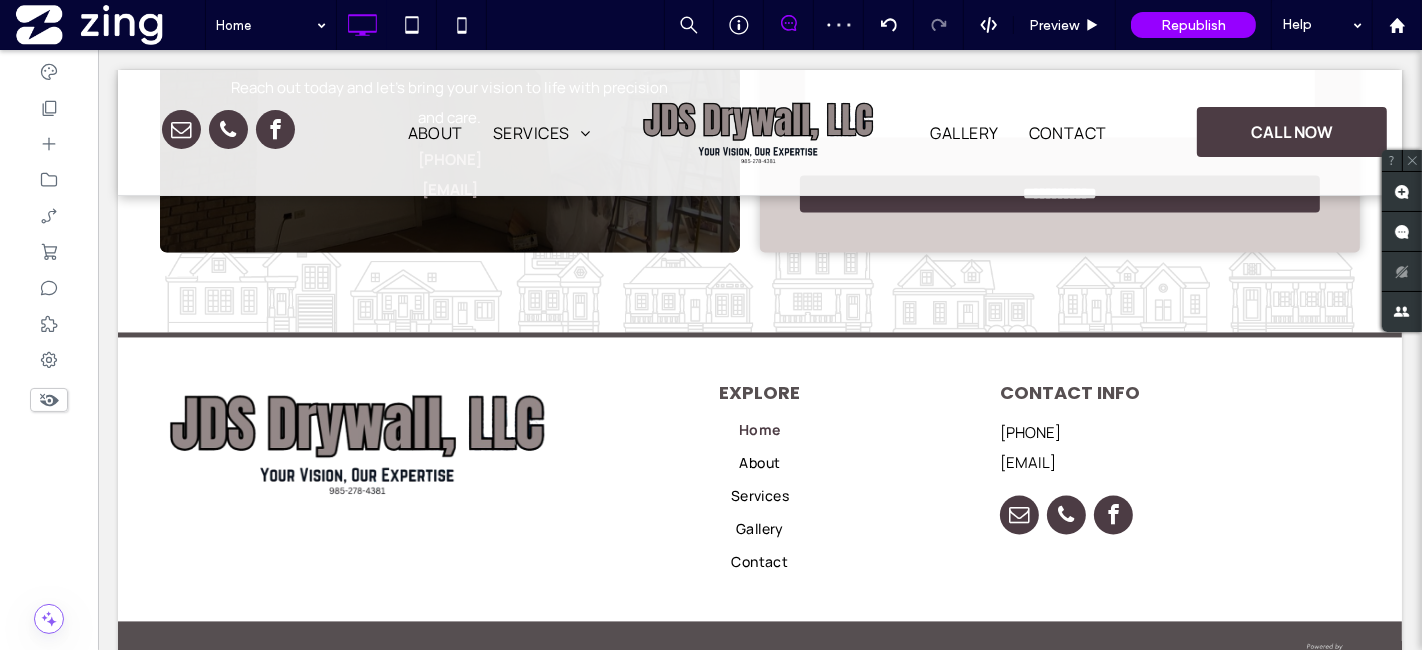 click 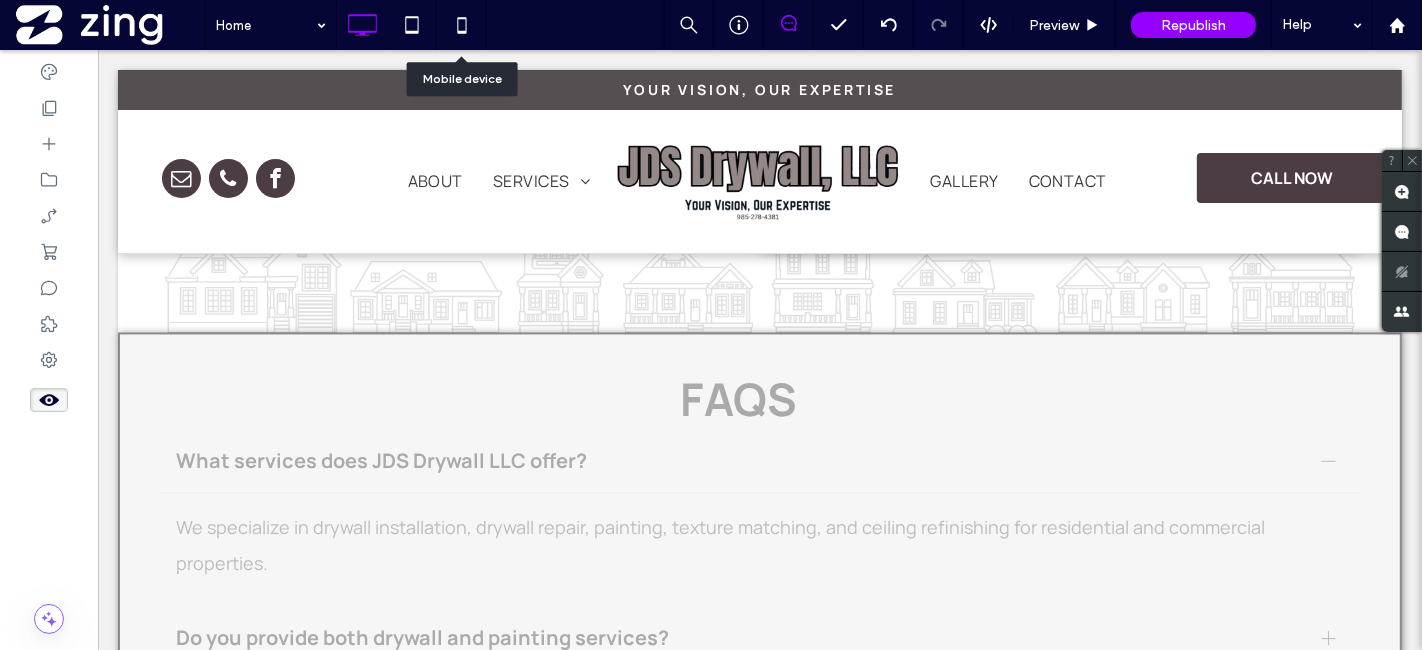 click 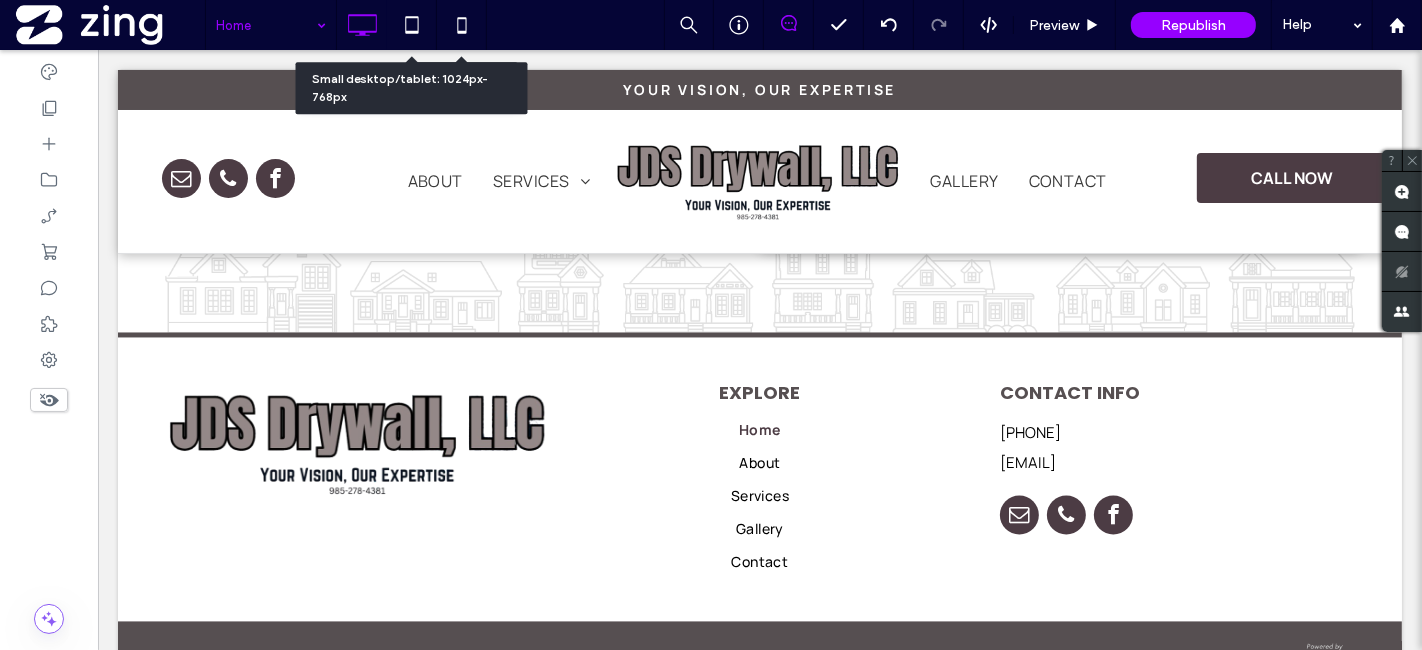 drag, startPoint x: 392, startPoint y: 32, endPoint x: 333, endPoint y: 24, distance: 59.5399 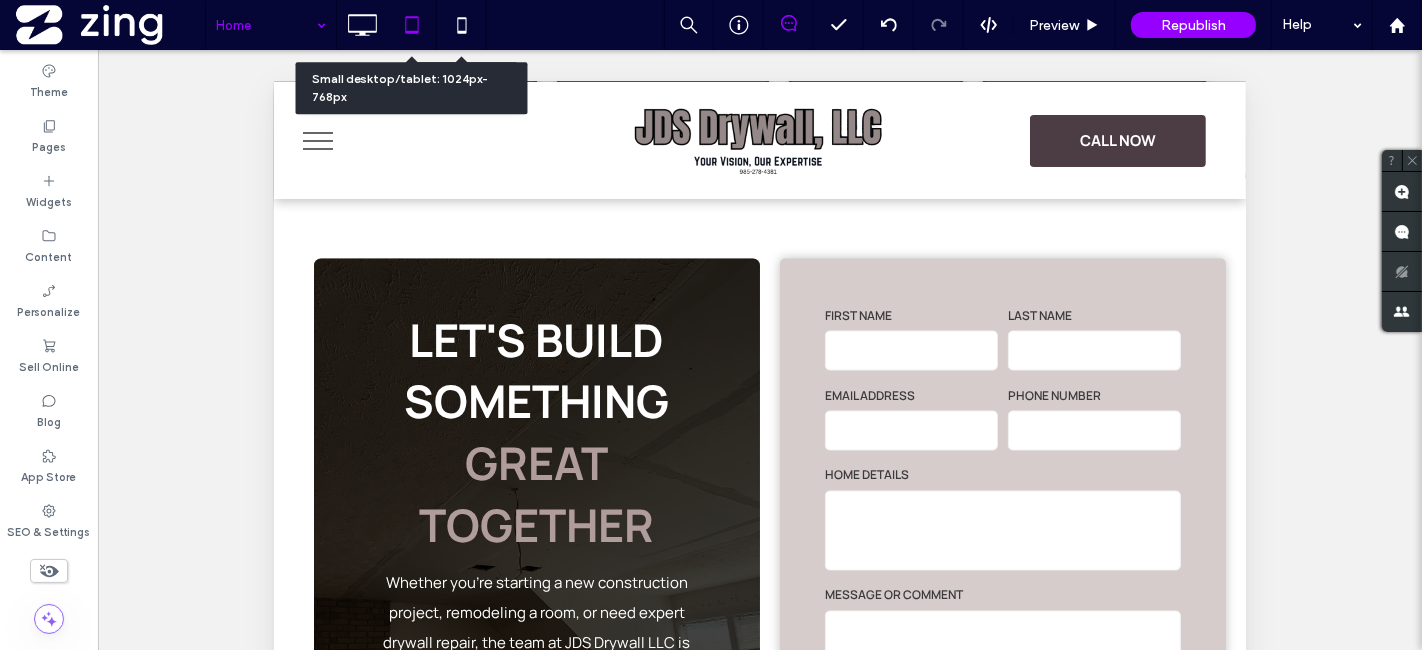 scroll, scrollTop: 2893, scrollLeft: 0, axis: vertical 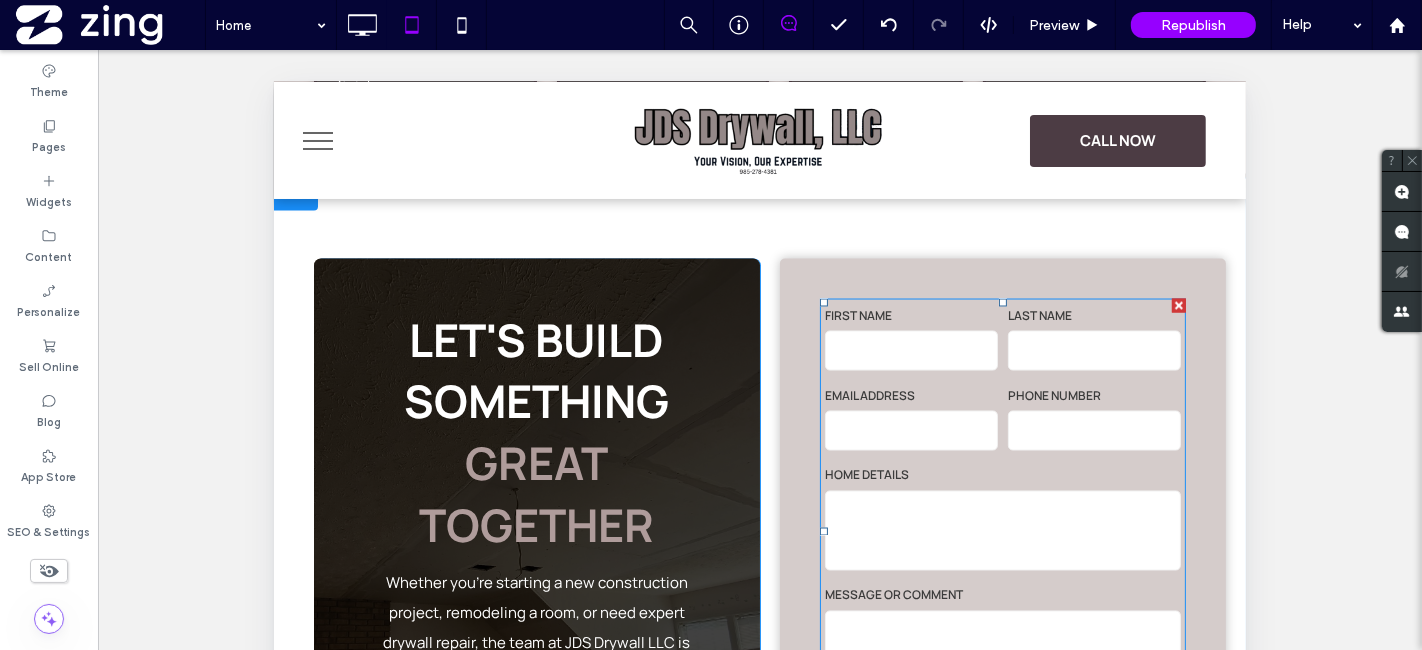 drag, startPoint x: 941, startPoint y: 352, endPoint x: 949, endPoint y: 385, distance: 33.955853 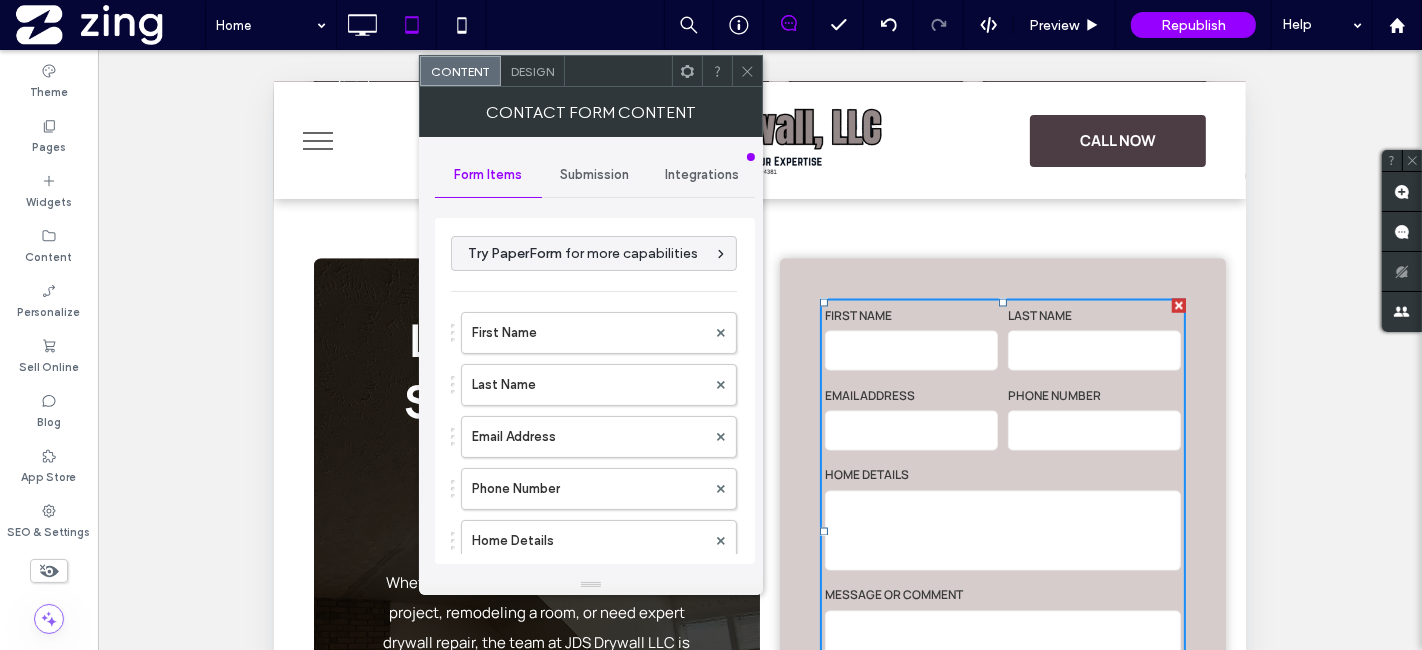 type on "**********" 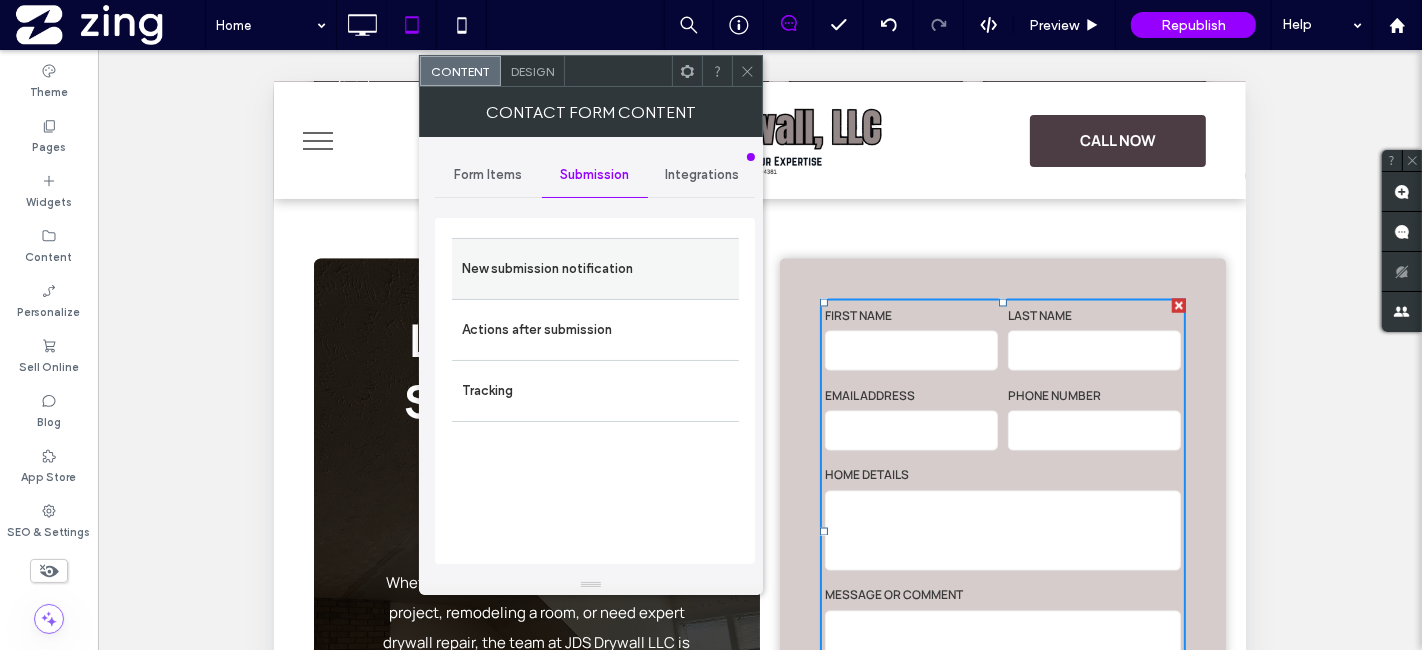click on "New submission notification" at bounding box center [595, 269] 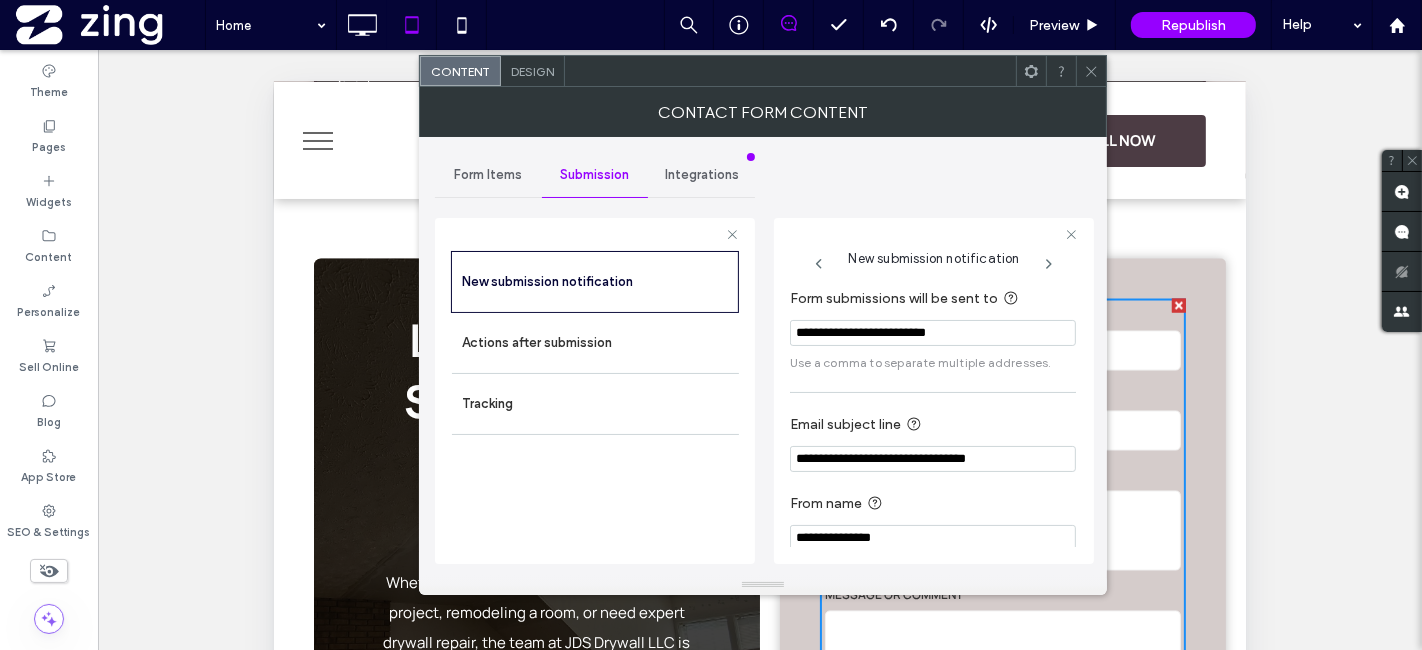 scroll, scrollTop: 16, scrollLeft: 0, axis: vertical 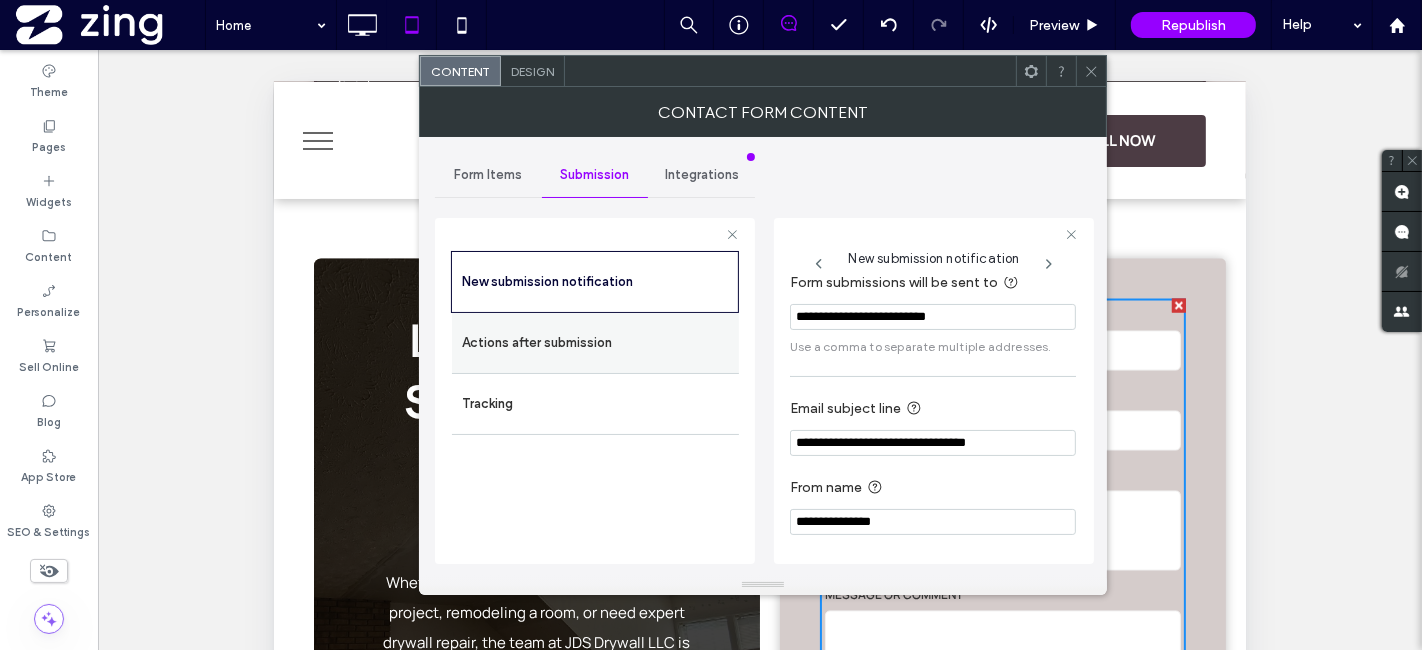 click on "Actions after submission" at bounding box center (595, 343) 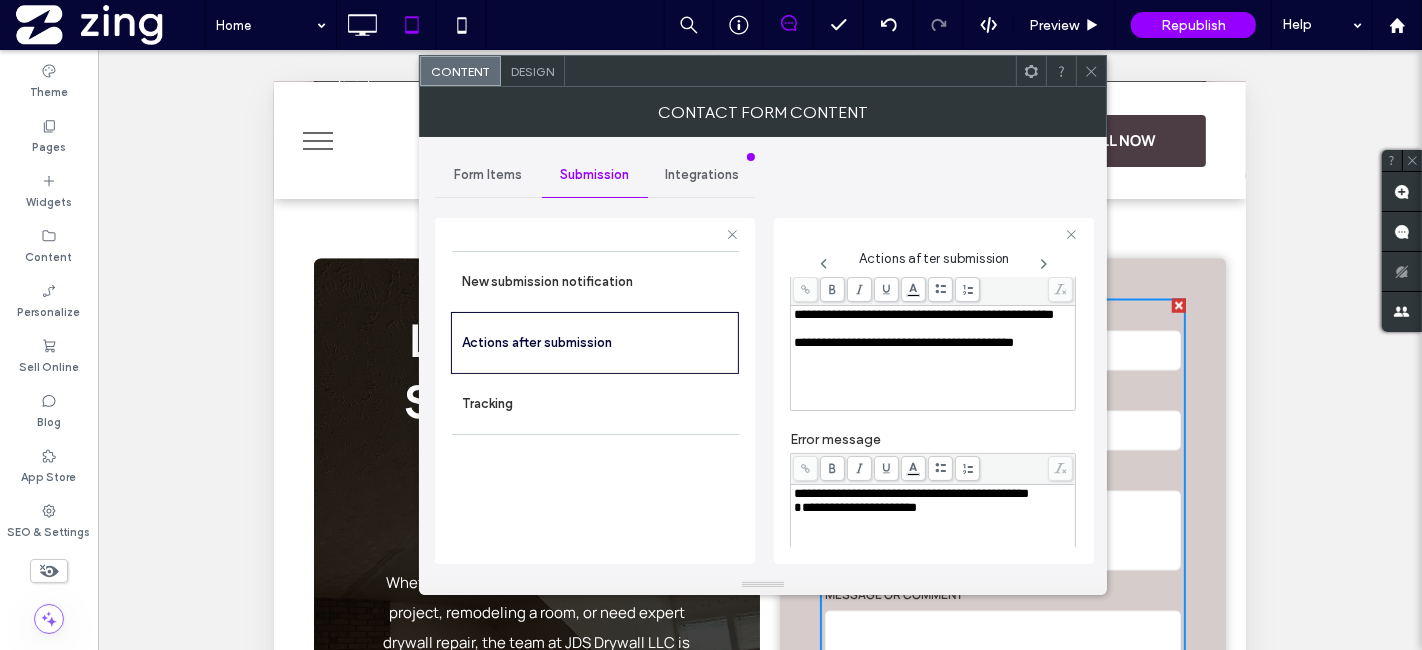 scroll, scrollTop: 349, scrollLeft: 0, axis: vertical 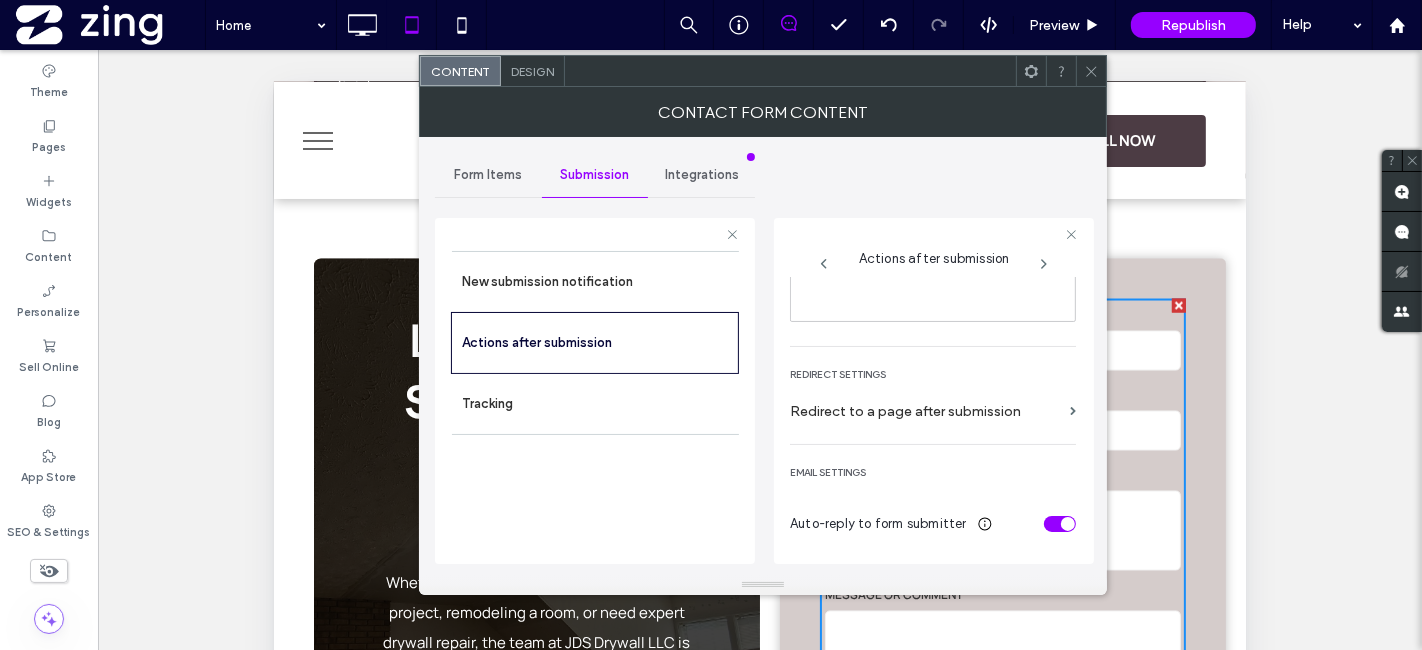 click at bounding box center [1091, 71] 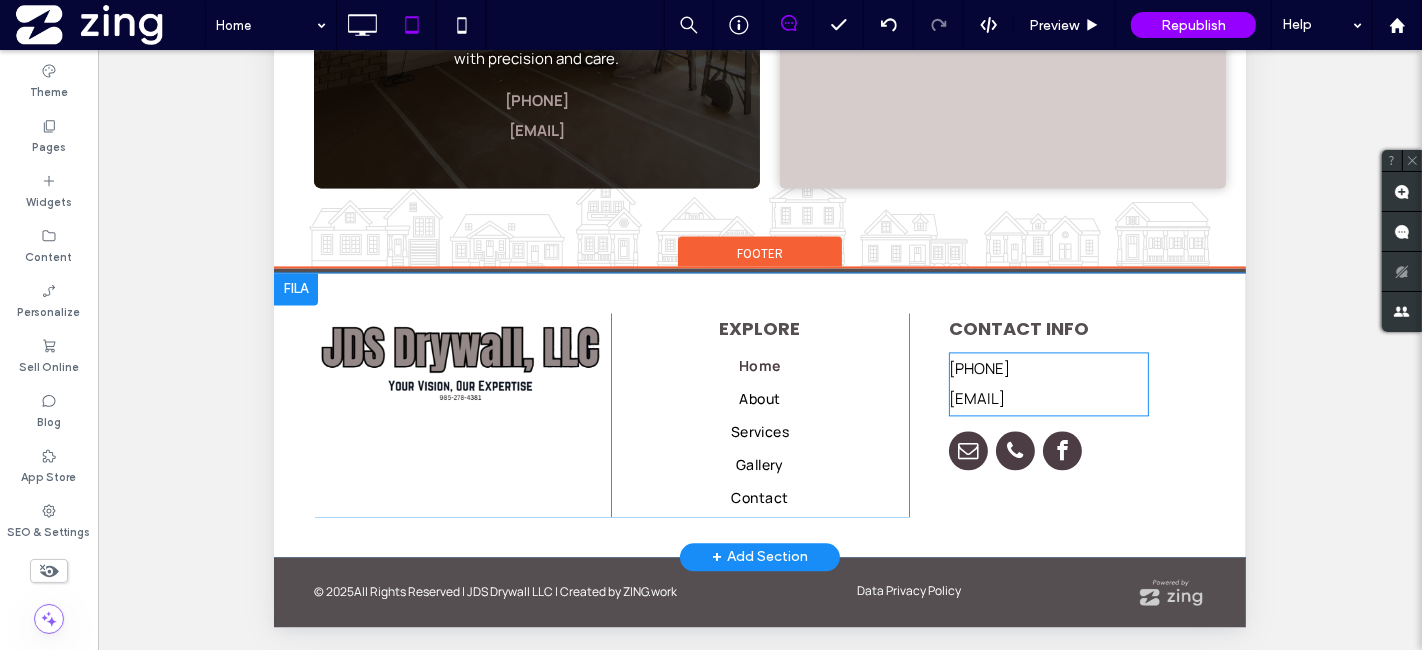 scroll, scrollTop: 743, scrollLeft: 0, axis: vertical 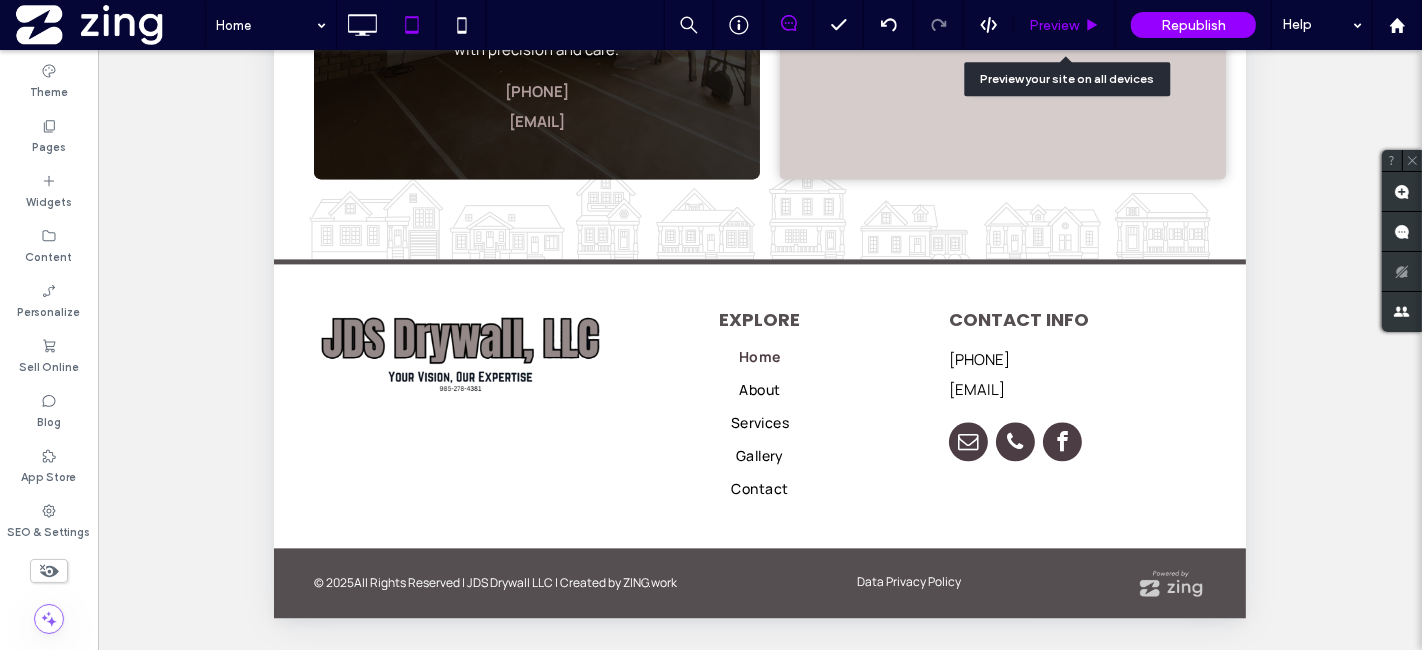 click on "Preview" at bounding box center (1054, 25) 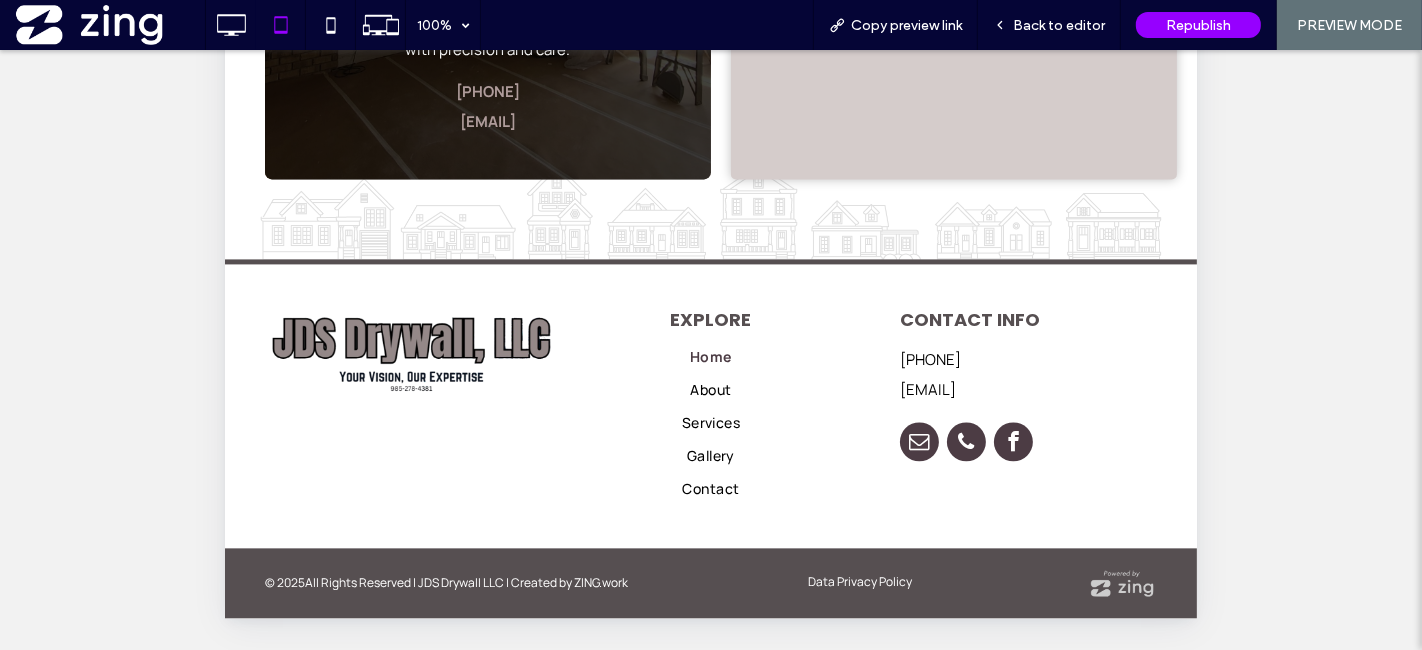 scroll, scrollTop: 2876, scrollLeft: 0, axis: vertical 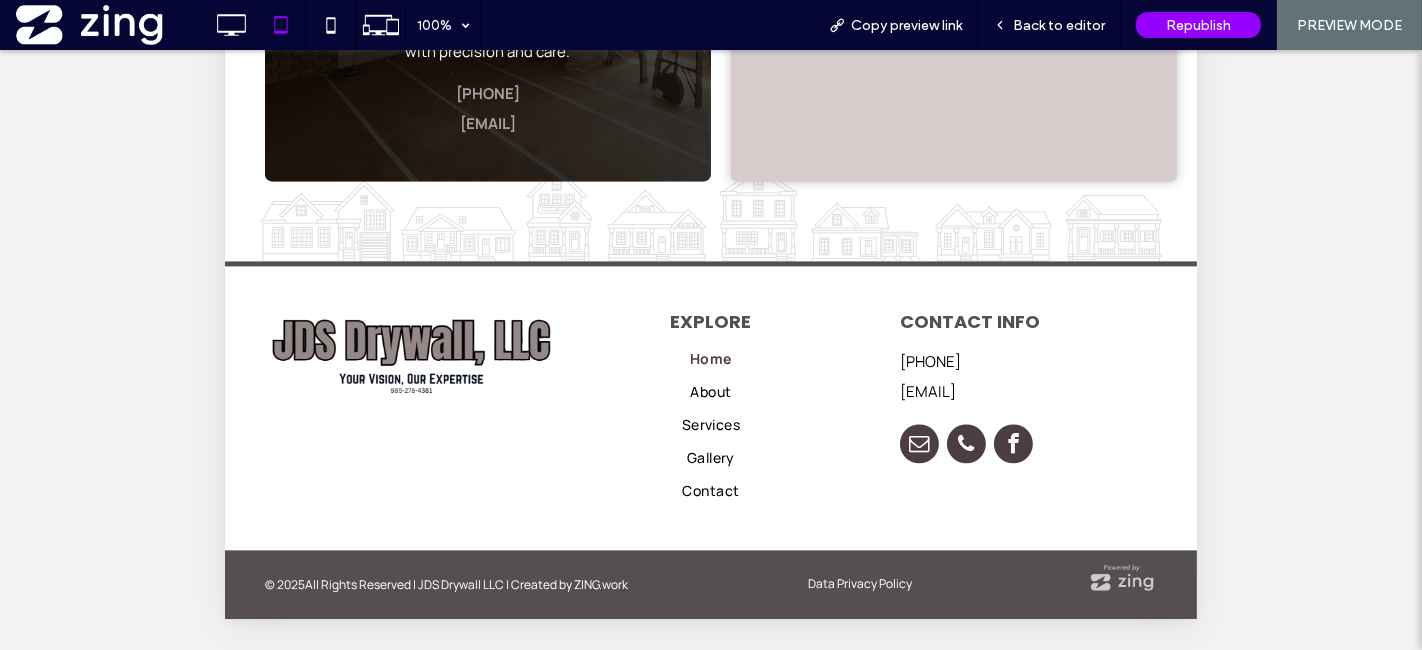 click at bounding box center (1121, 579) 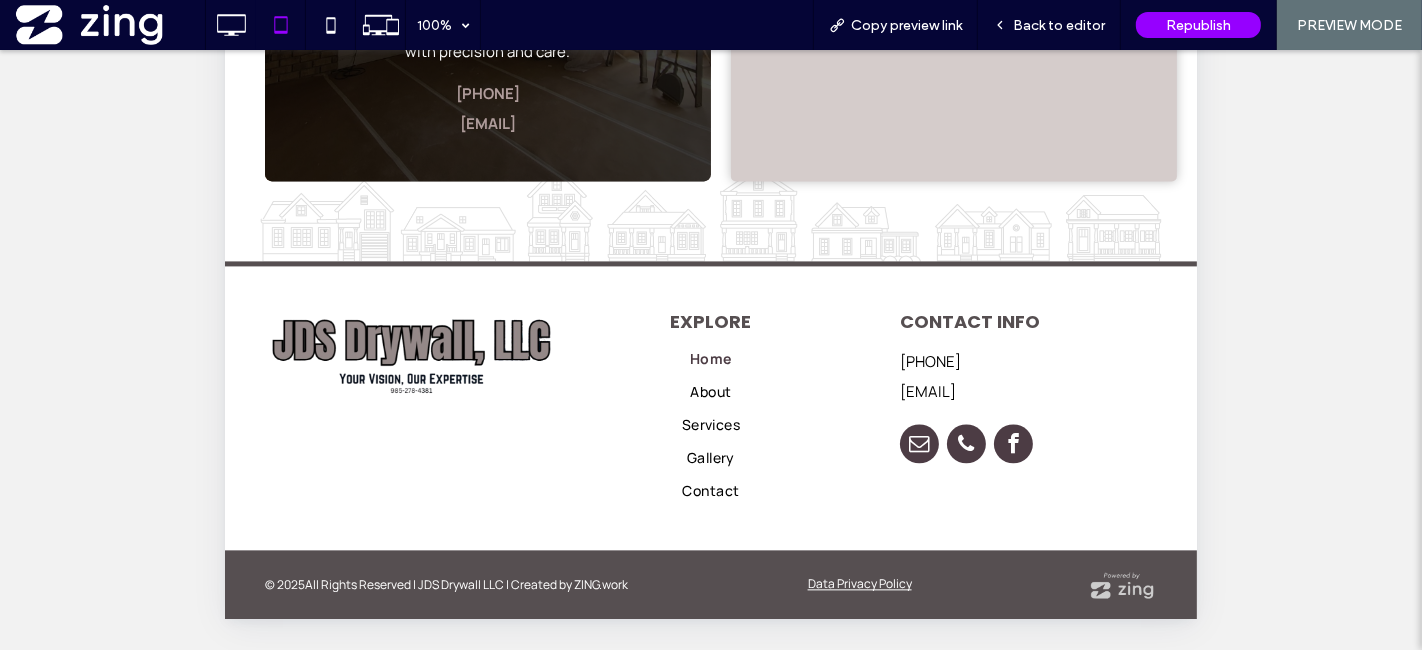 click on "Data Privacy Policy" at bounding box center [859, 585] 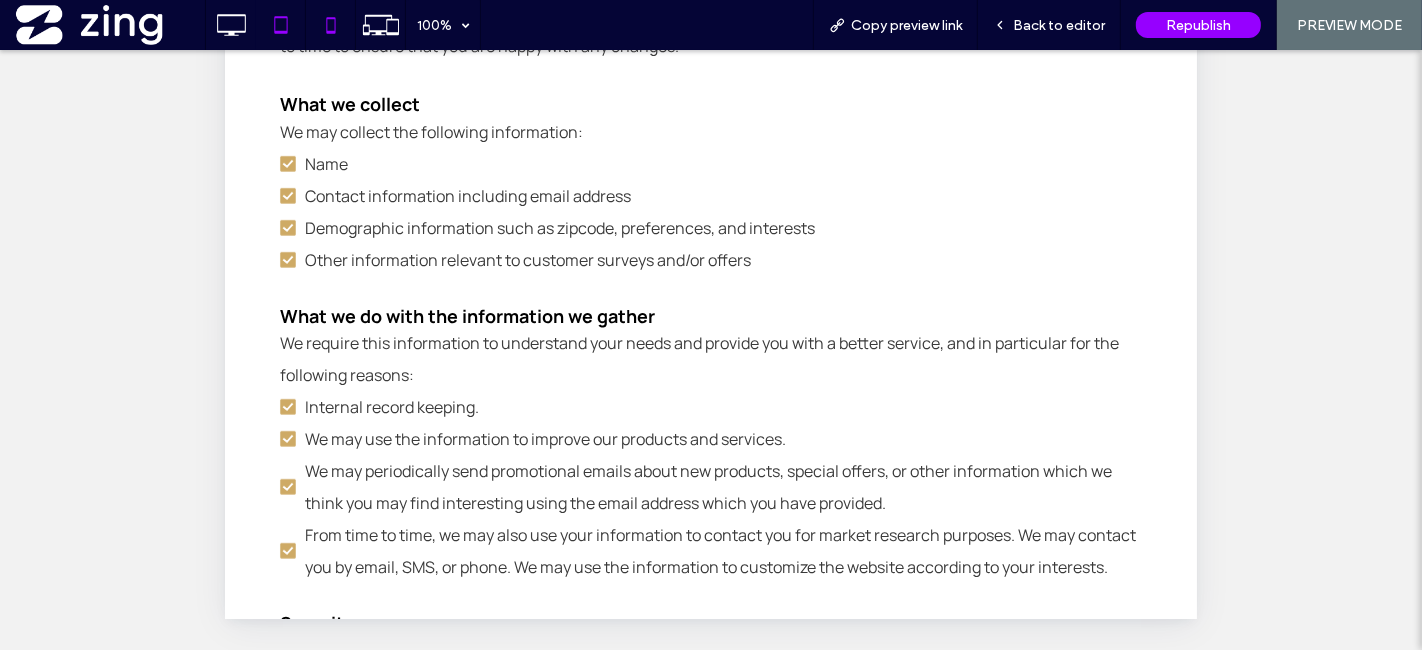 scroll, scrollTop: 0, scrollLeft: 0, axis: both 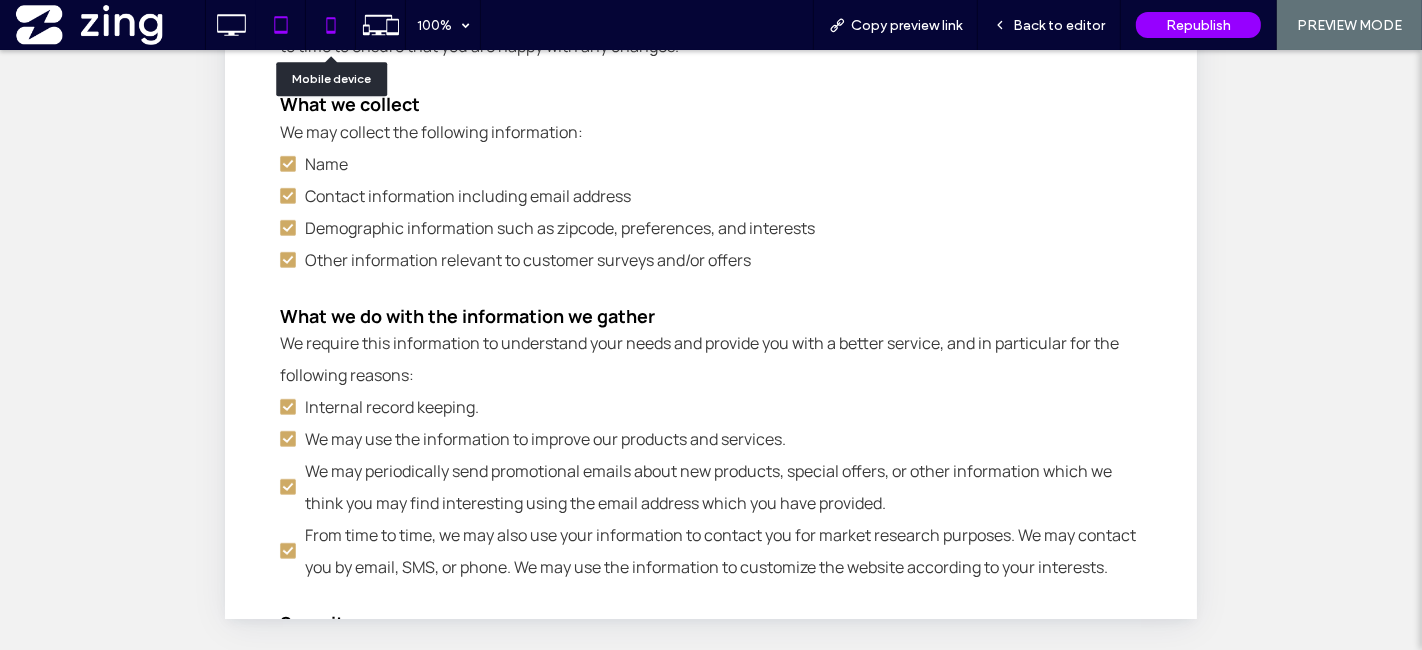 click 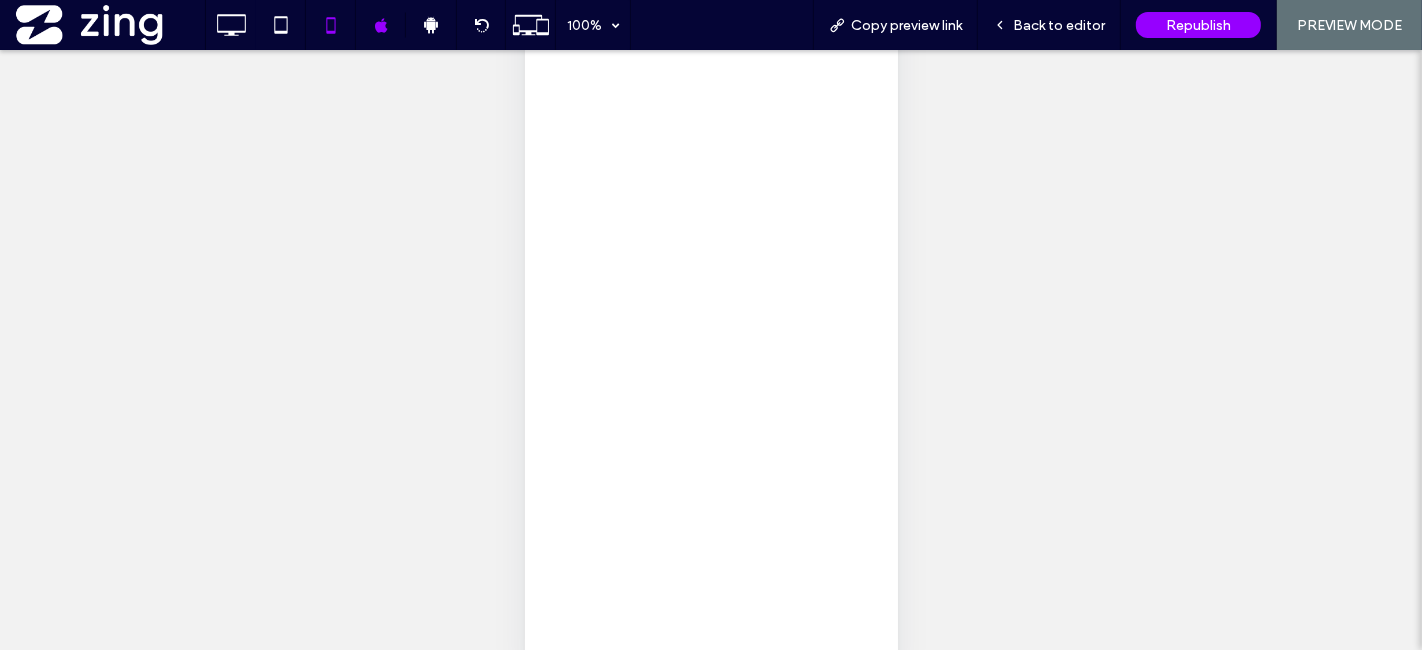 scroll, scrollTop: 176, scrollLeft: 0, axis: vertical 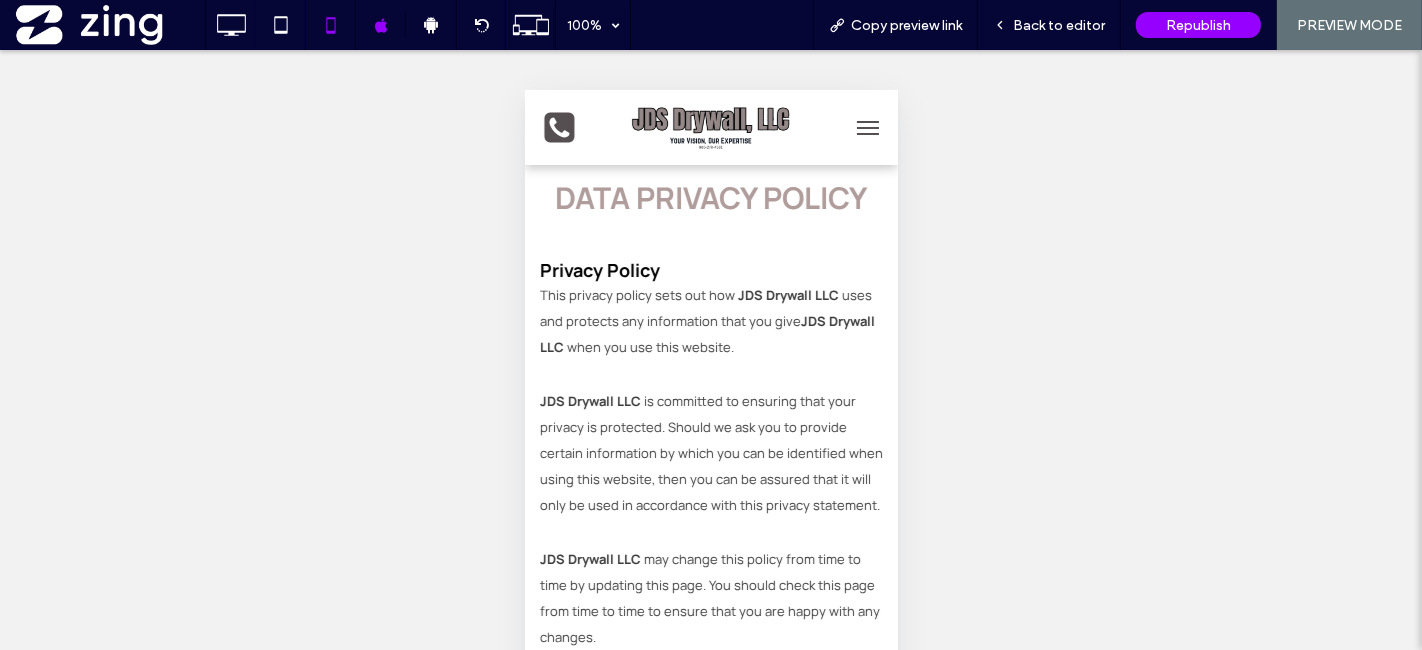 click at bounding box center [711, 126] 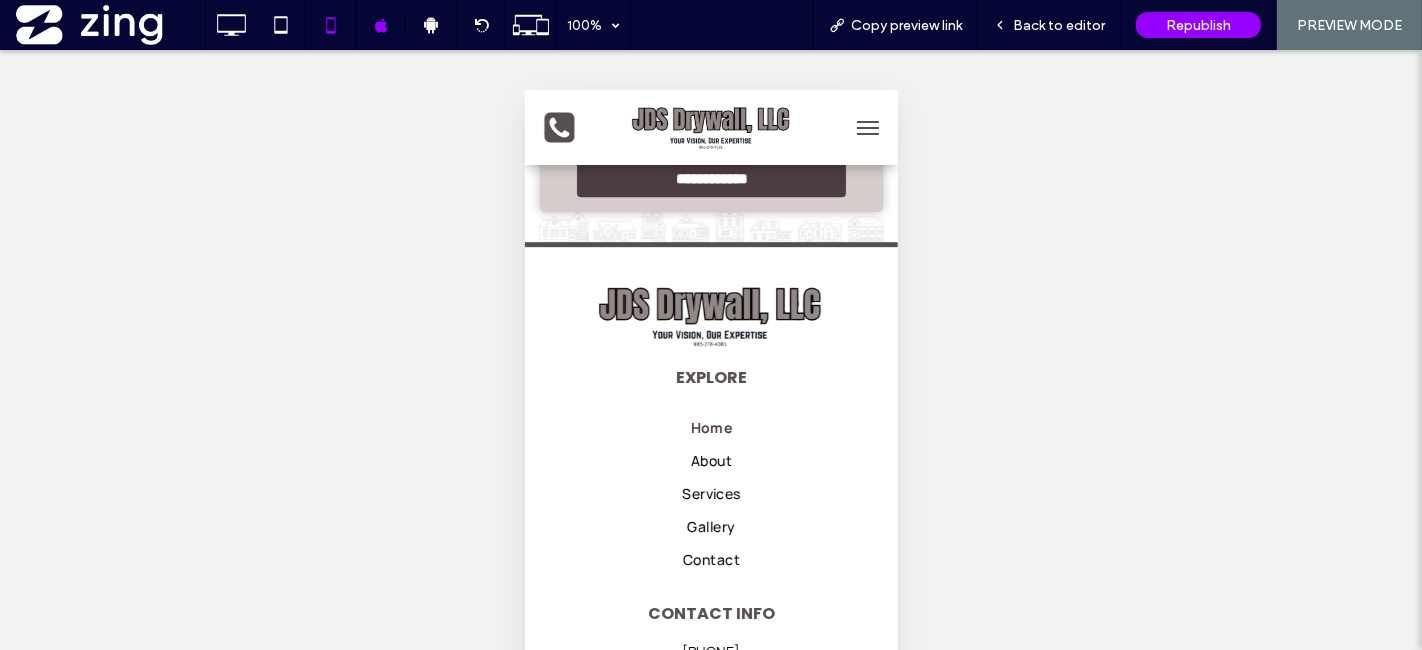 scroll, scrollTop: 5439, scrollLeft: 0, axis: vertical 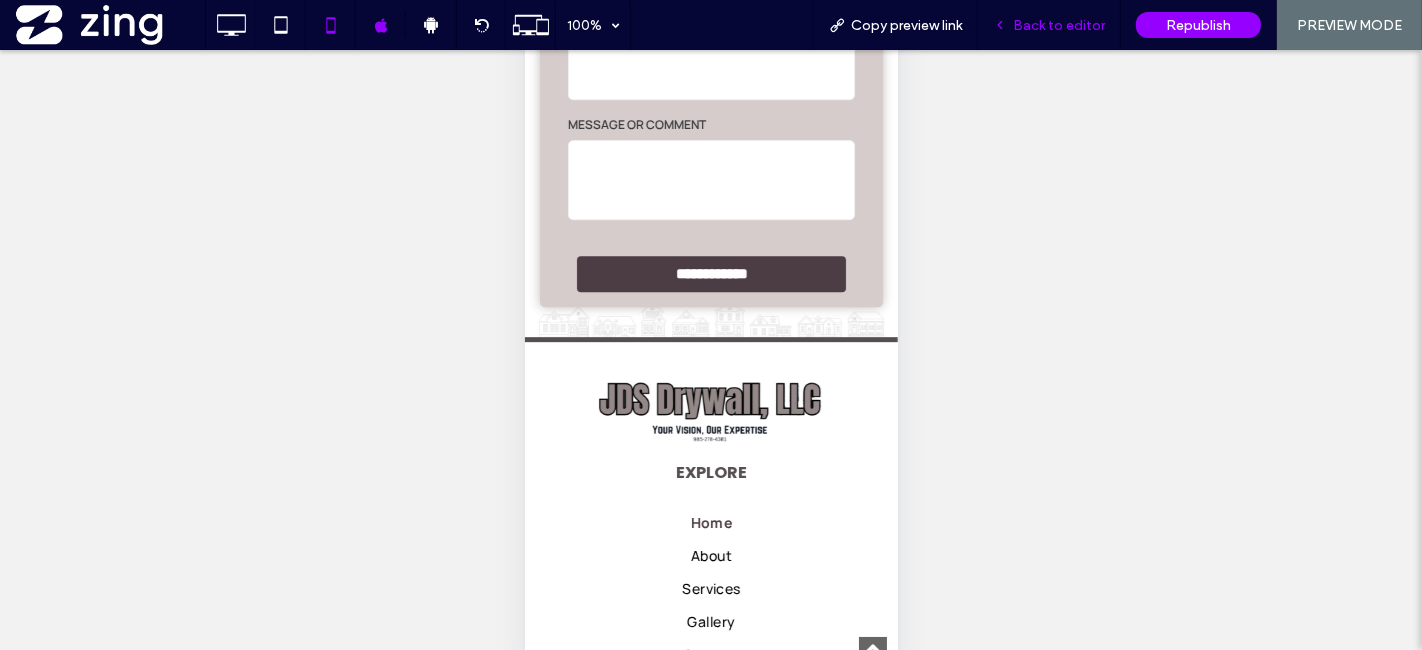 click on "Back to editor" at bounding box center (1049, 25) 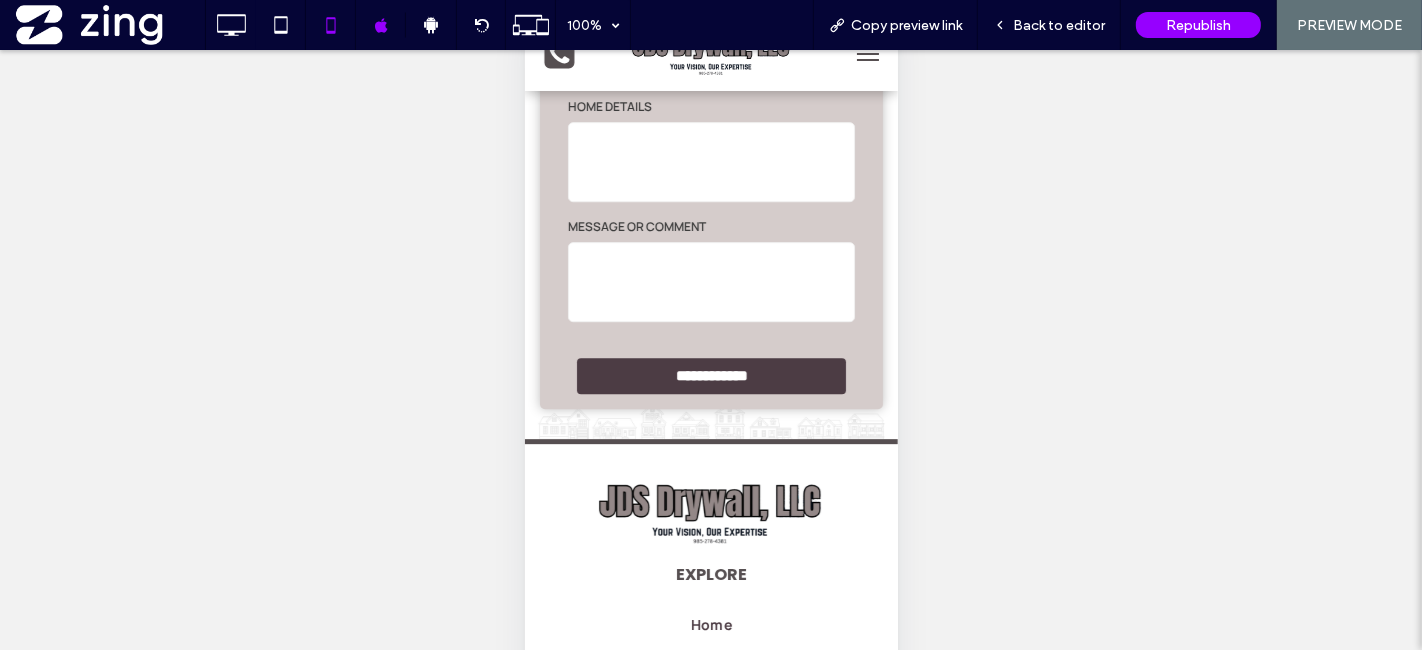 scroll, scrollTop: 0, scrollLeft: 0, axis: both 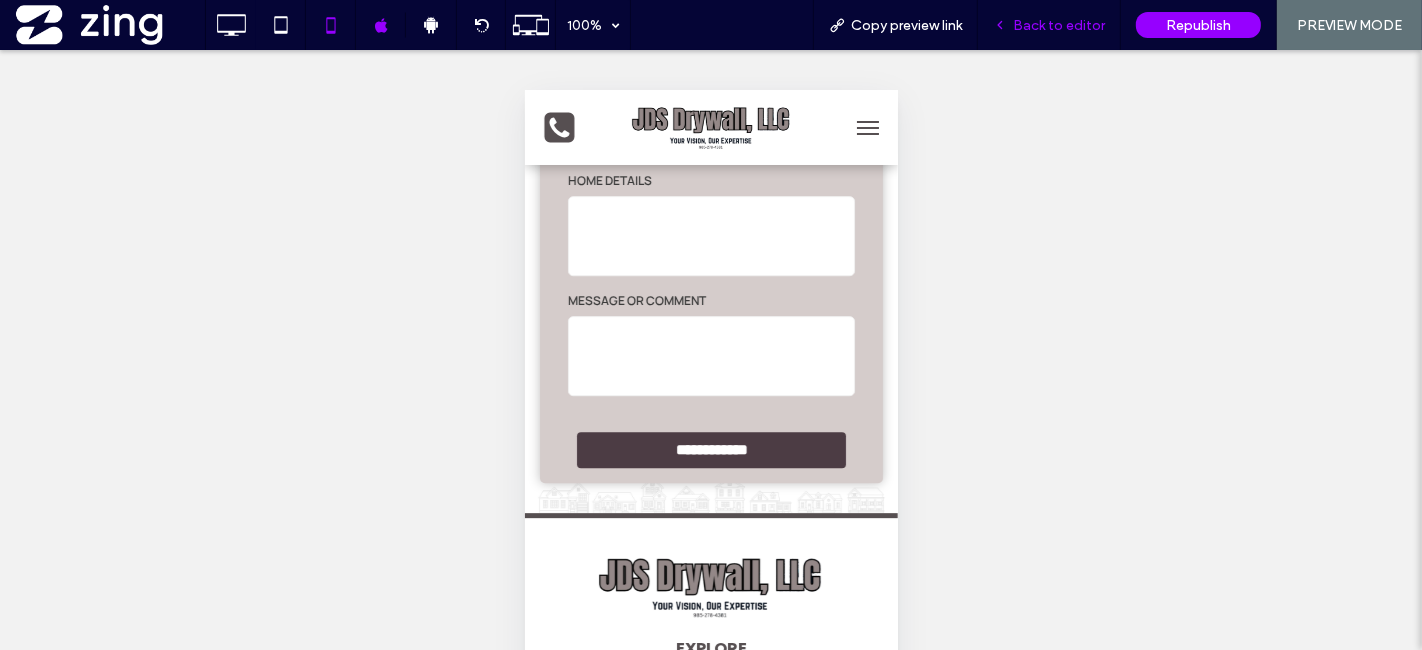 click on "Back to editor" at bounding box center (1059, 25) 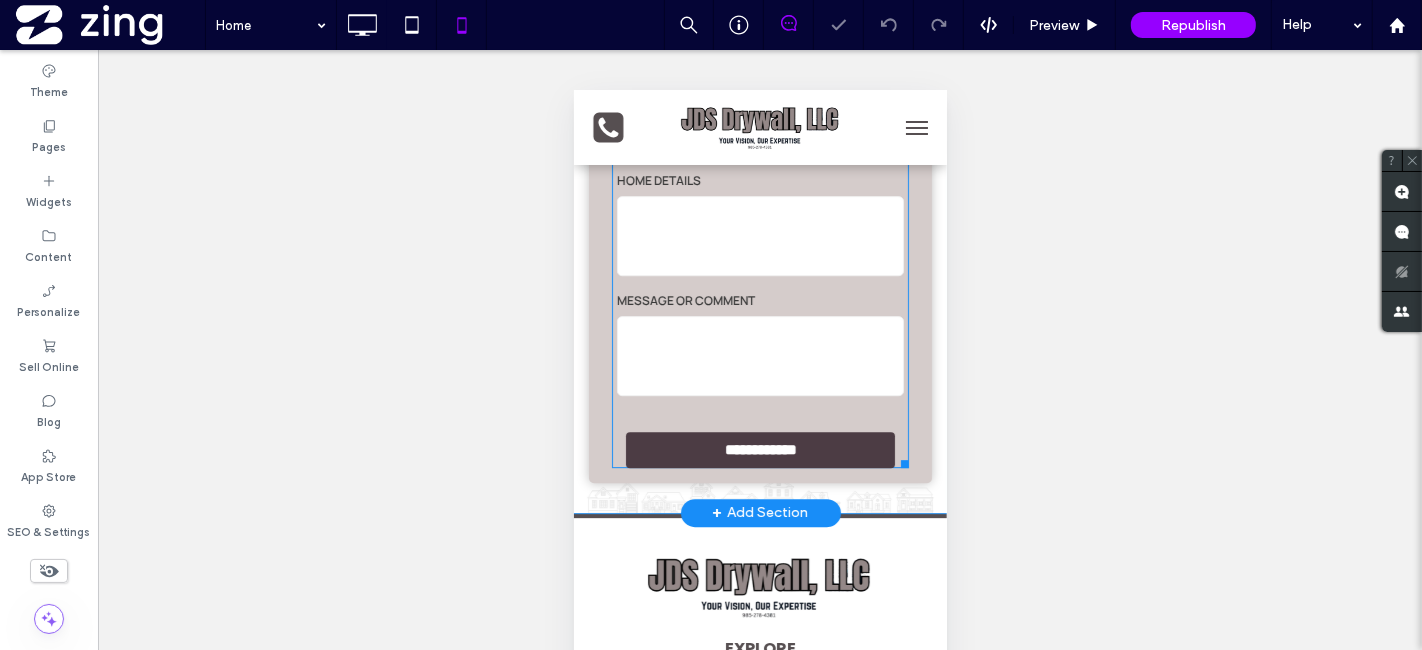 click at bounding box center (759, 235) 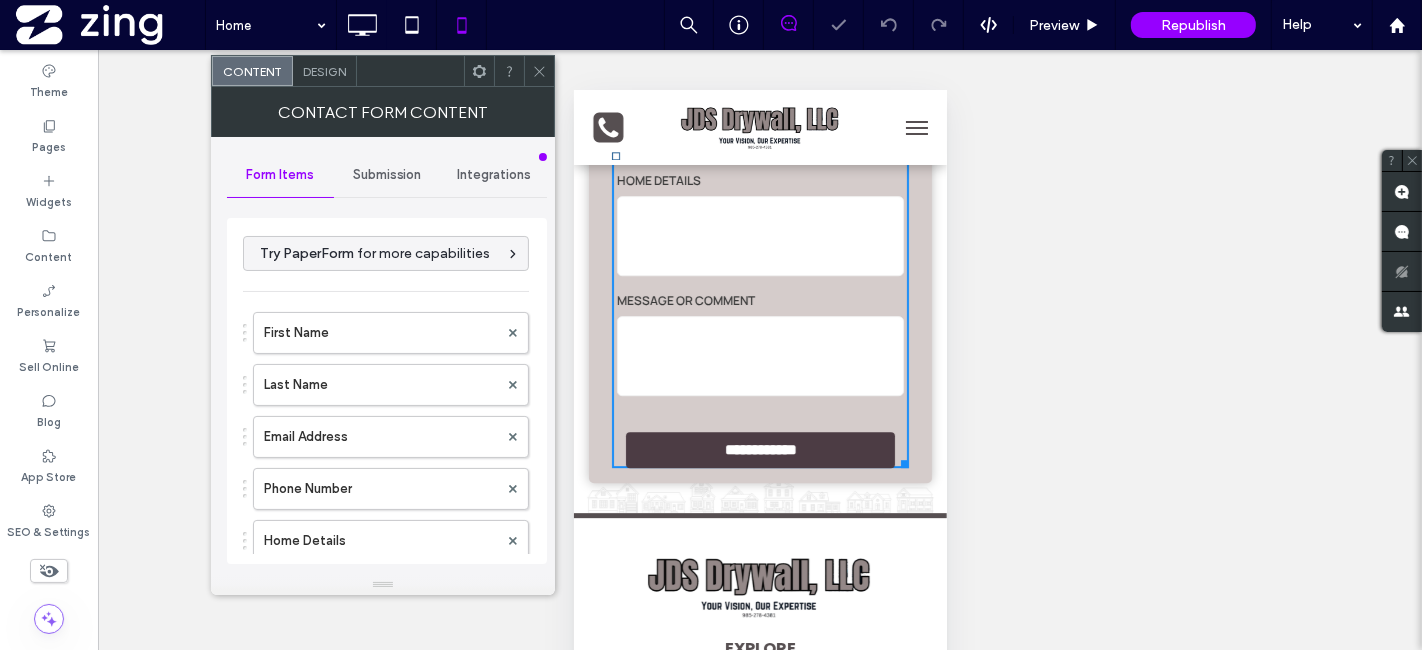 click on "Submission" at bounding box center [387, 175] 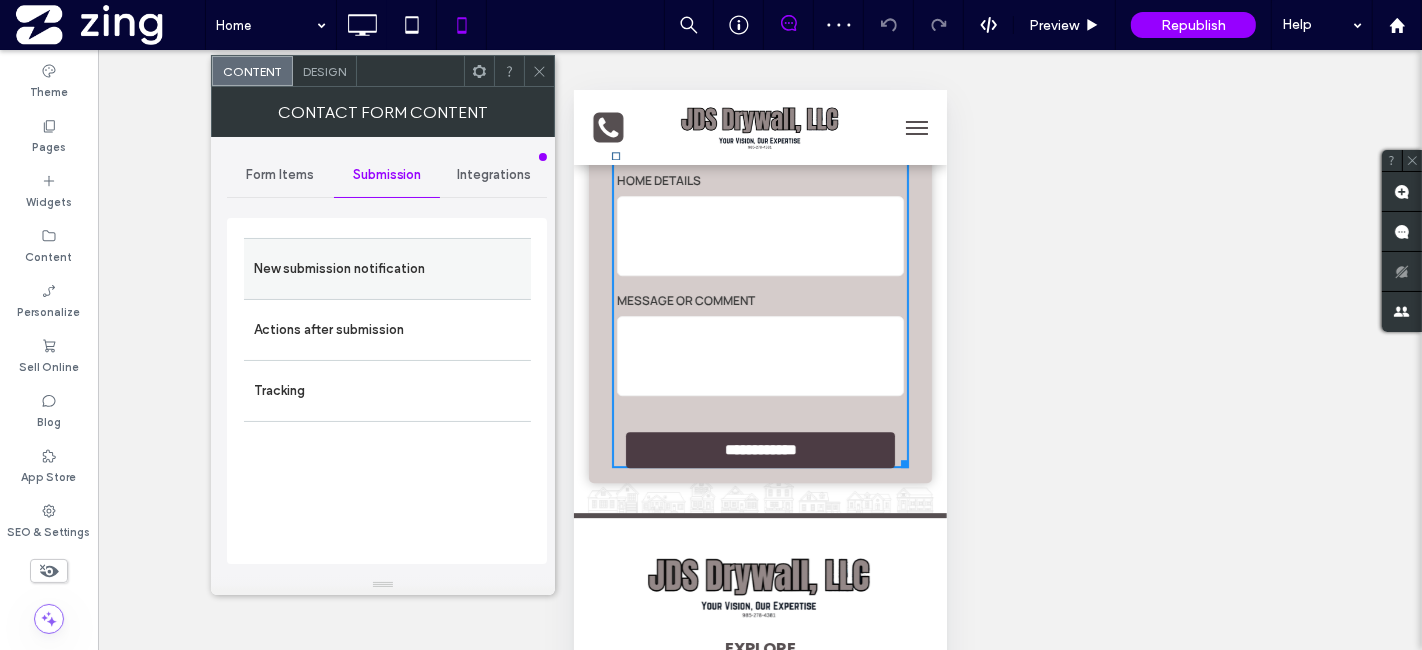 click on "New submission notification" at bounding box center [387, 269] 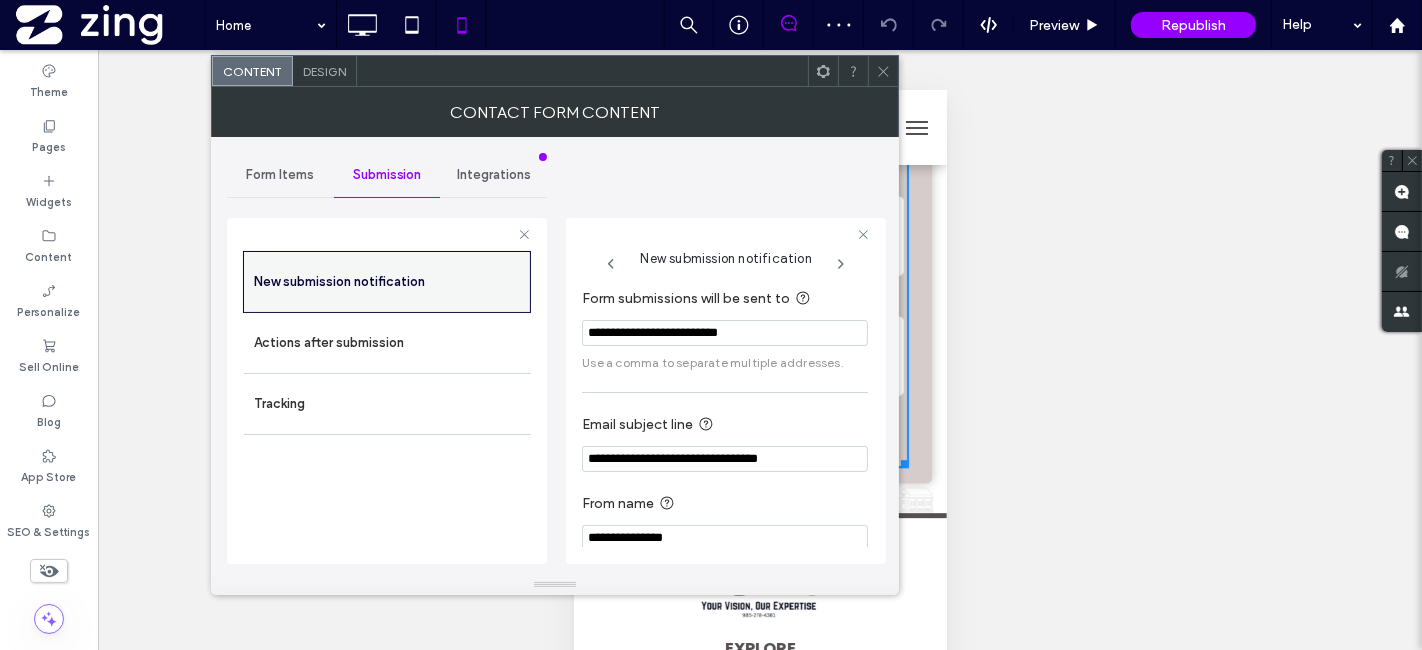 click on "New submission notification" at bounding box center (387, 282) 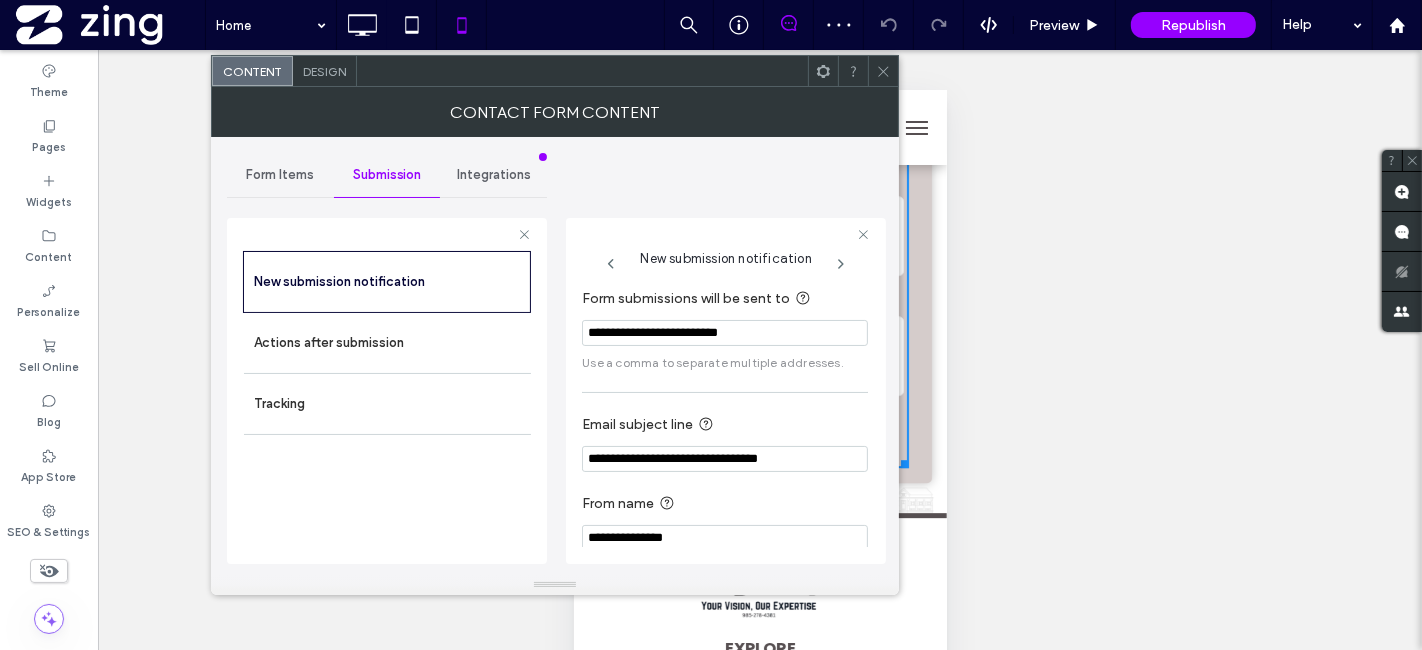 drag, startPoint x: 876, startPoint y: 78, endPoint x: 885, endPoint y: 66, distance: 15 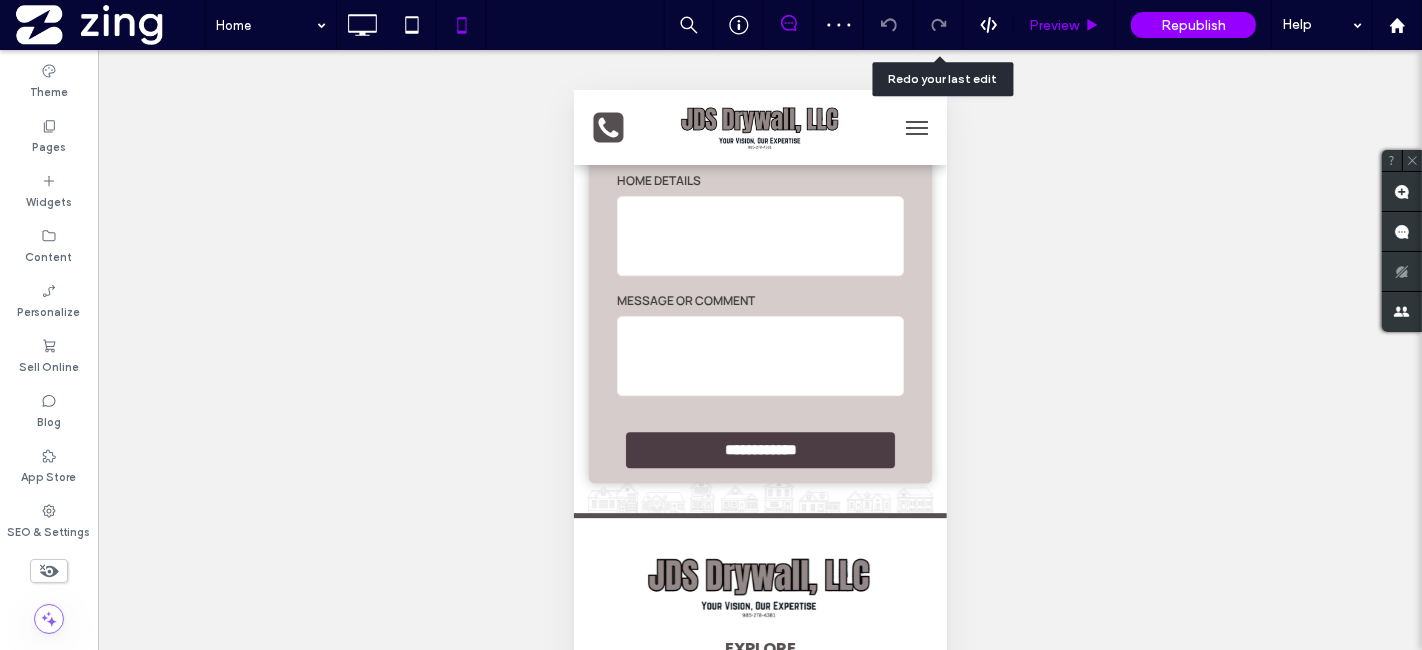 click on "Preview" at bounding box center (1064, 25) 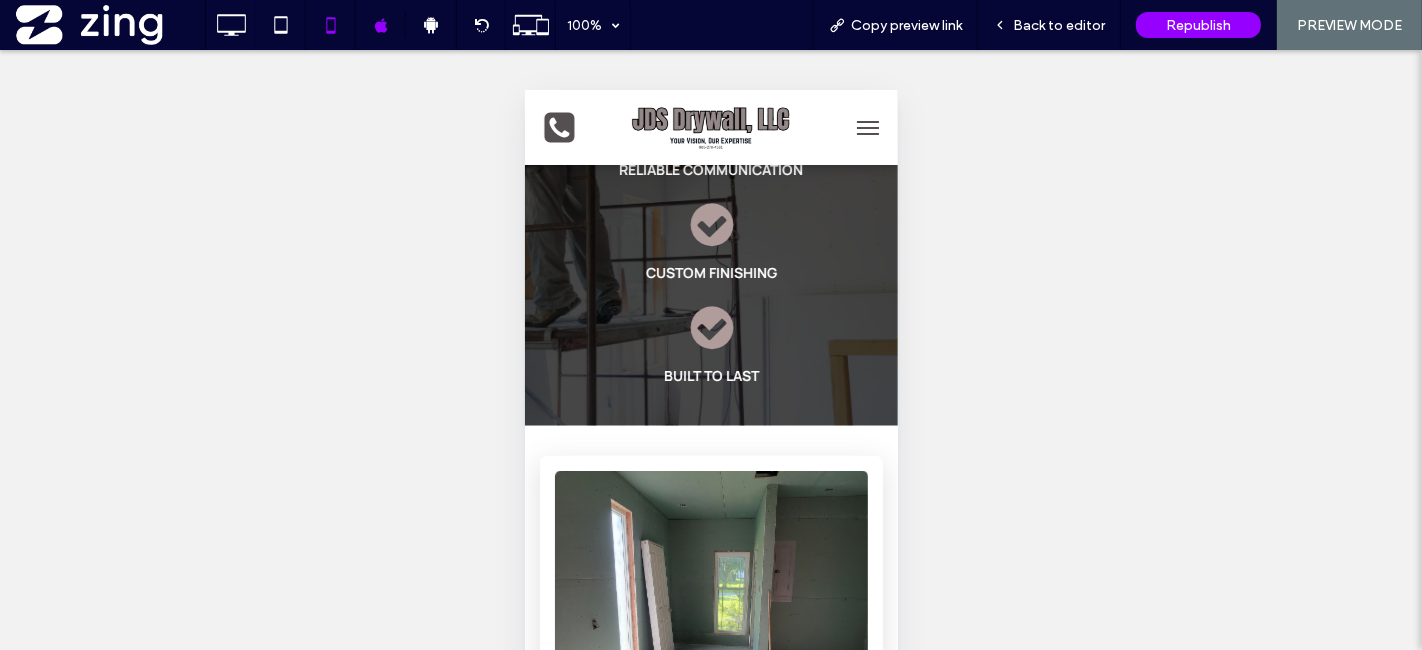 scroll, scrollTop: 1439, scrollLeft: 0, axis: vertical 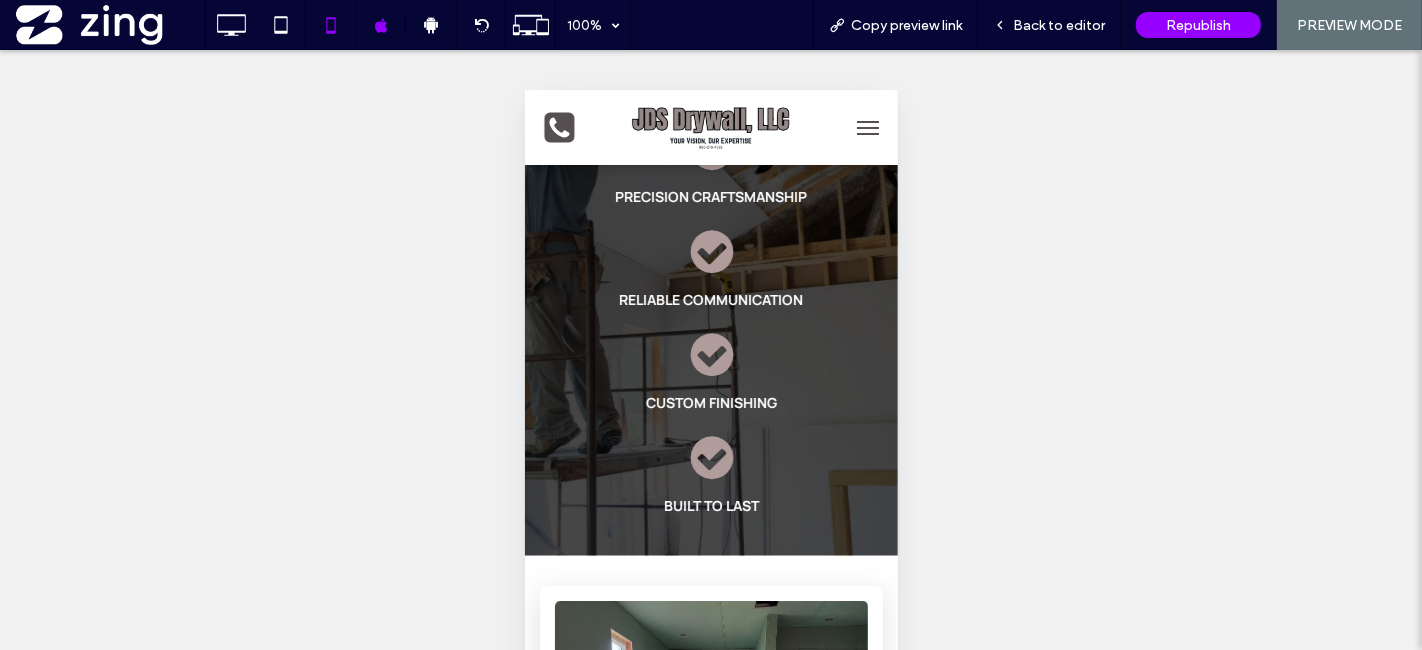 click 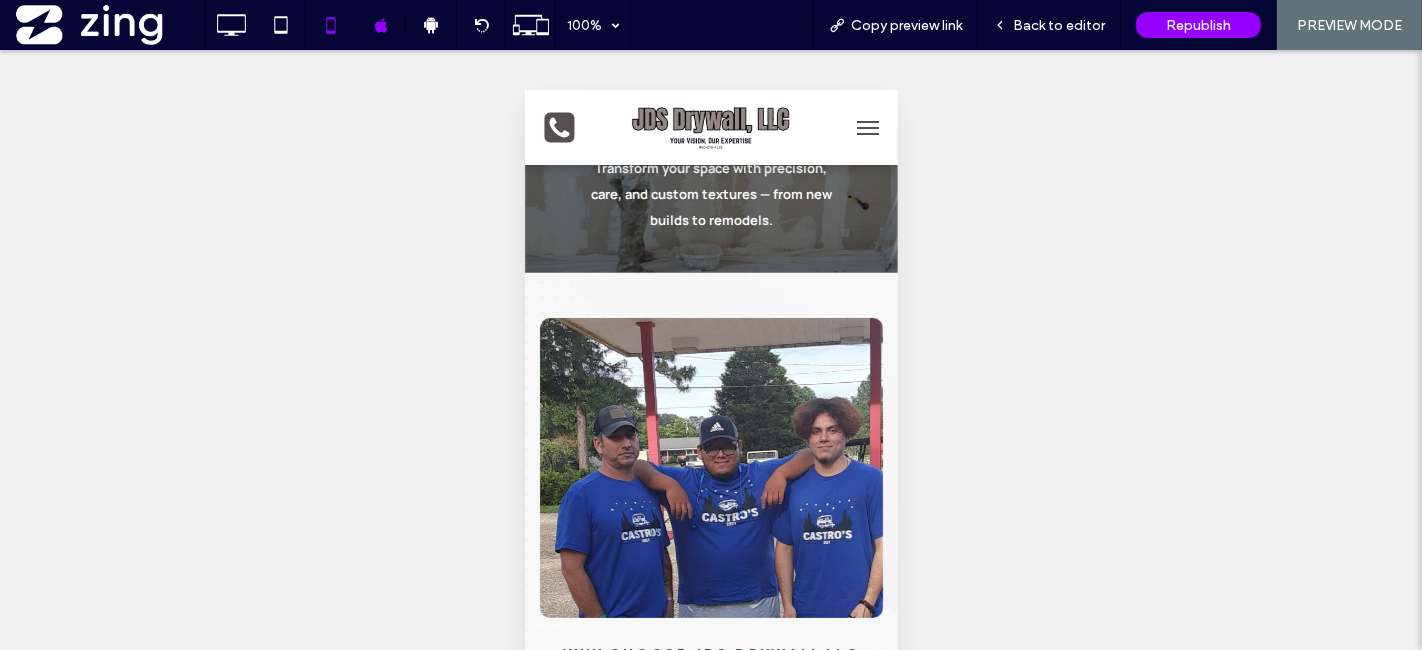 scroll, scrollTop: 105, scrollLeft: 0, axis: vertical 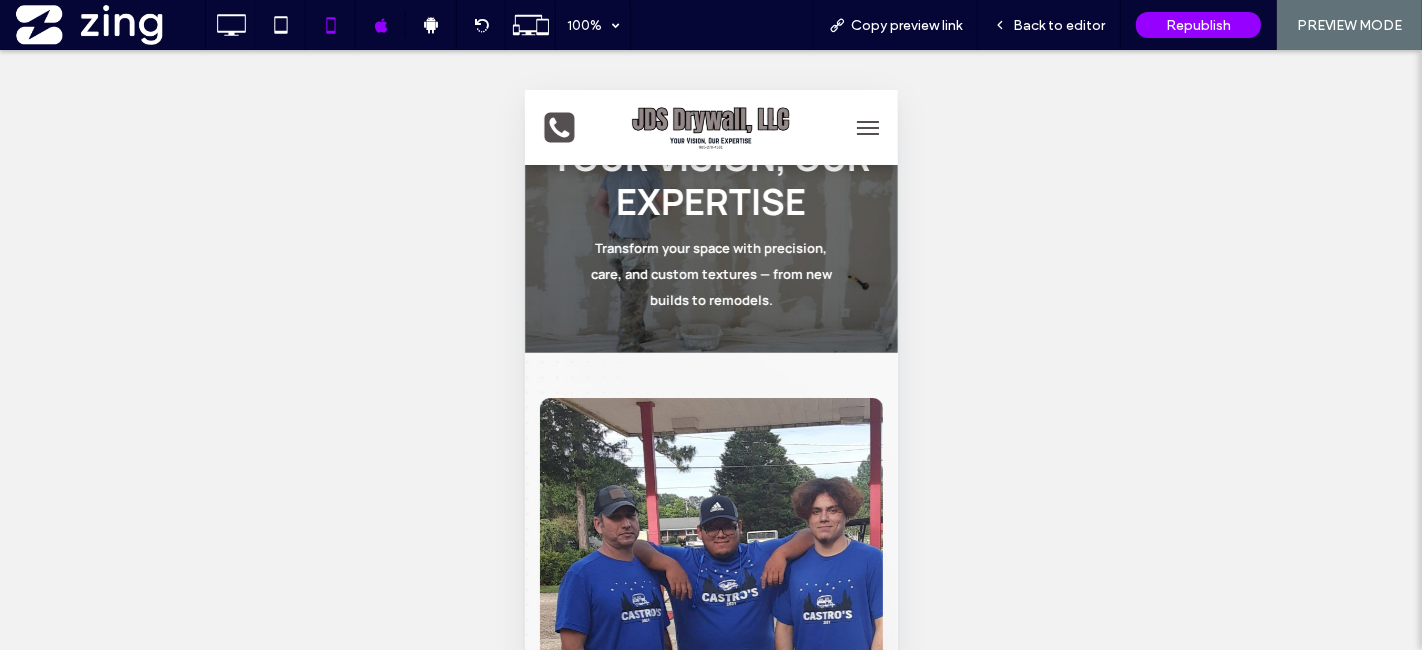 click at bounding box center [710, 547] 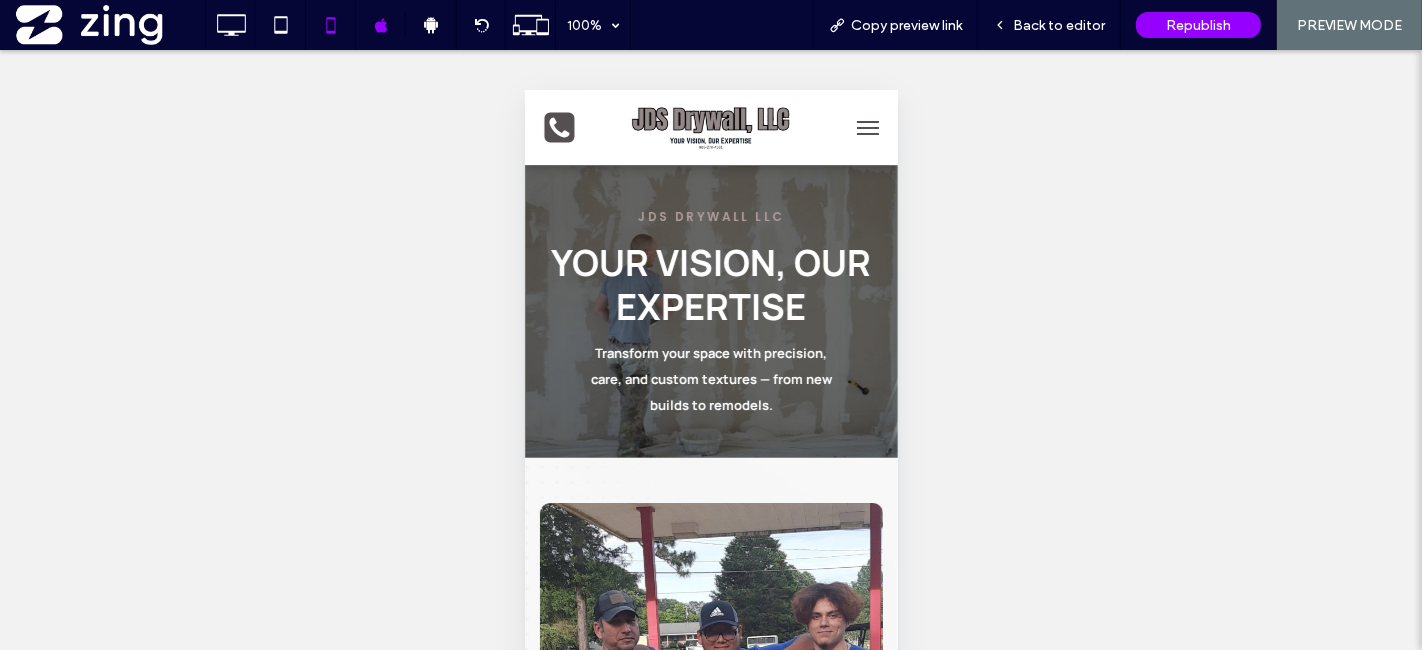 click at bounding box center [867, 127] 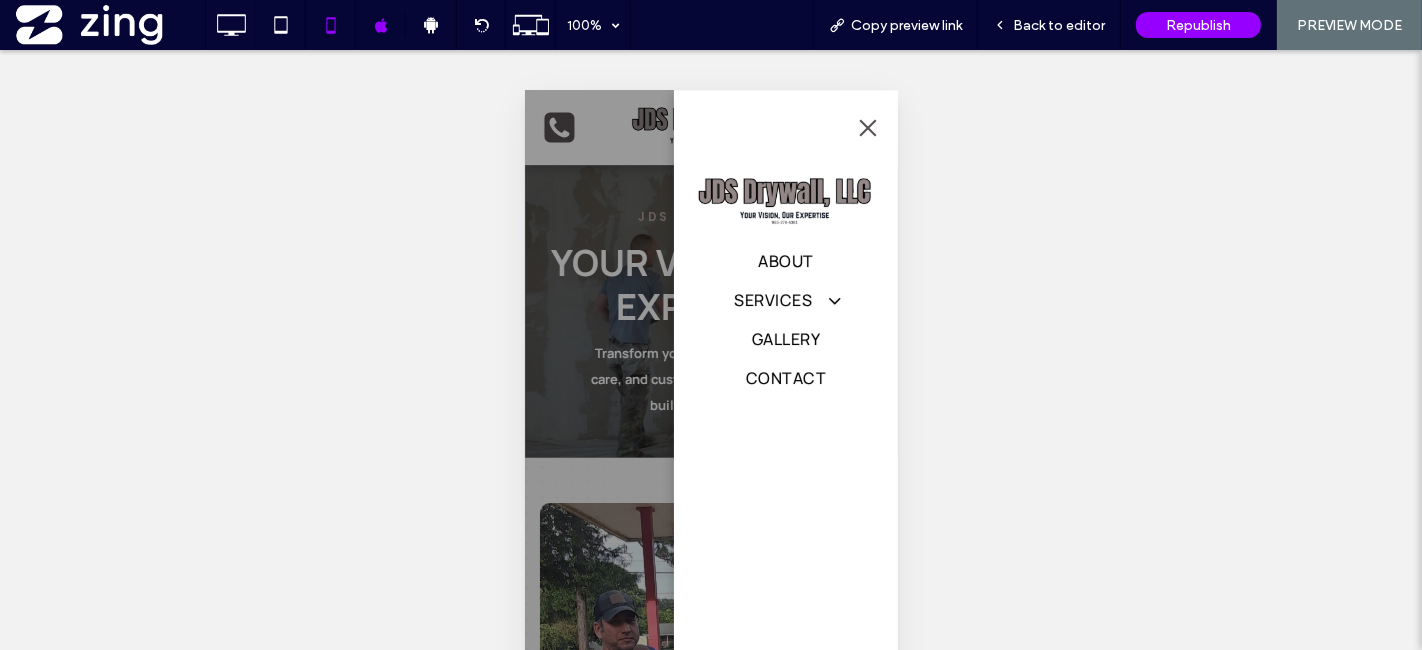 scroll, scrollTop: 176, scrollLeft: 0, axis: vertical 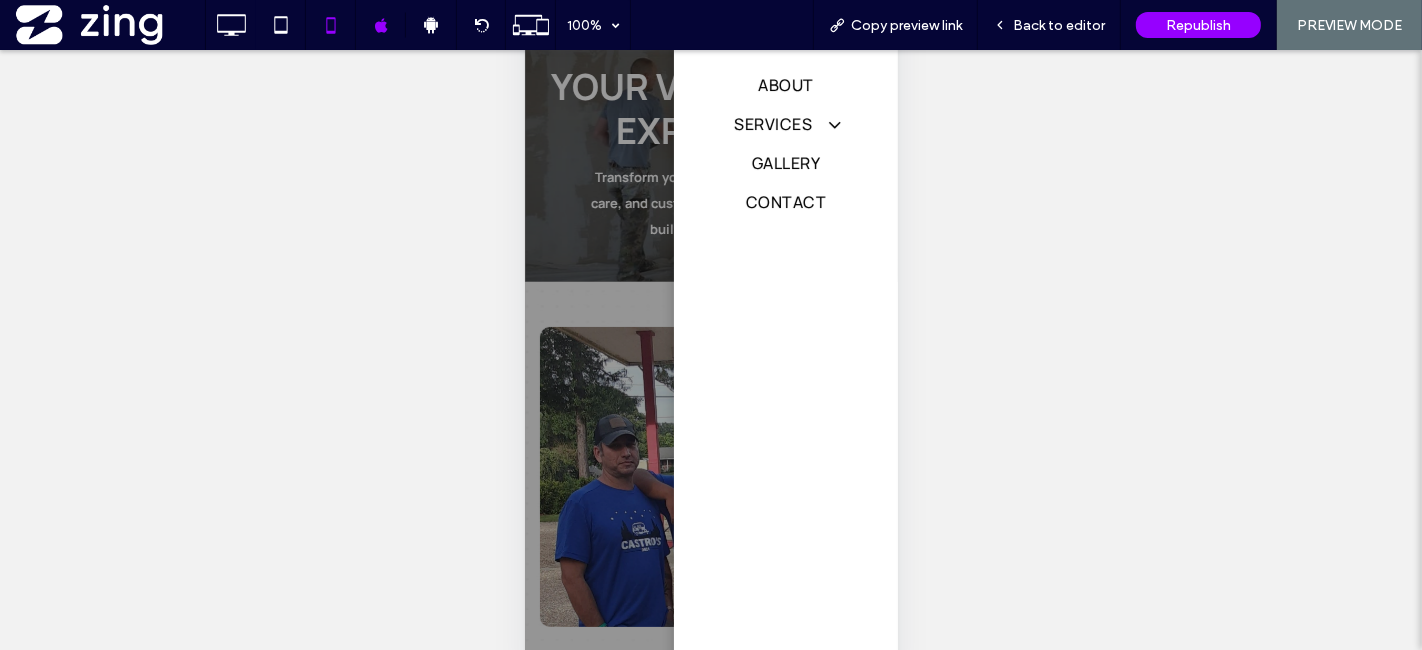 click at bounding box center [710, 296] 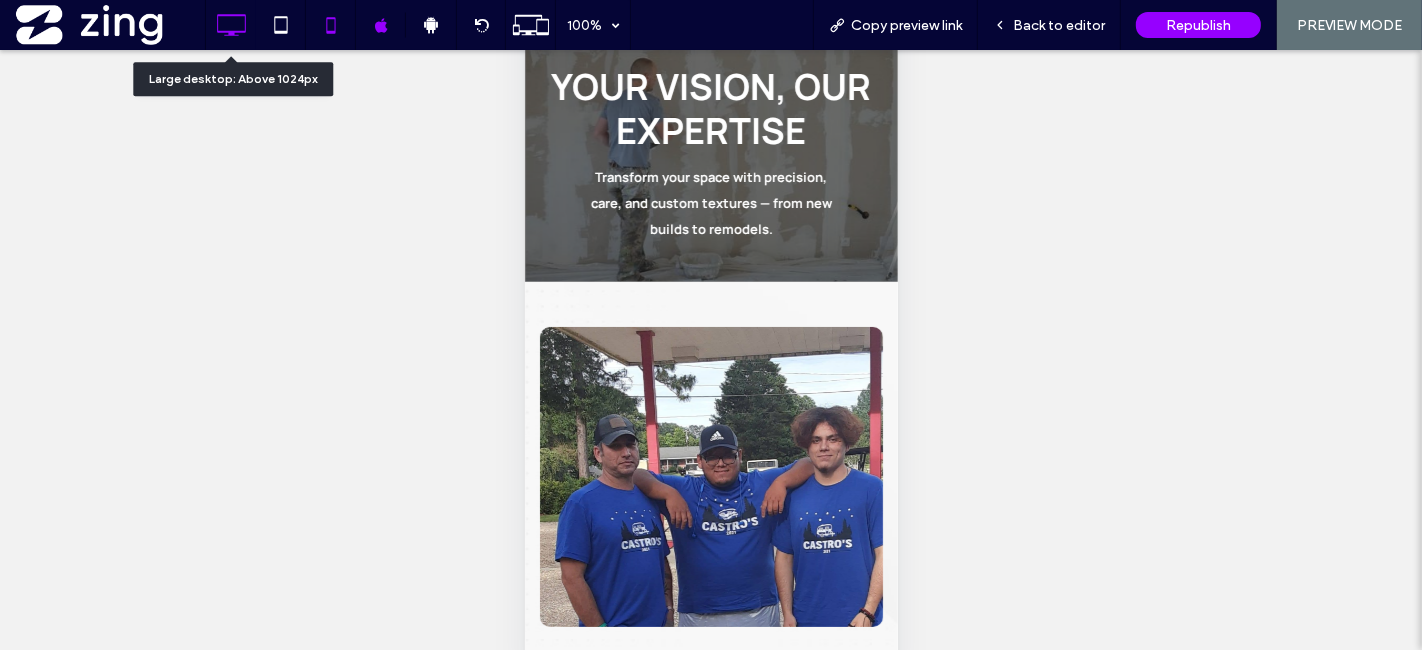 drag, startPoint x: 226, startPoint y: 39, endPoint x: 245, endPoint y: 2, distance: 41.59327 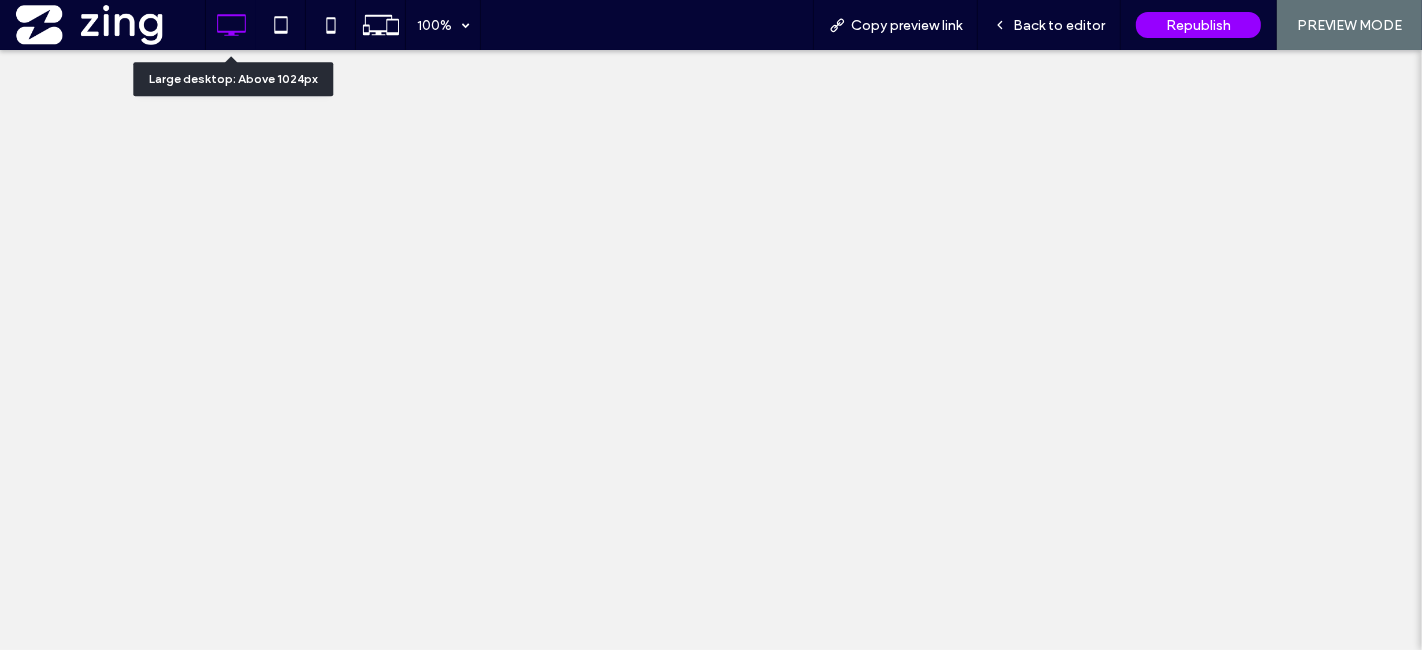scroll, scrollTop: 0, scrollLeft: 0, axis: both 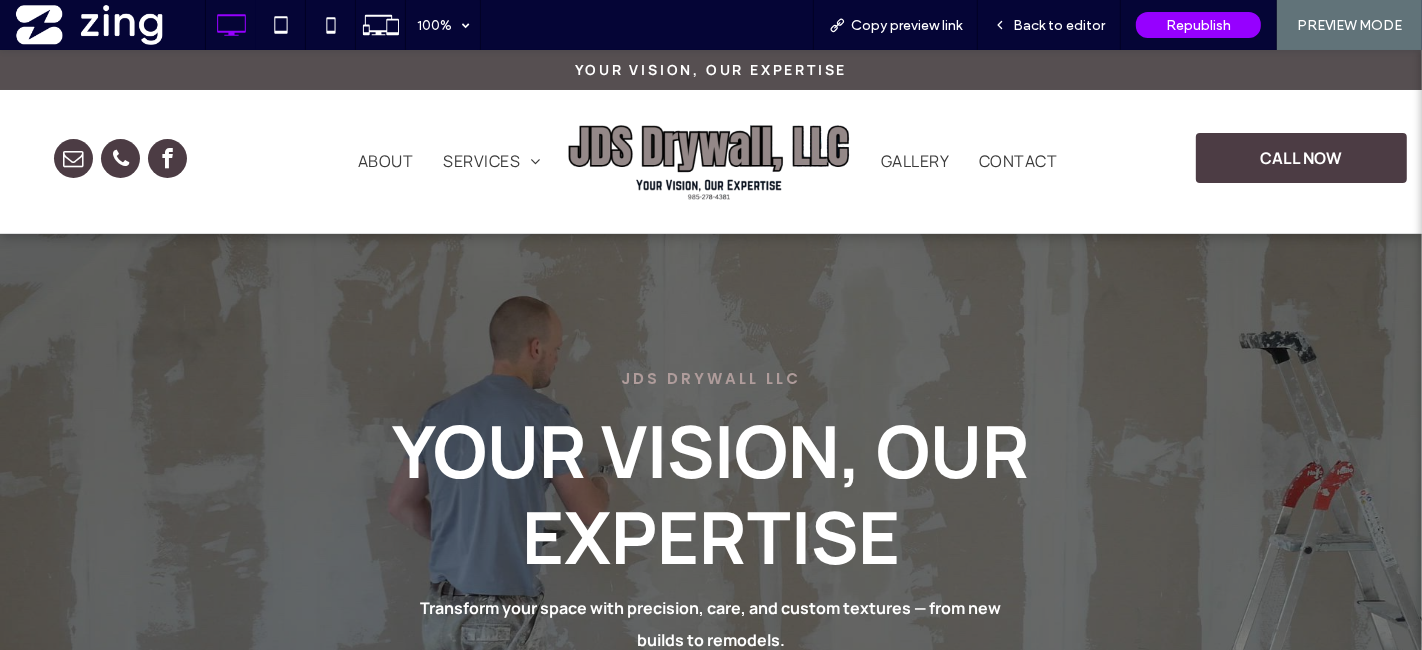click at bounding box center [711, 161] 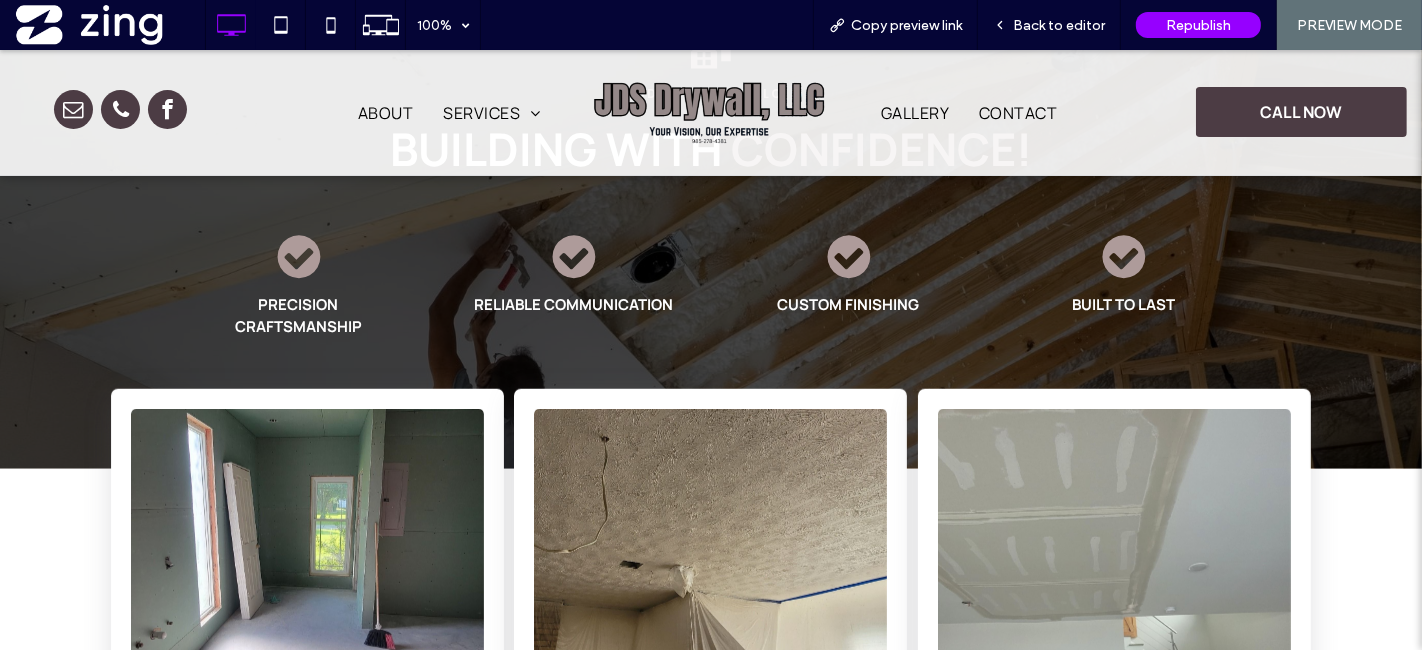 scroll, scrollTop: 1555, scrollLeft: 0, axis: vertical 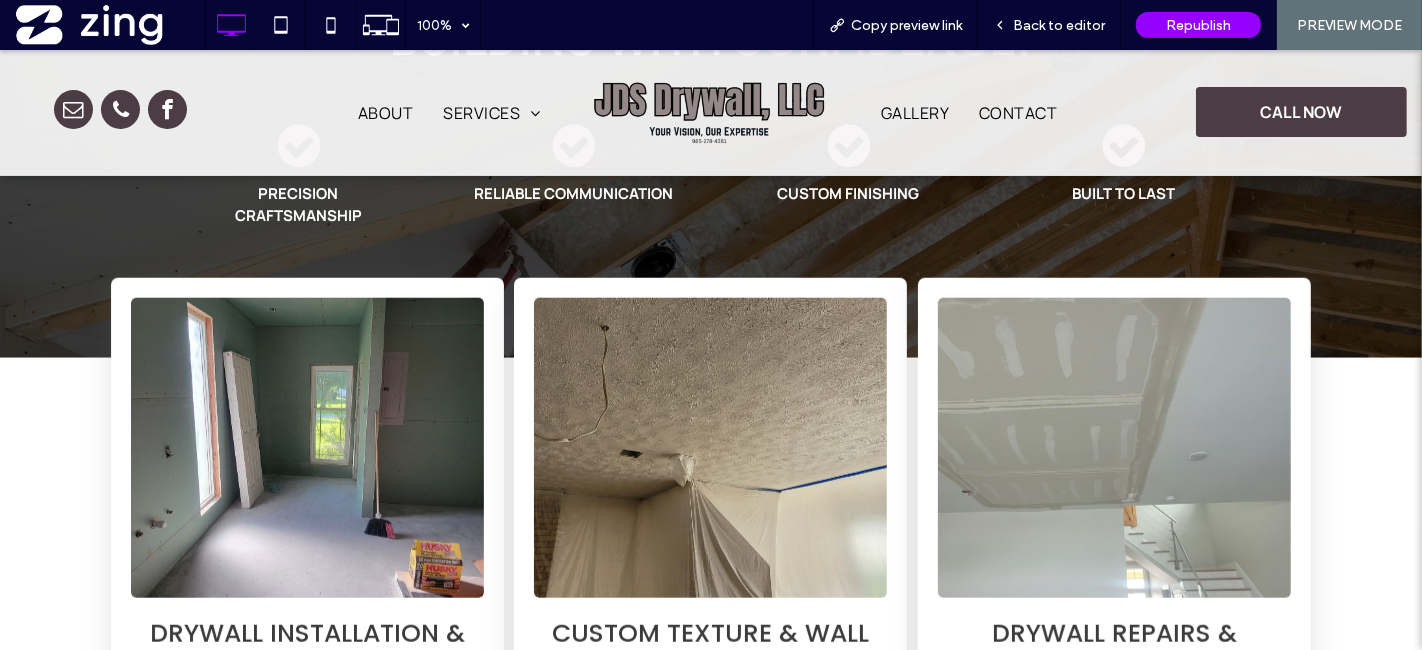 click at bounding box center (307, 448) 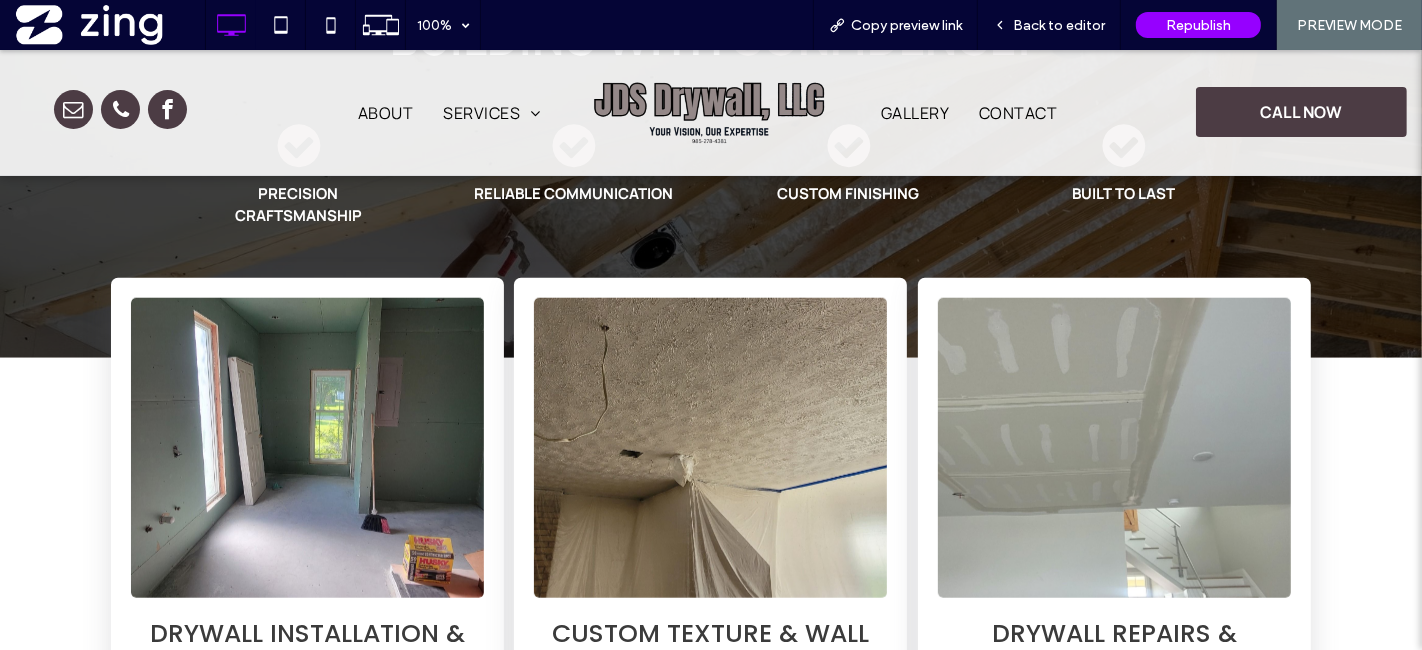 drag, startPoint x: 794, startPoint y: 438, endPoint x: 964, endPoint y: 432, distance: 170.10585 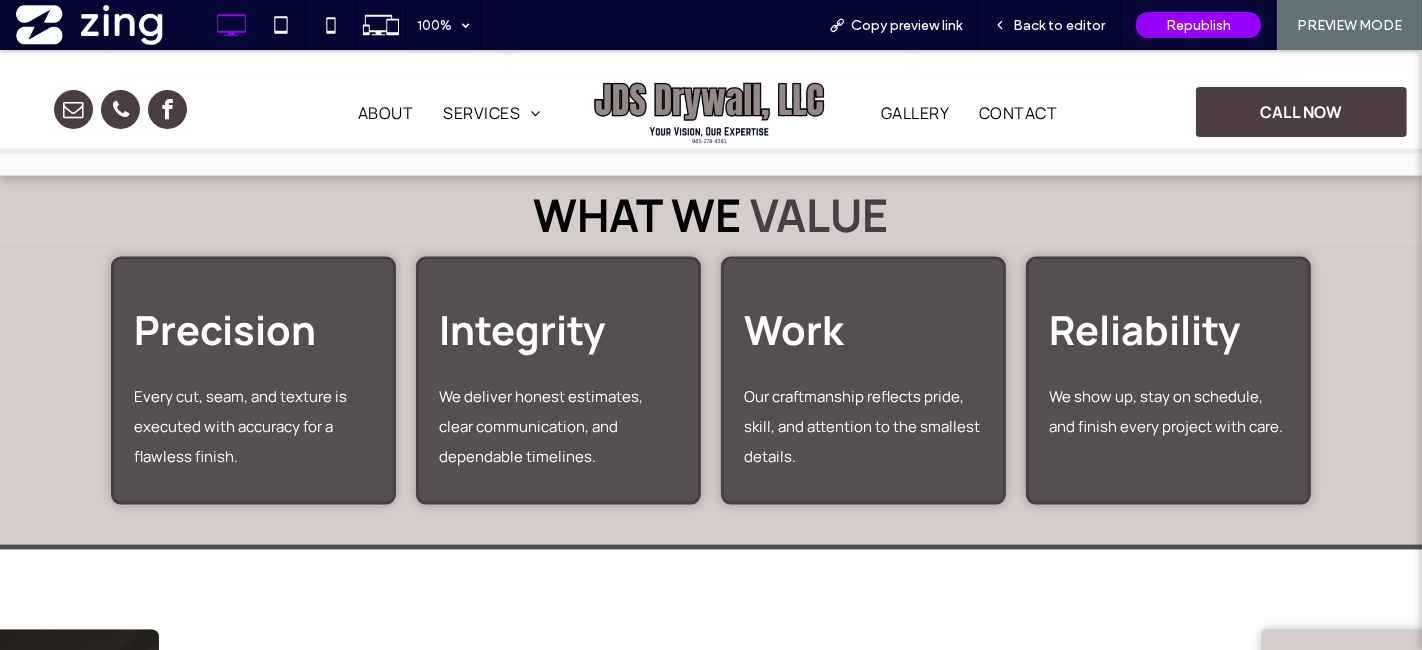 scroll, scrollTop: 2444, scrollLeft: 0, axis: vertical 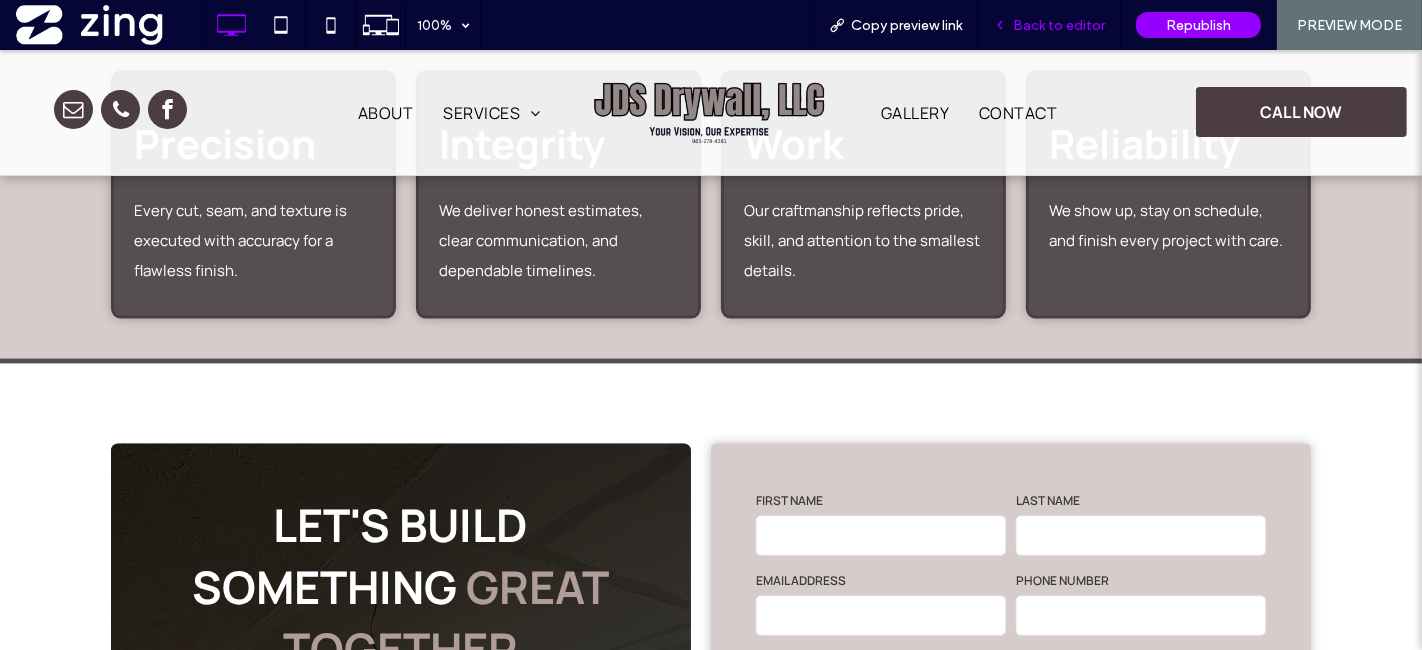 click on "Back to editor" at bounding box center (1049, 25) 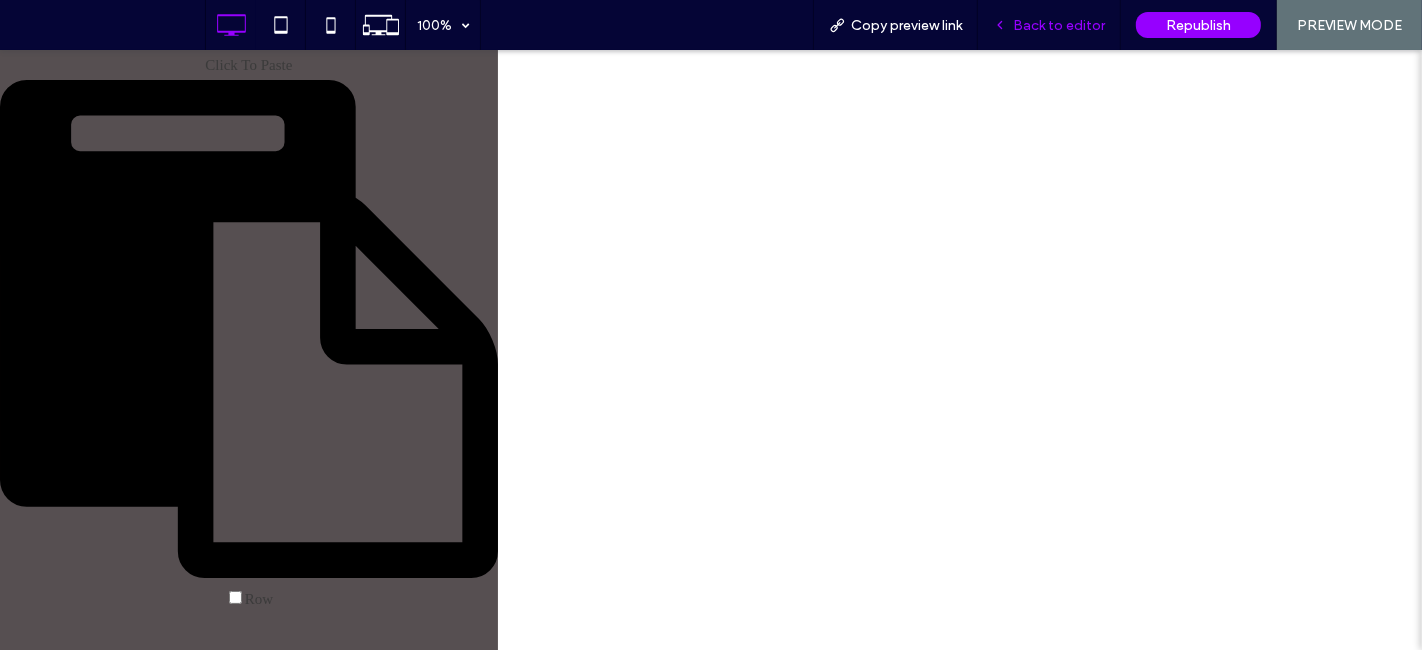 scroll, scrollTop: 2666, scrollLeft: 0, axis: vertical 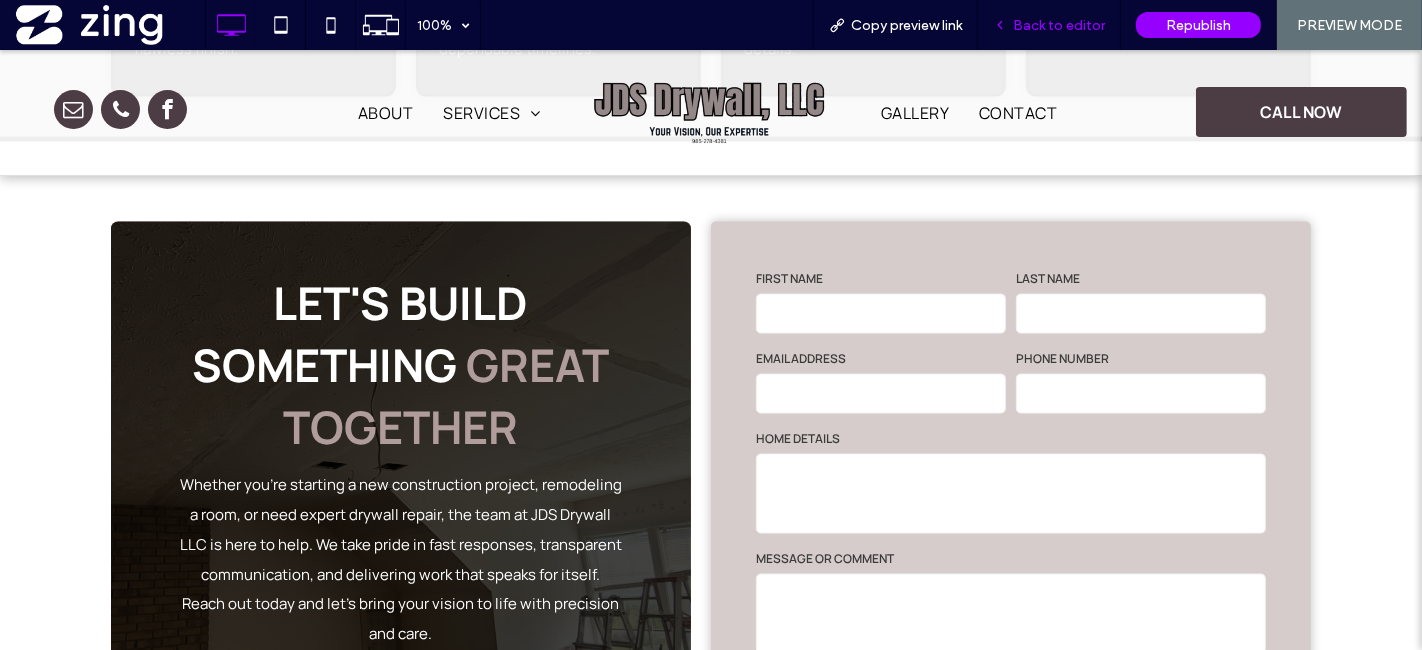 click on "Back to editor" at bounding box center [1049, 25] 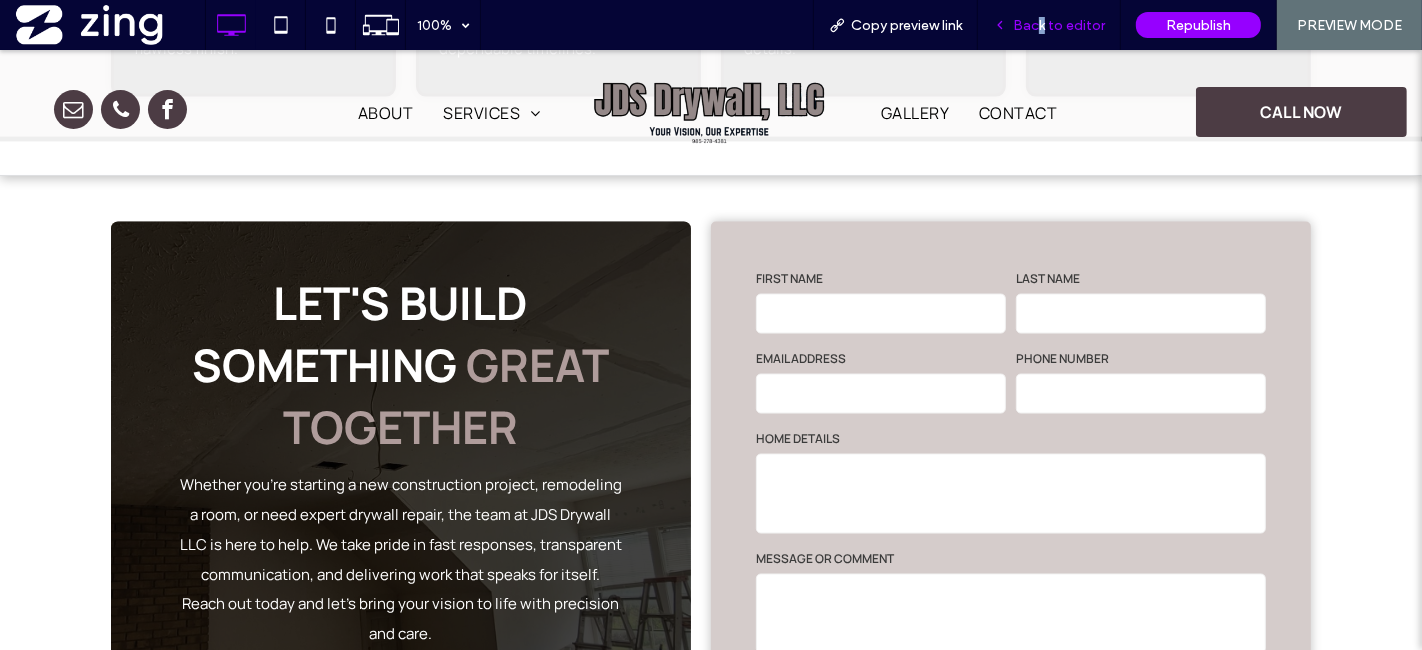 click on "Back to editor" at bounding box center [1059, 25] 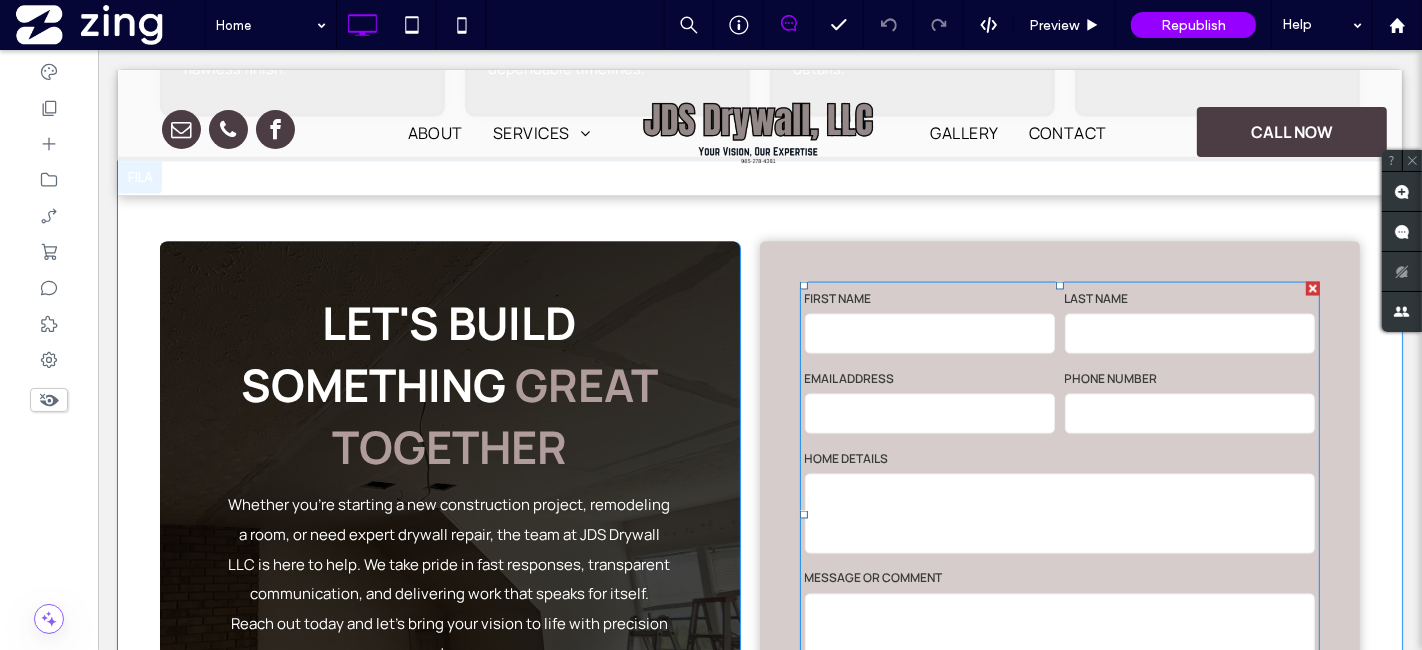 click on "Email Address" at bounding box center (929, 379) 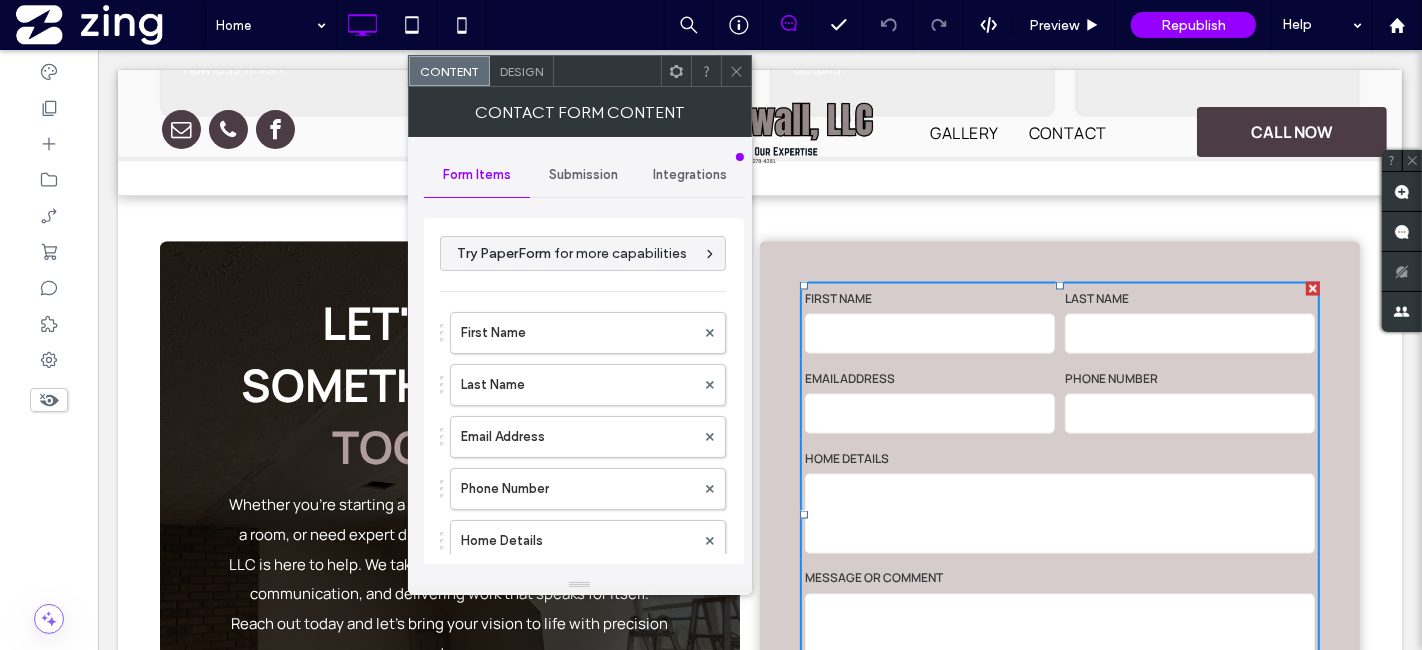 type on "**********" 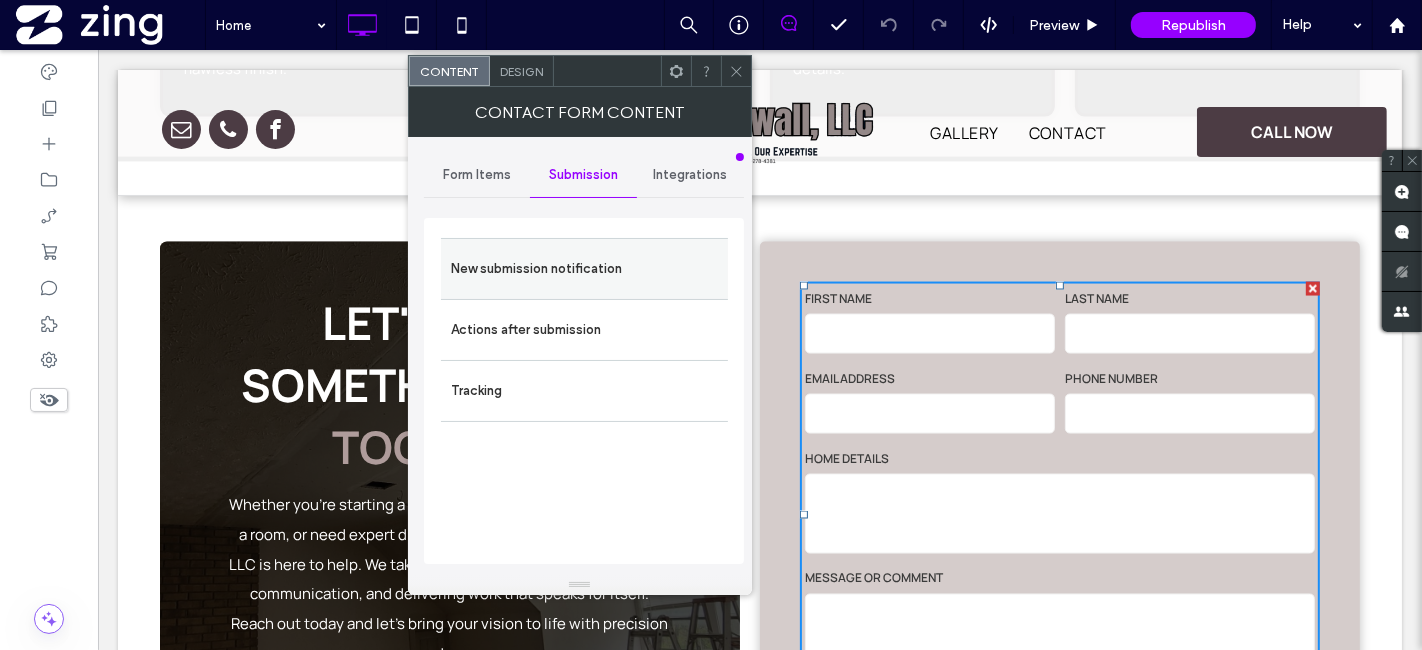 click on "New submission notification" at bounding box center [584, 269] 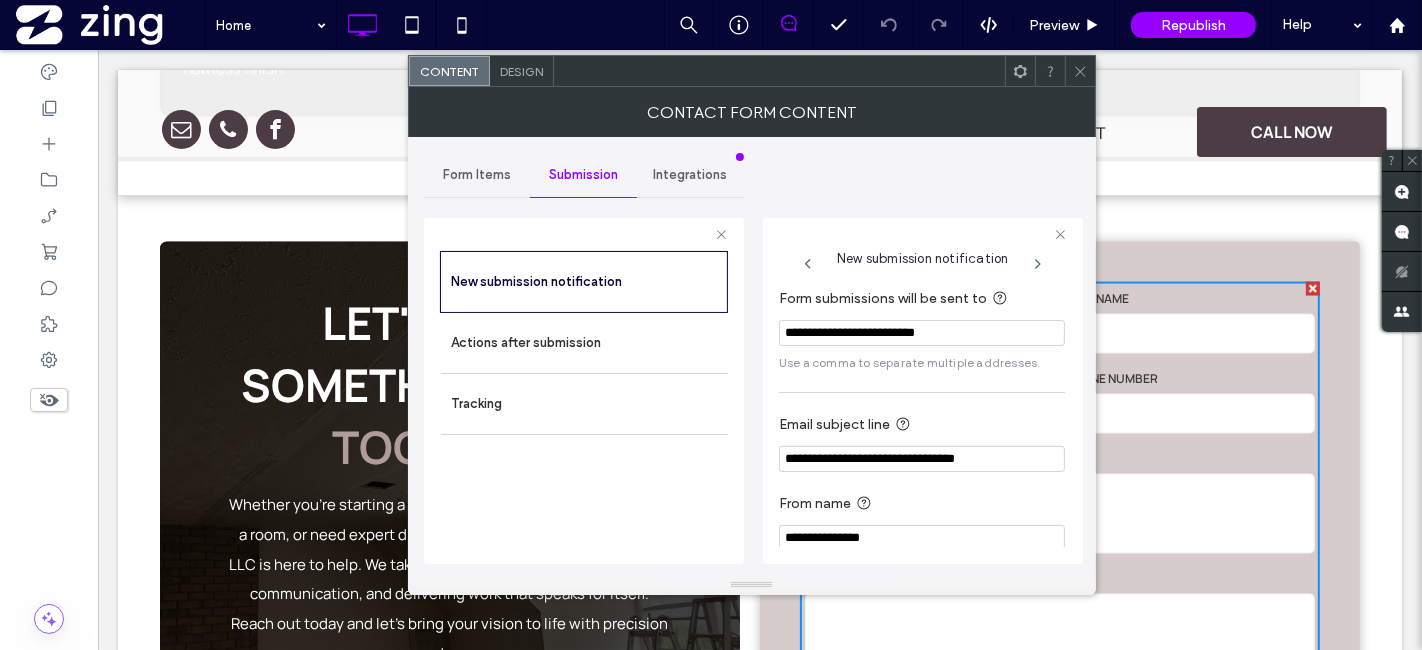 scroll, scrollTop: 16, scrollLeft: 0, axis: vertical 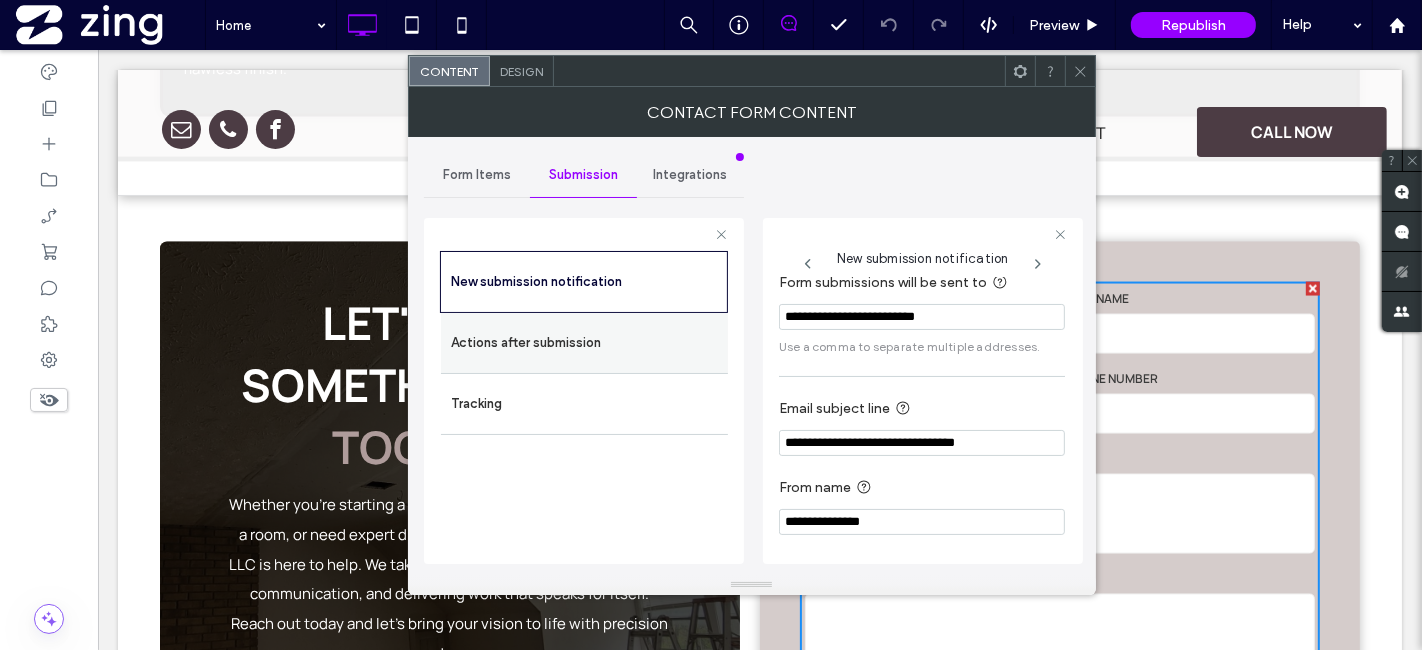 click on "Actions after submission" at bounding box center (584, 343) 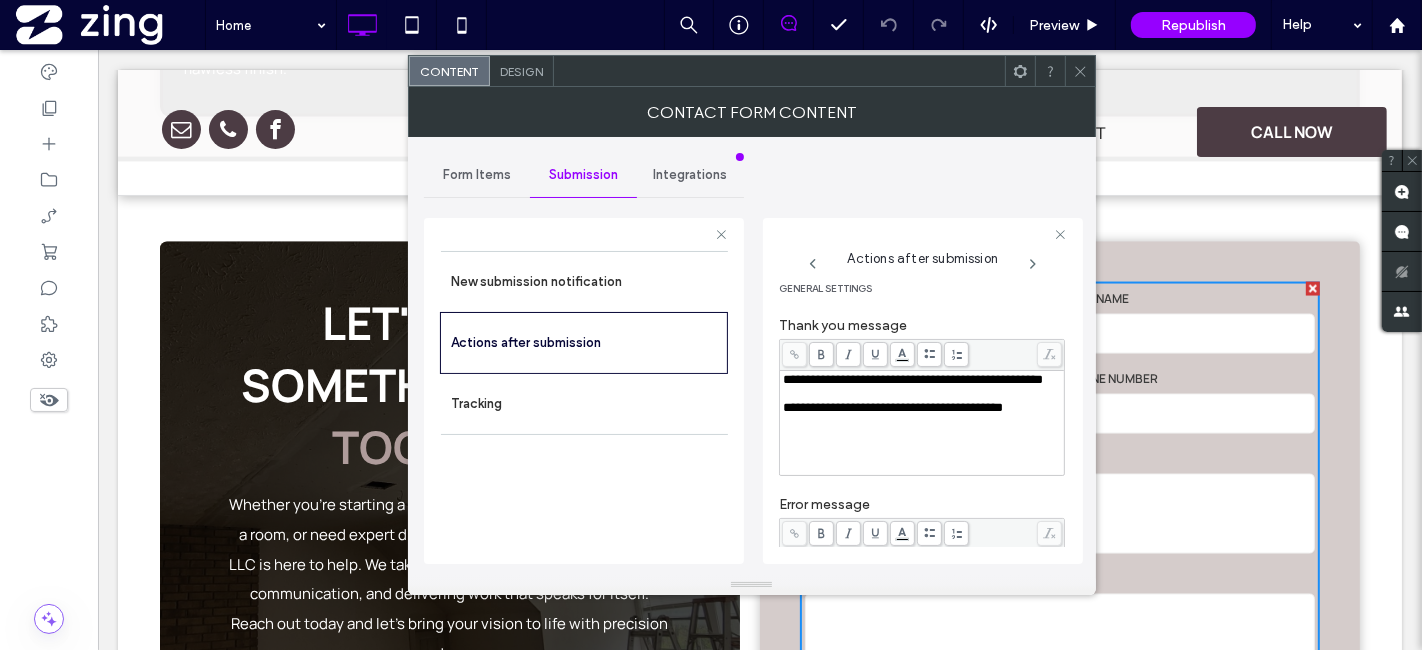click 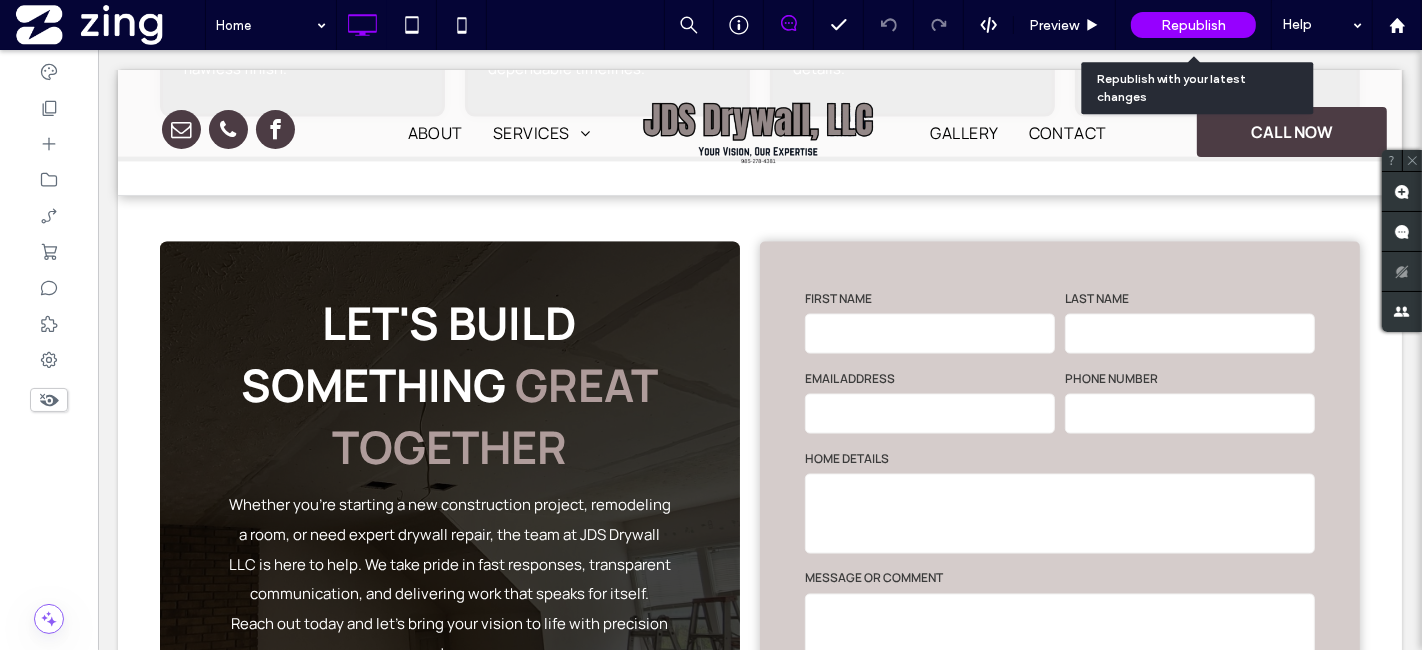click on "Republish" at bounding box center (1193, 25) 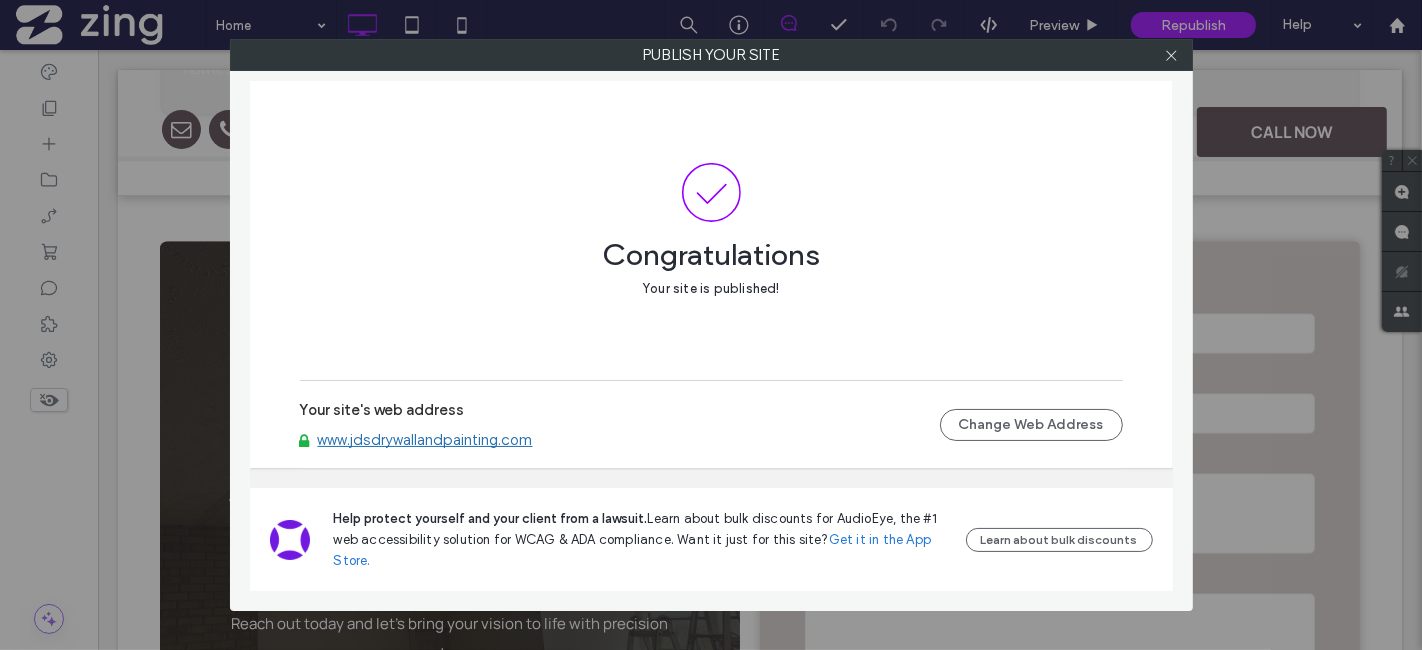 click on "www.jdsdrywallandpainting.com" at bounding box center [425, 440] 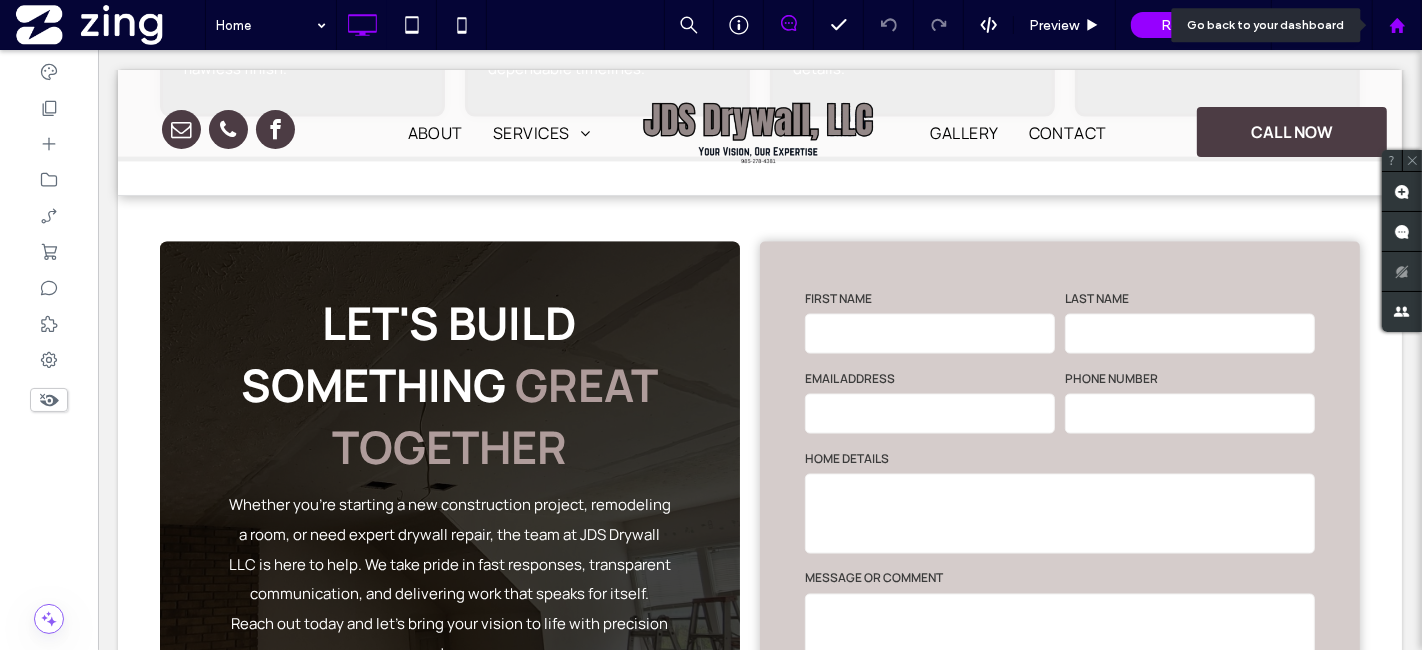 click at bounding box center [1397, 25] 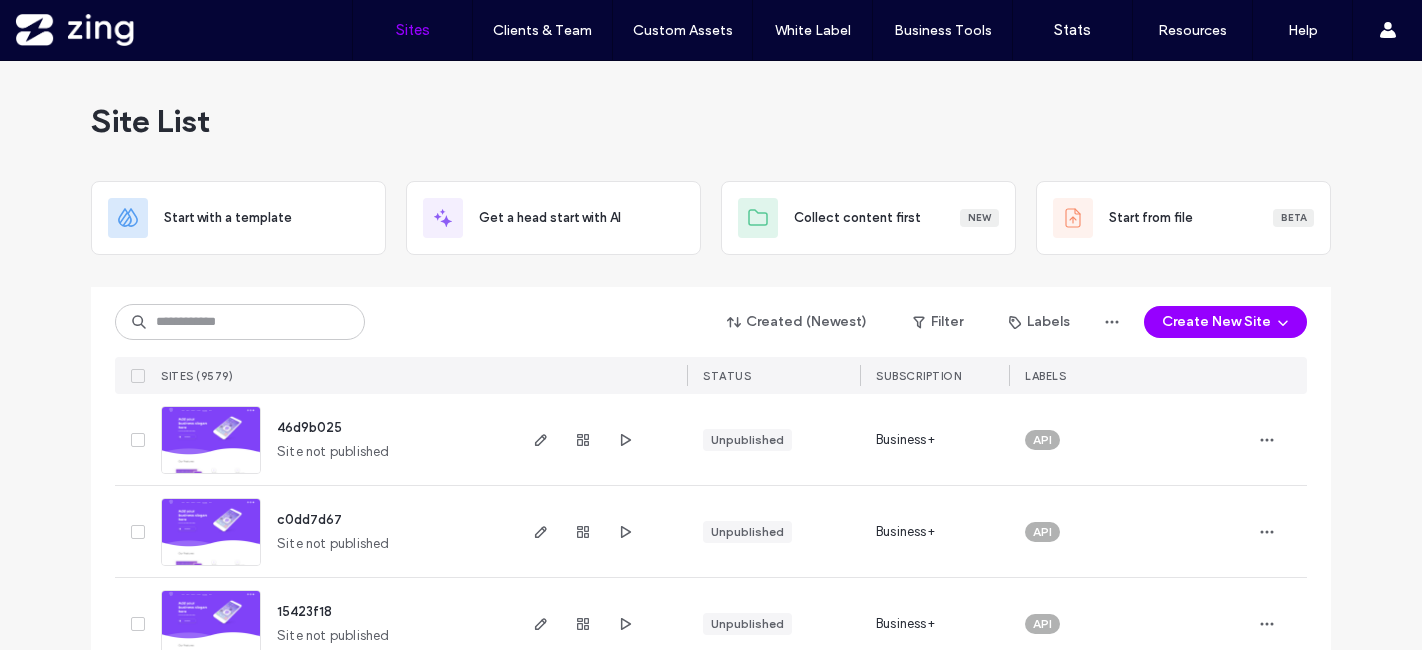 scroll, scrollTop: 0, scrollLeft: 0, axis: both 